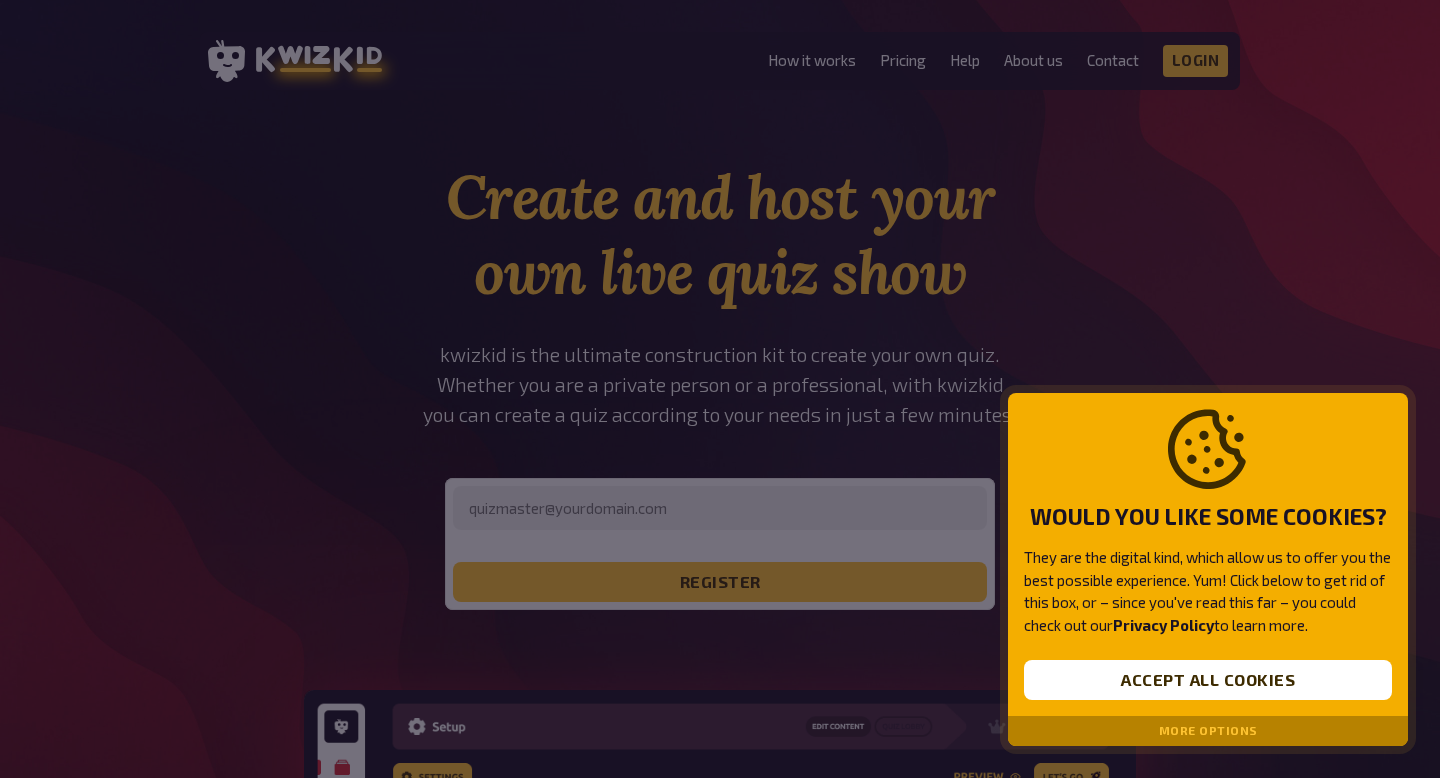 scroll, scrollTop: 0, scrollLeft: 0, axis: both 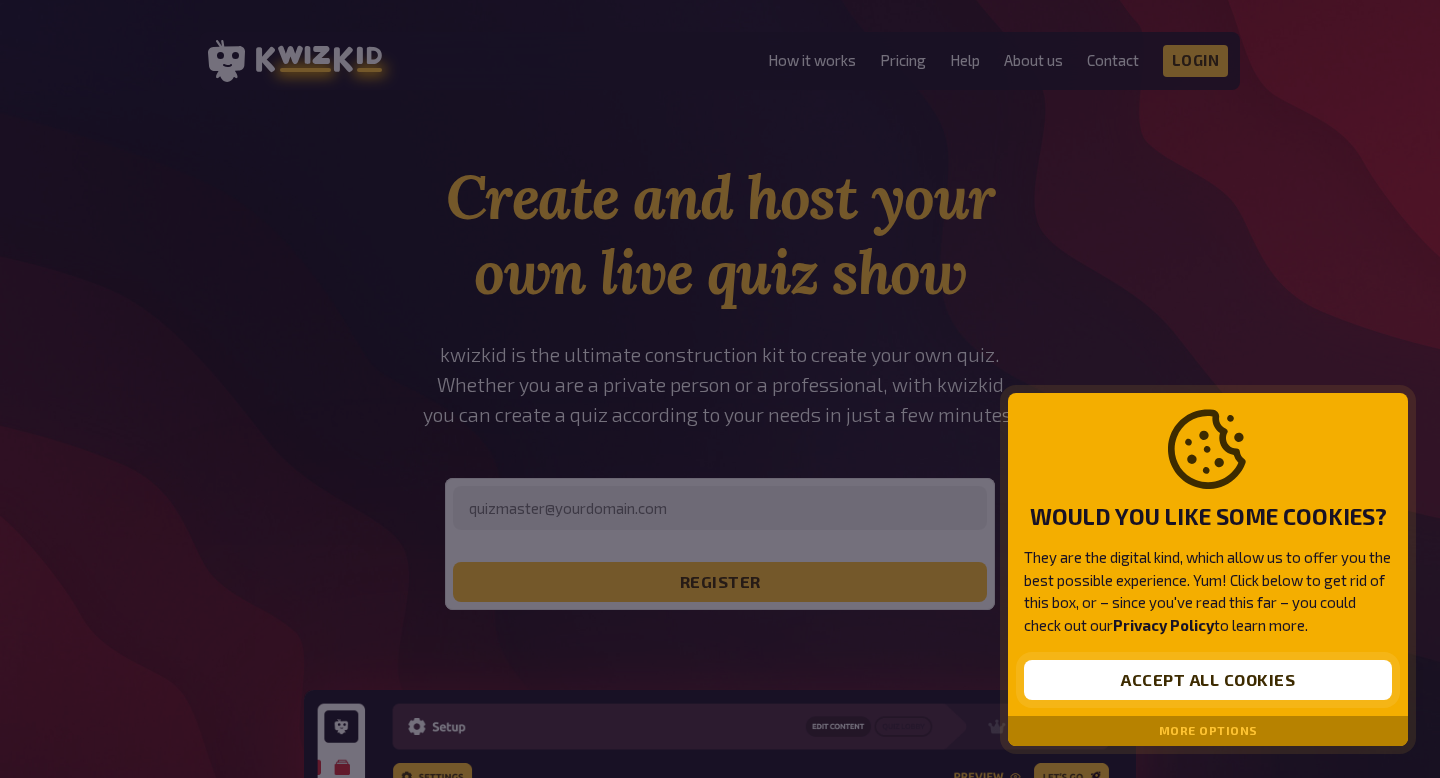 click on "Accept all cookies" at bounding box center [1208, 680] 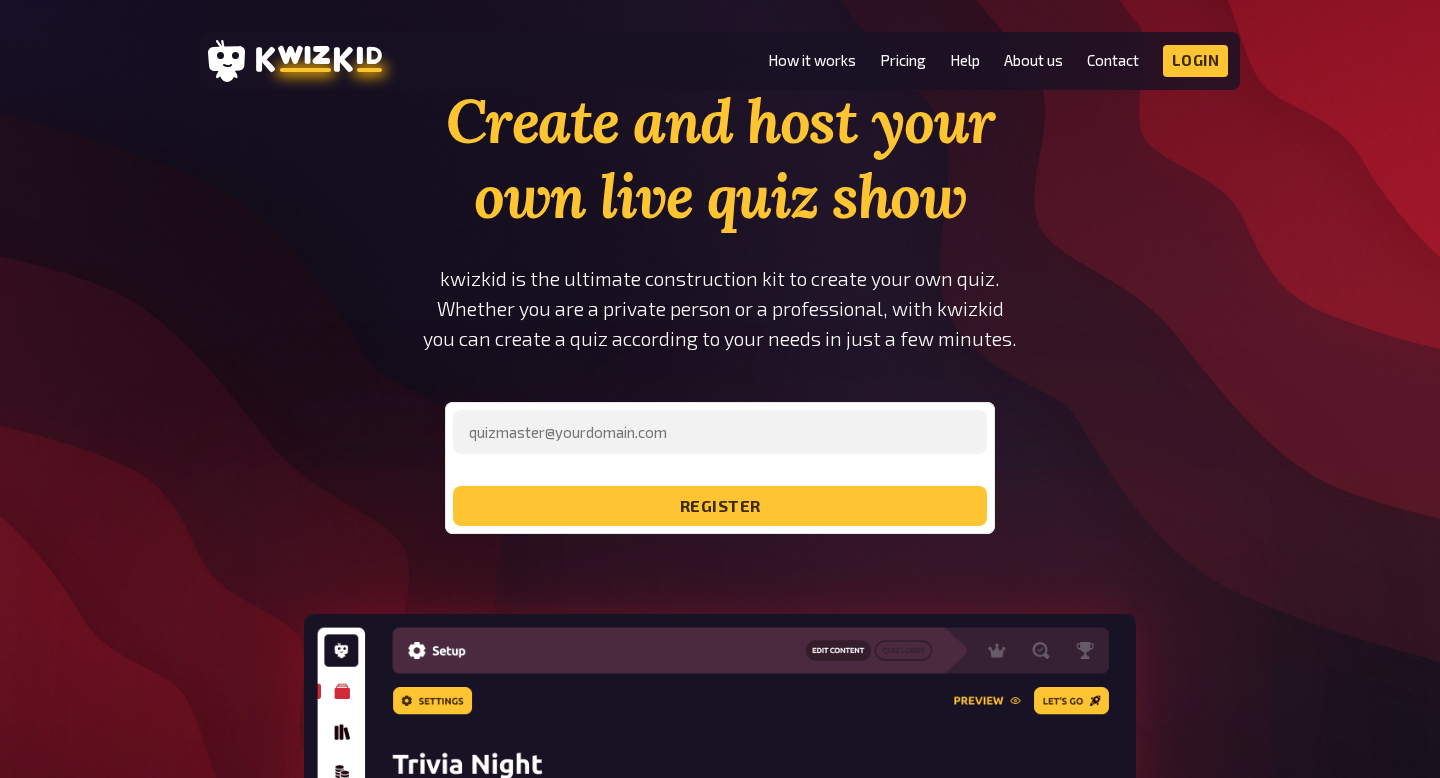 scroll, scrollTop: 0, scrollLeft: 0, axis: both 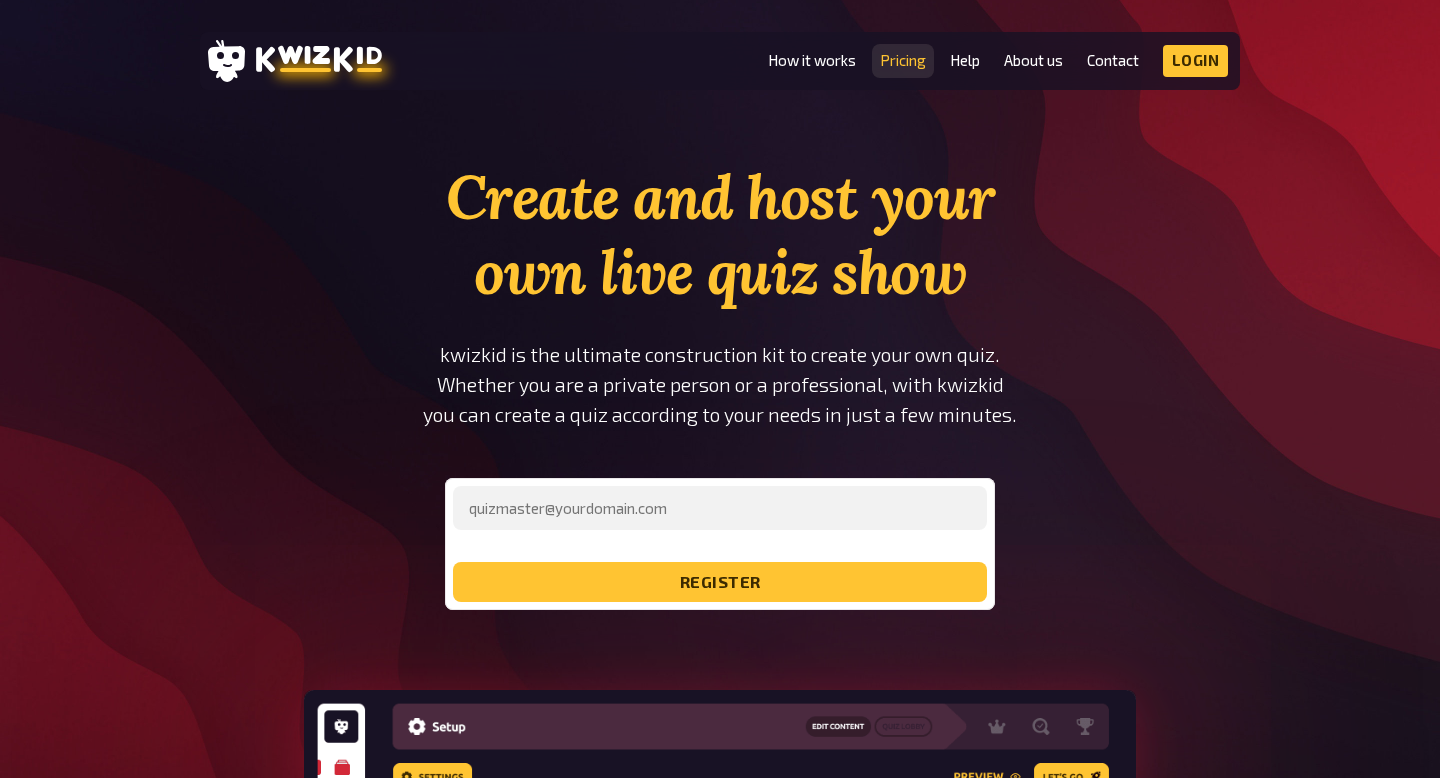 click on "Pricing" at bounding box center [903, 60] 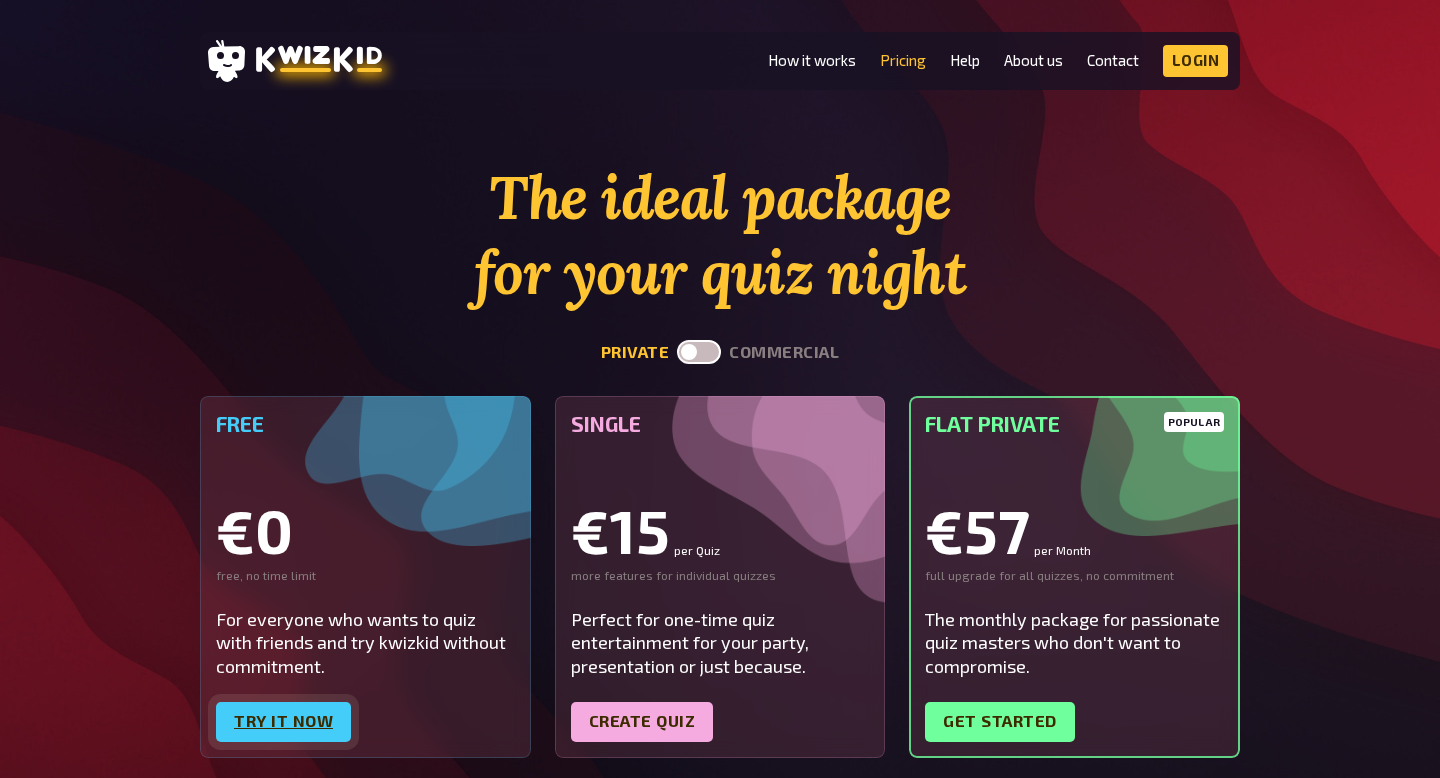 click on "Try it now" at bounding box center [283, 722] 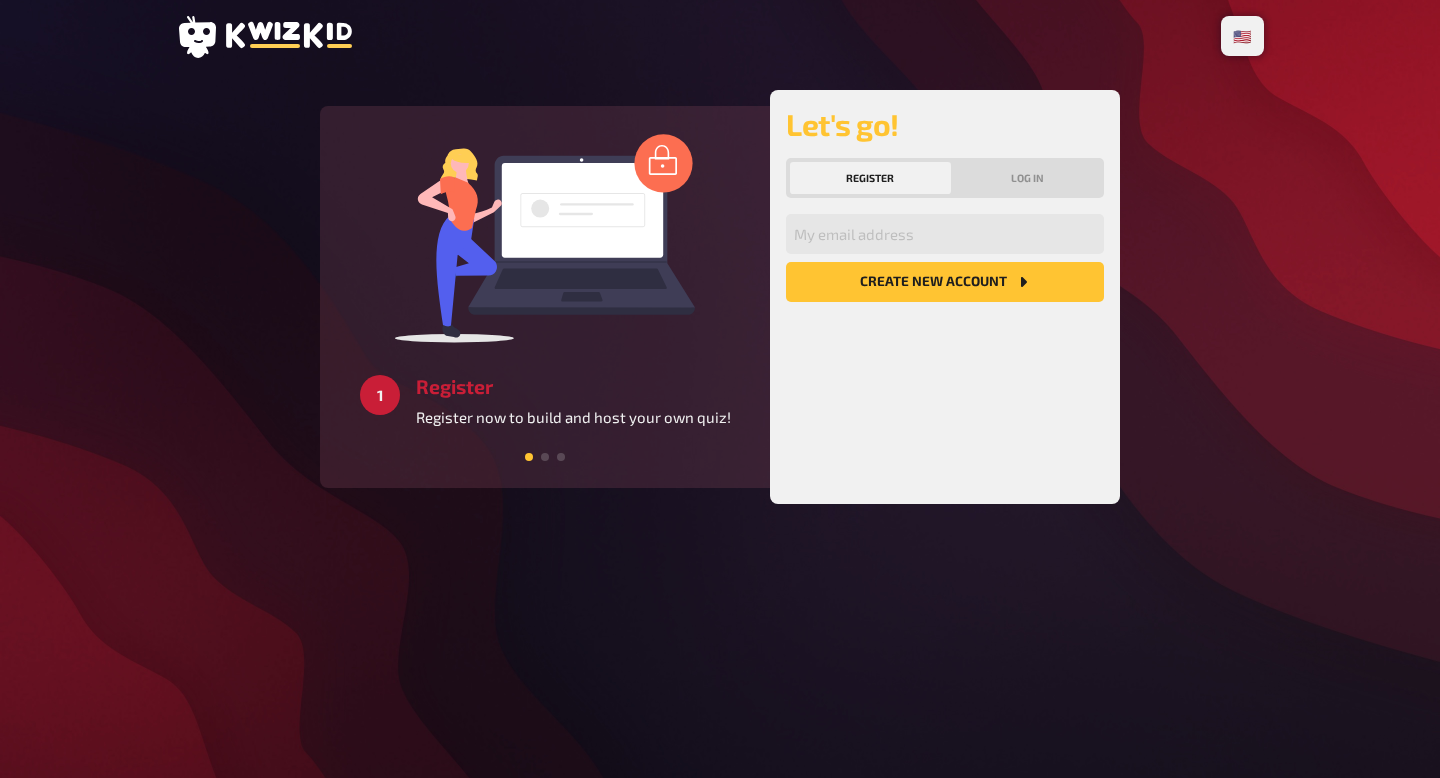 scroll, scrollTop: 0, scrollLeft: 0, axis: both 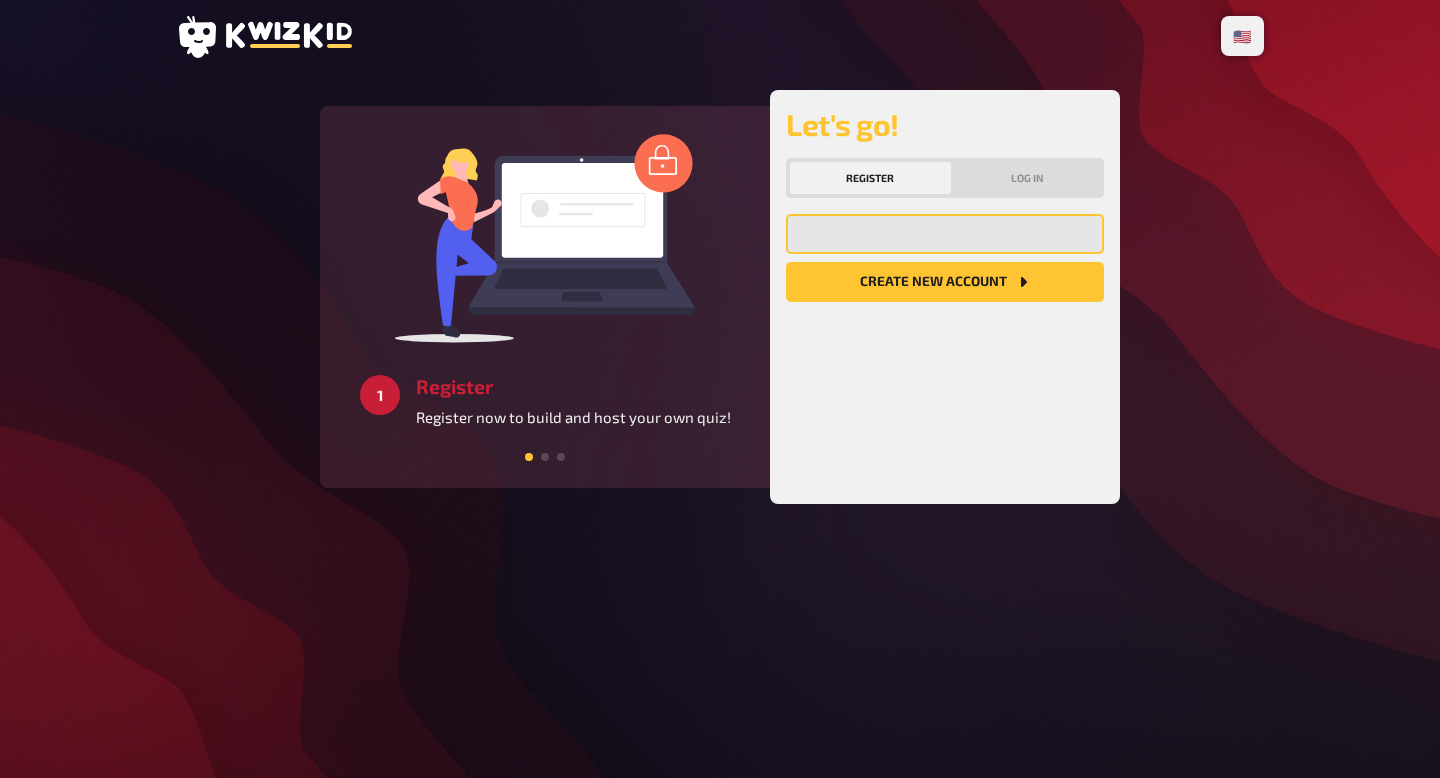 click at bounding box center (945, 234) 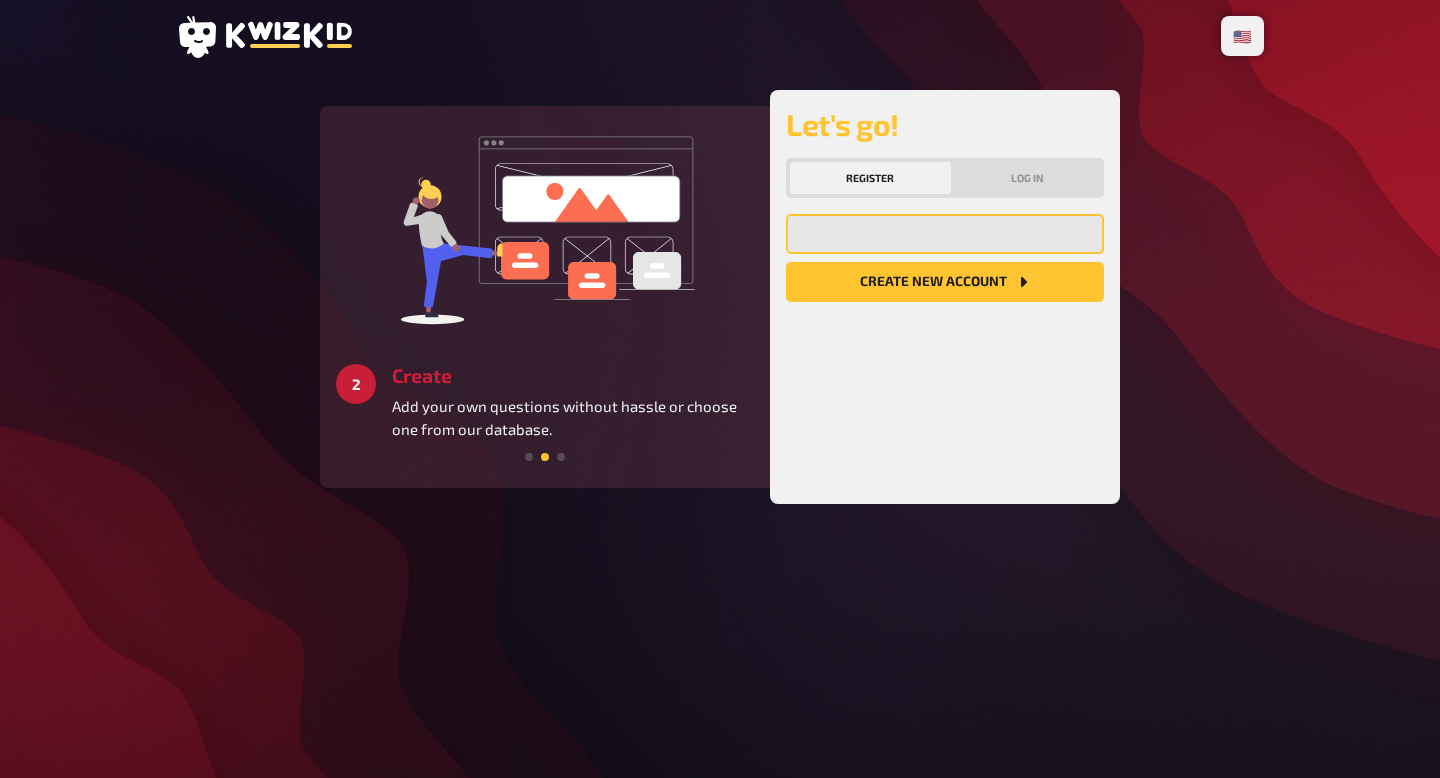 type on "[EMAIL]" 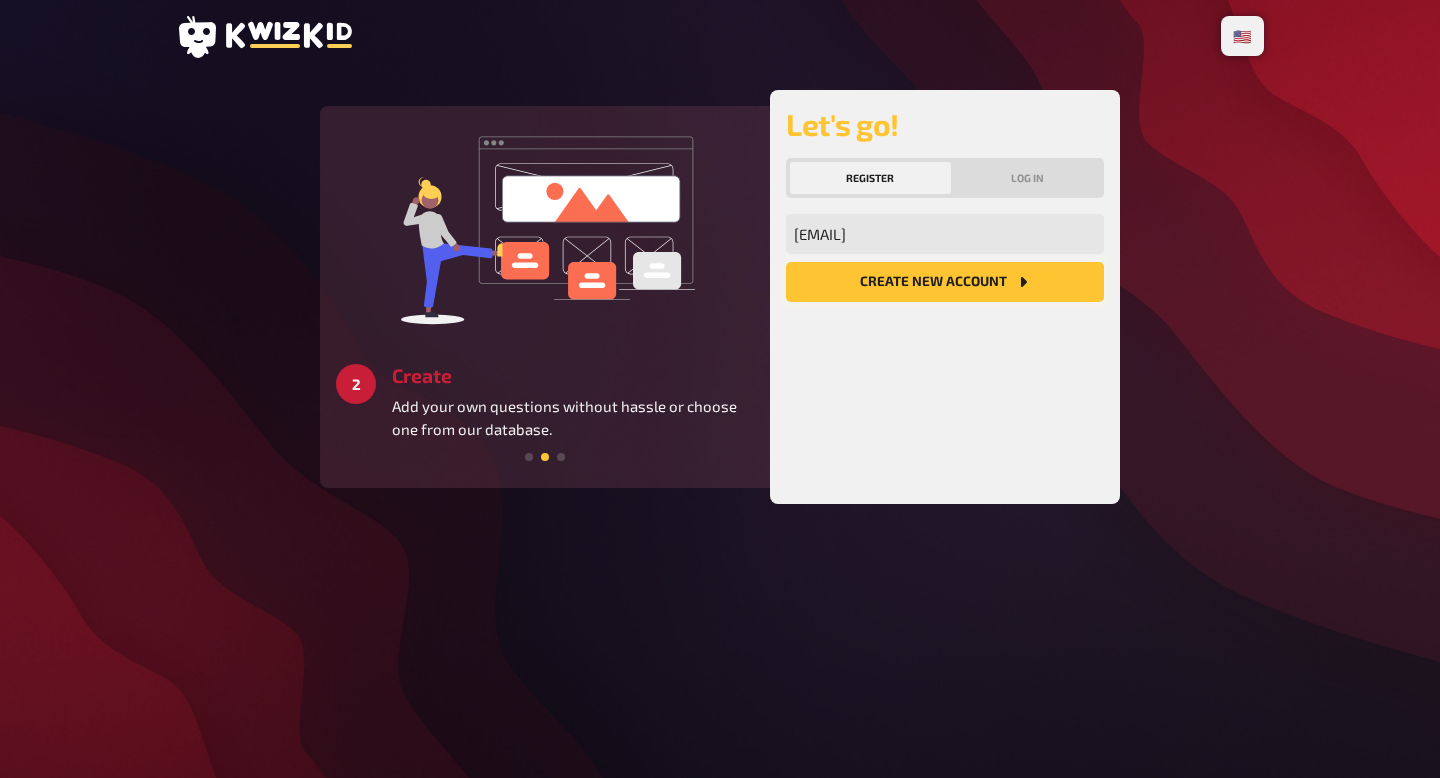 click on "Create new account" at bounding box center [945, 282] 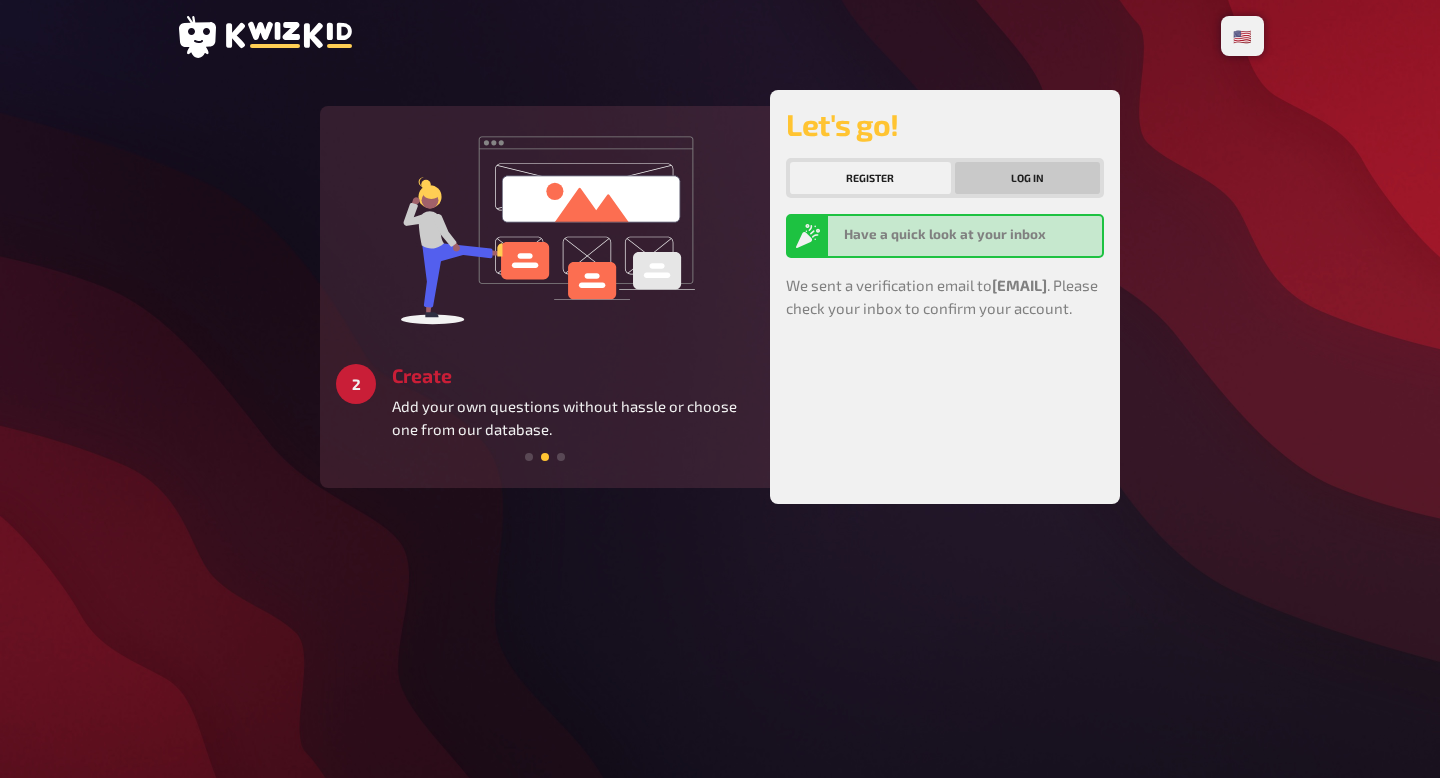 click on "Log in" at bounding box center [1028, 178] 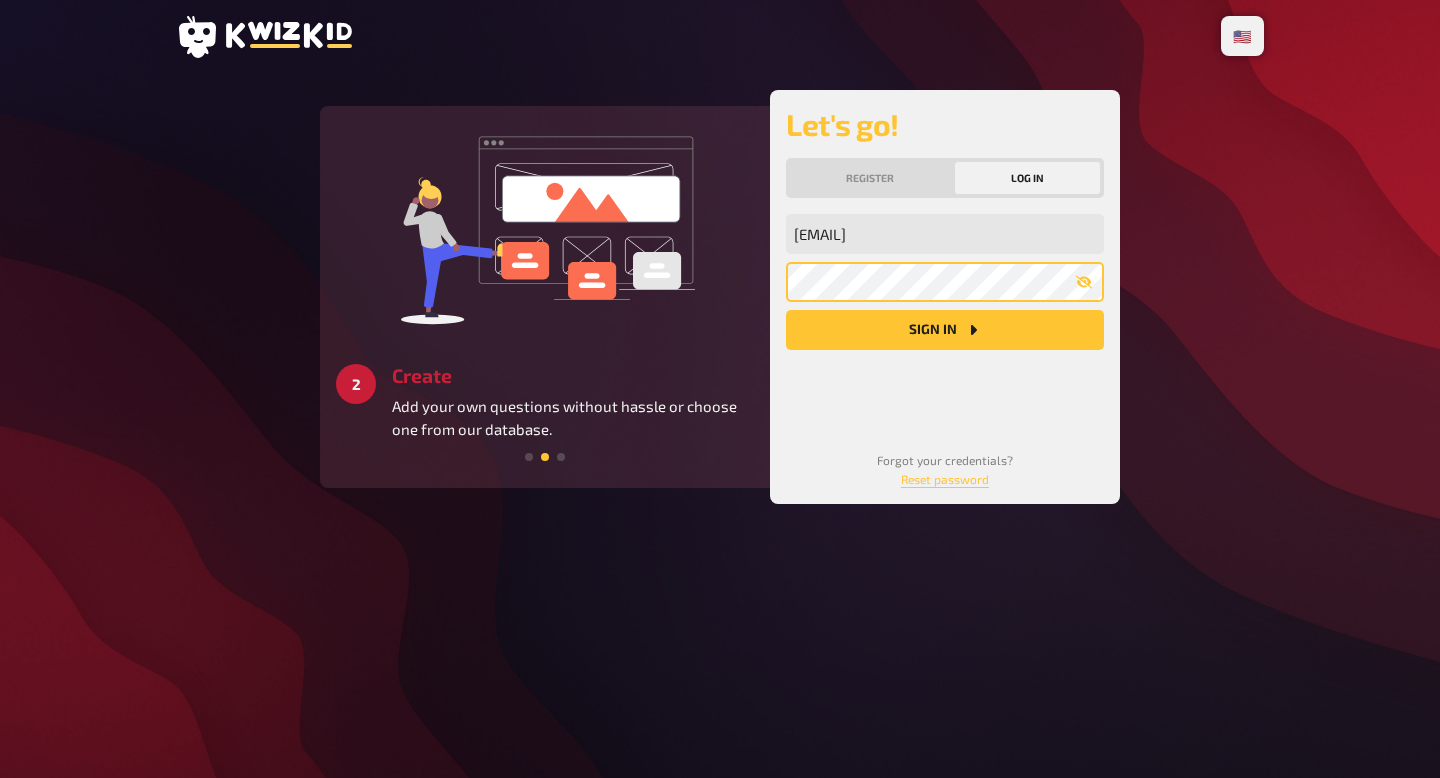 click on "Sign in" at bounding box center [945, 330] 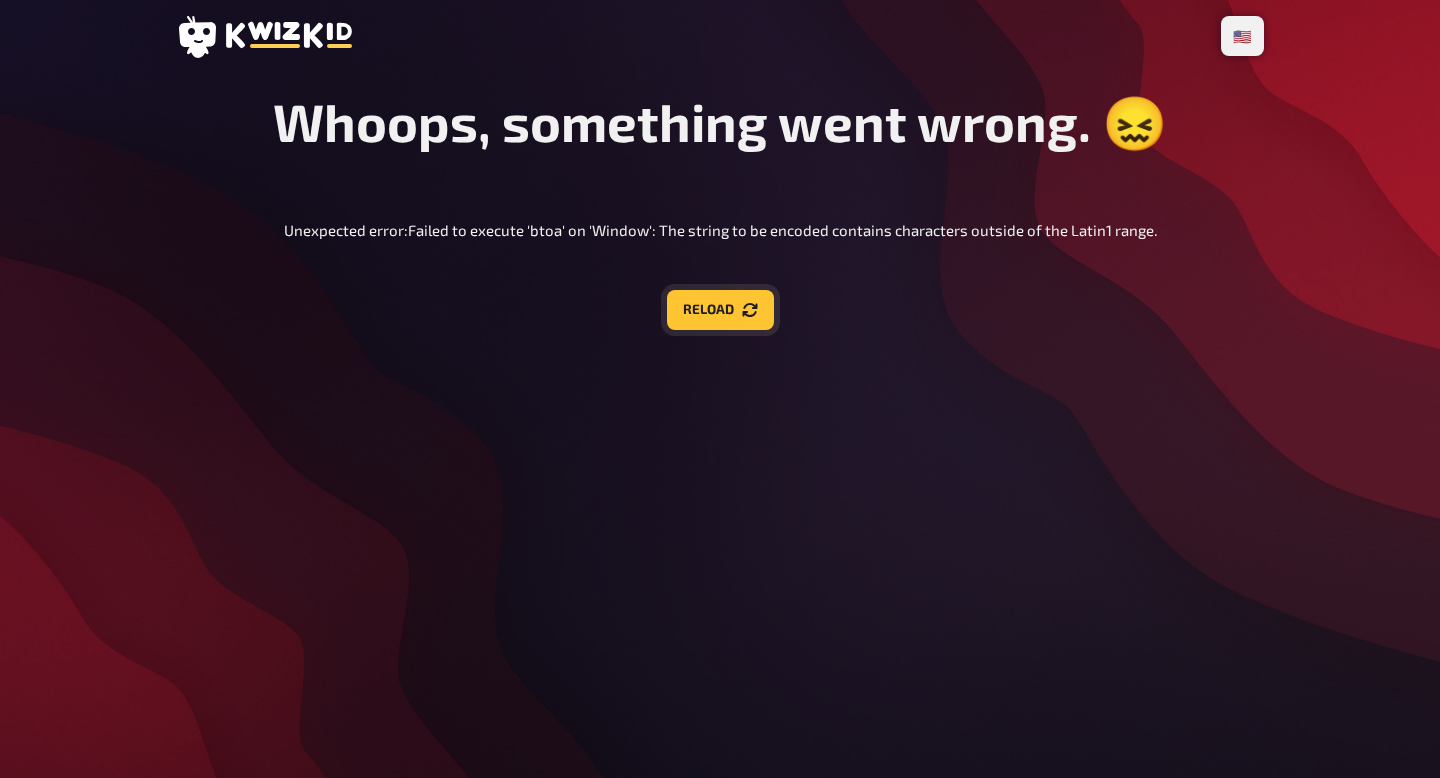 click on "Reload" at bounding box center (720, 310) 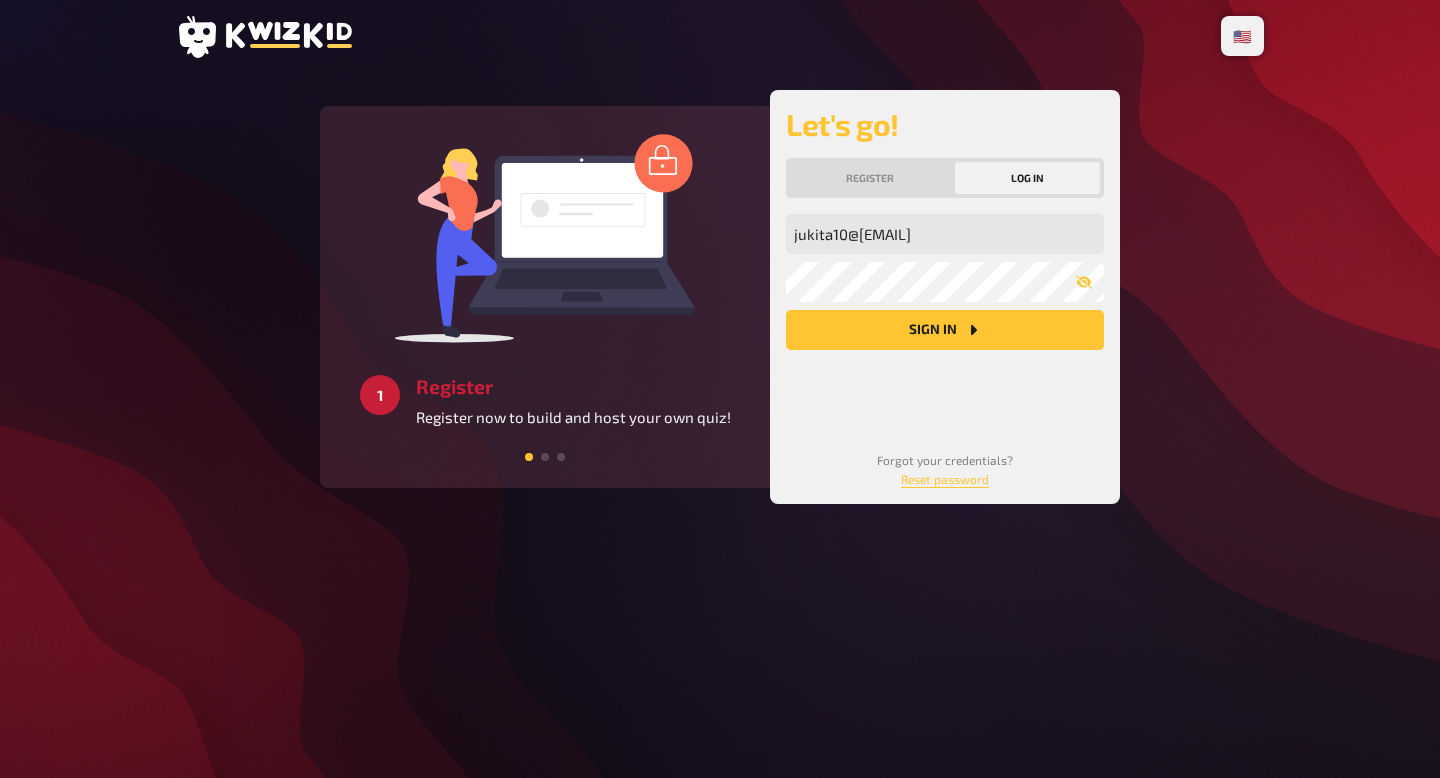 scroll, scrollTop: 0, scrollLeft: 0, axis: both 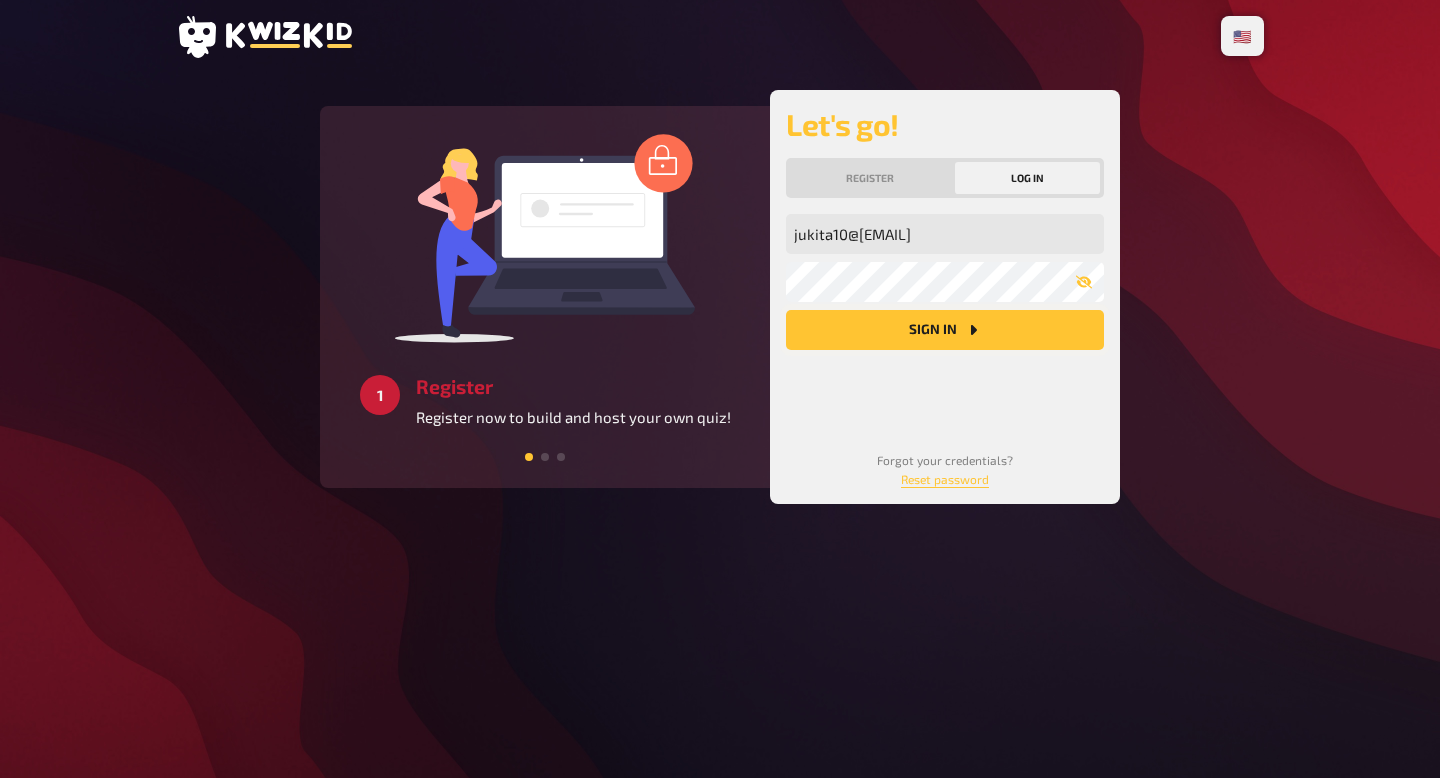 click on "jukita10@[EMAIL] My email address My password Sign in" at bounding box center [945, 316] 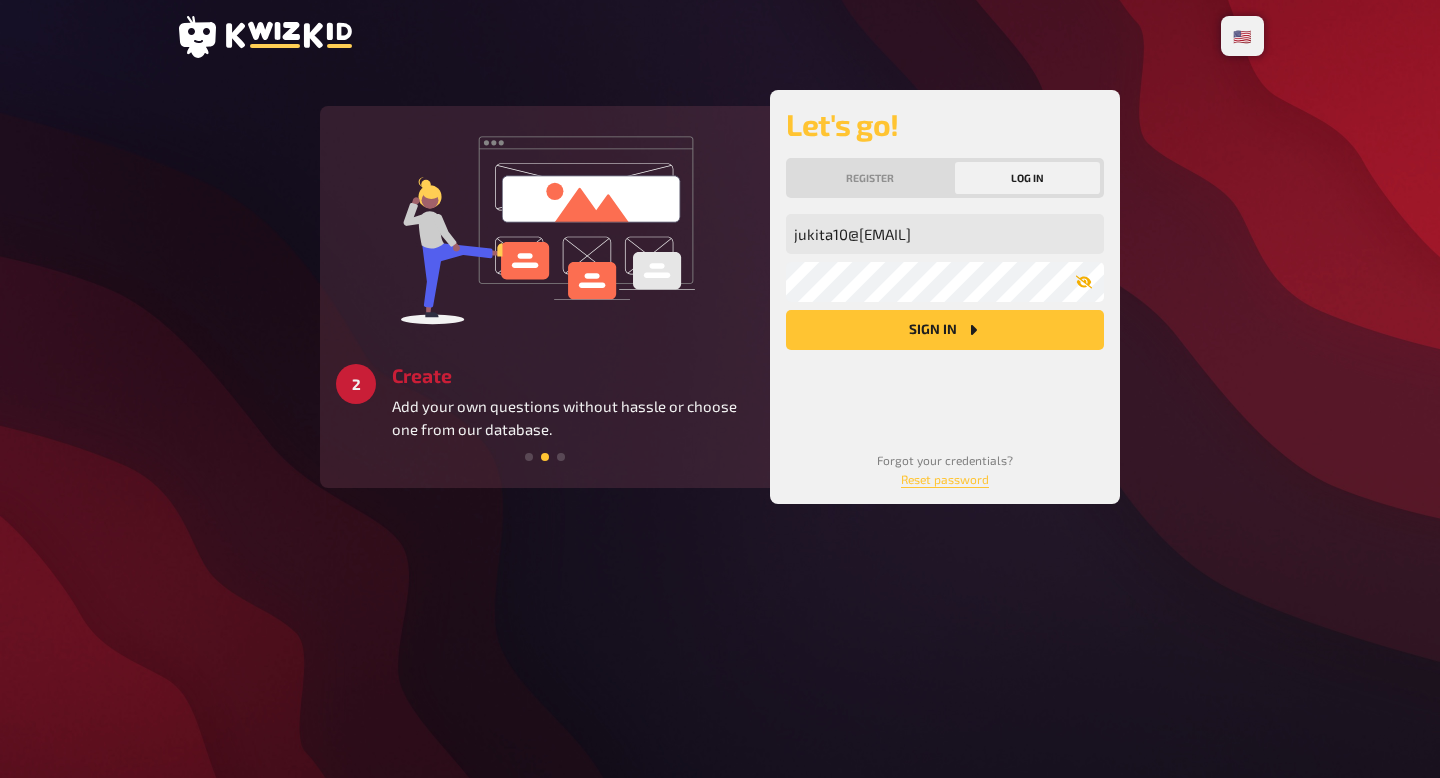 click 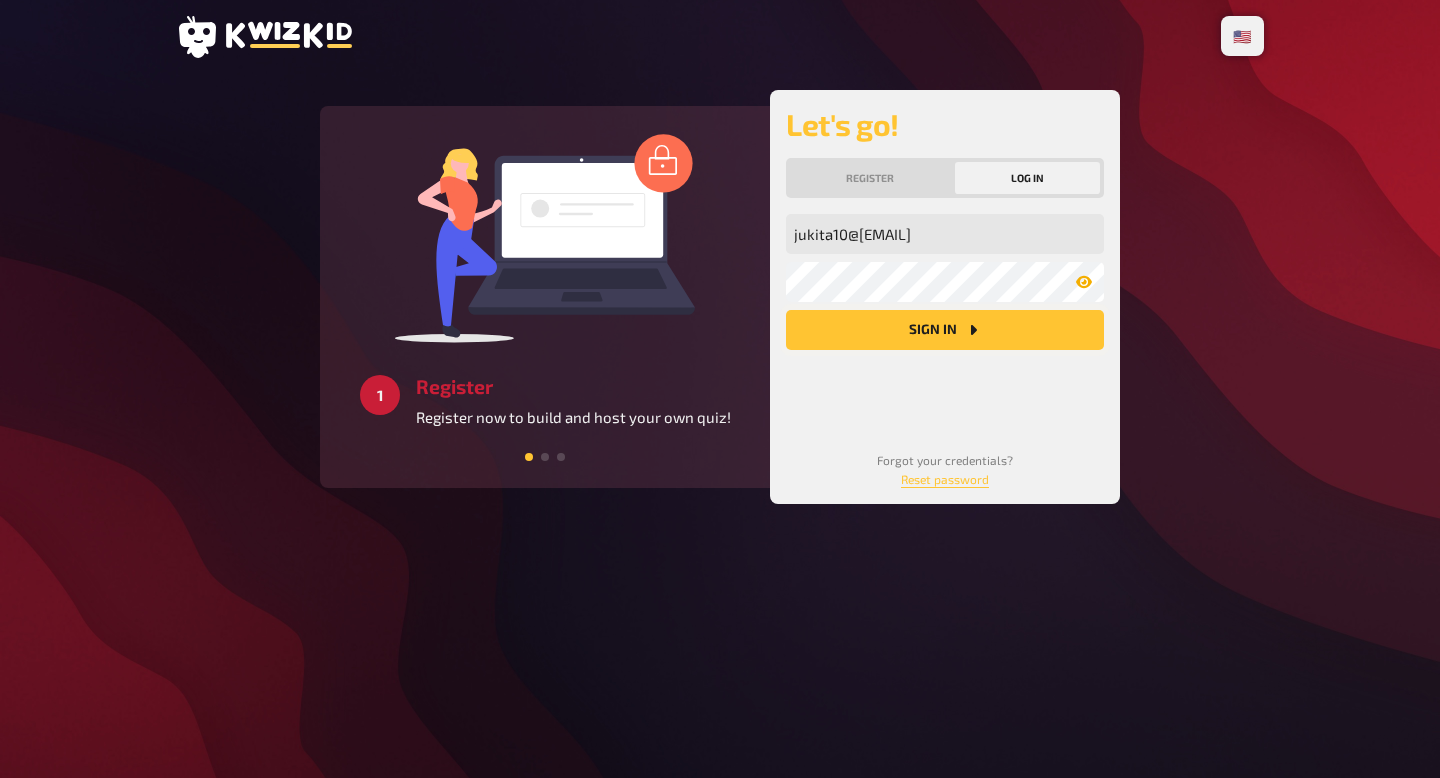 click on "Sign in" at bounding box center [945, 330] 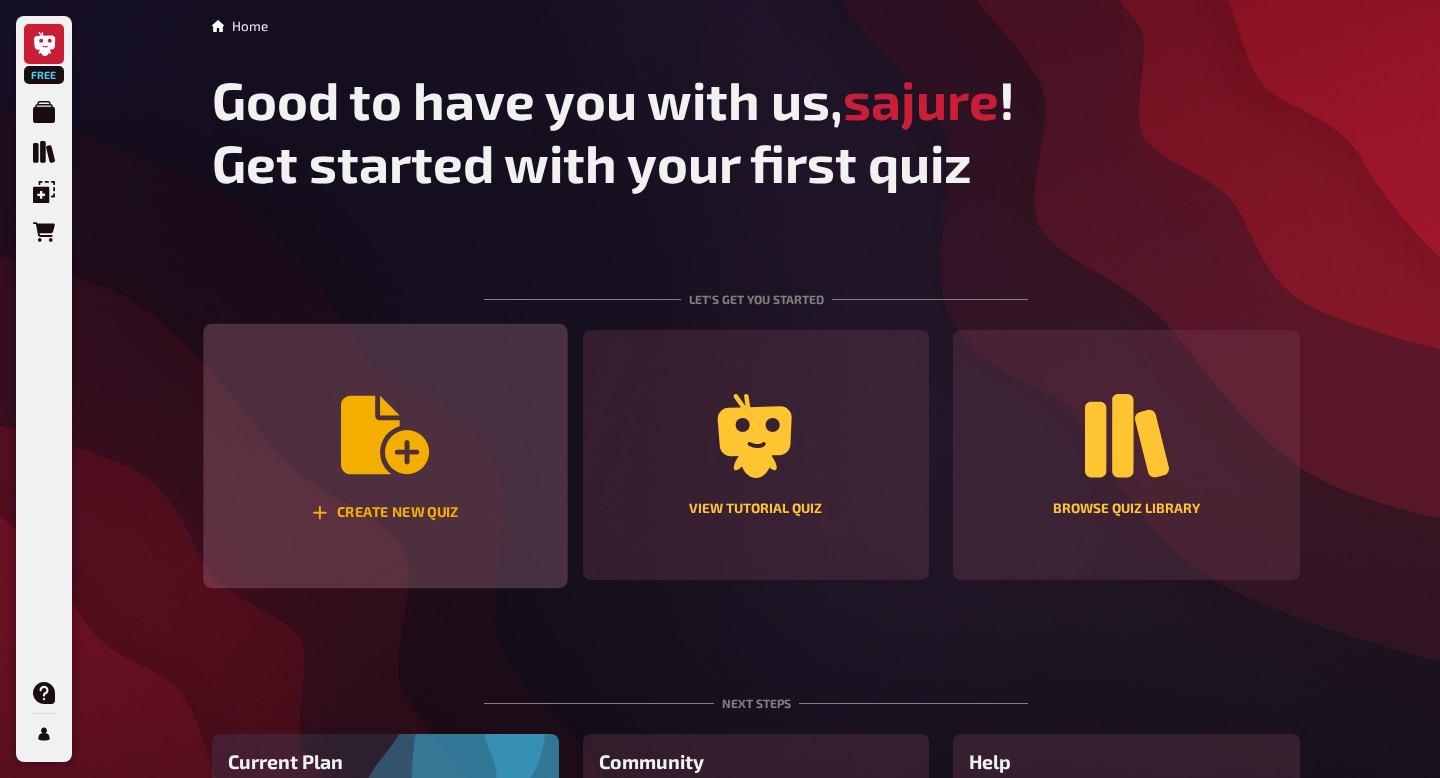 click 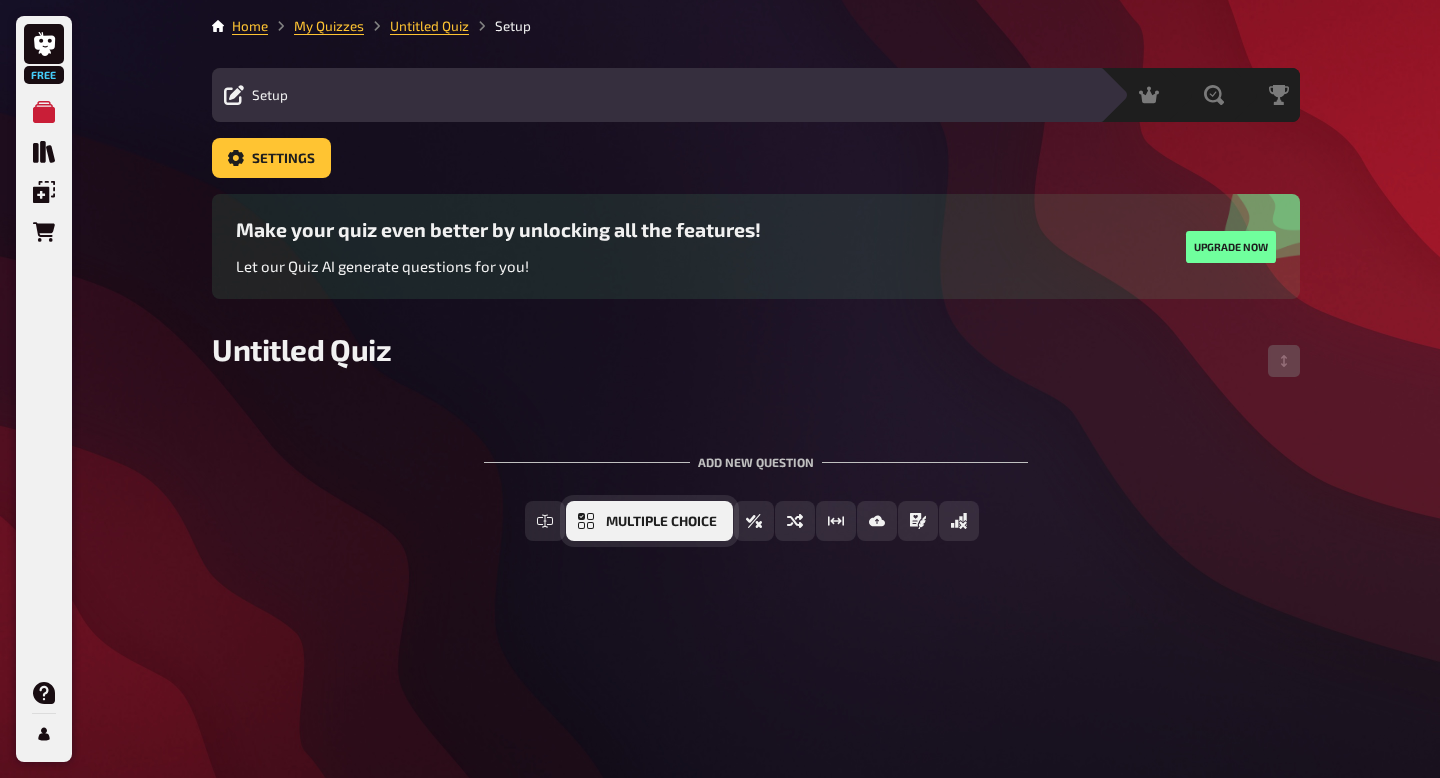 click on "Multiple Choice" at bounding box center (661, 522) 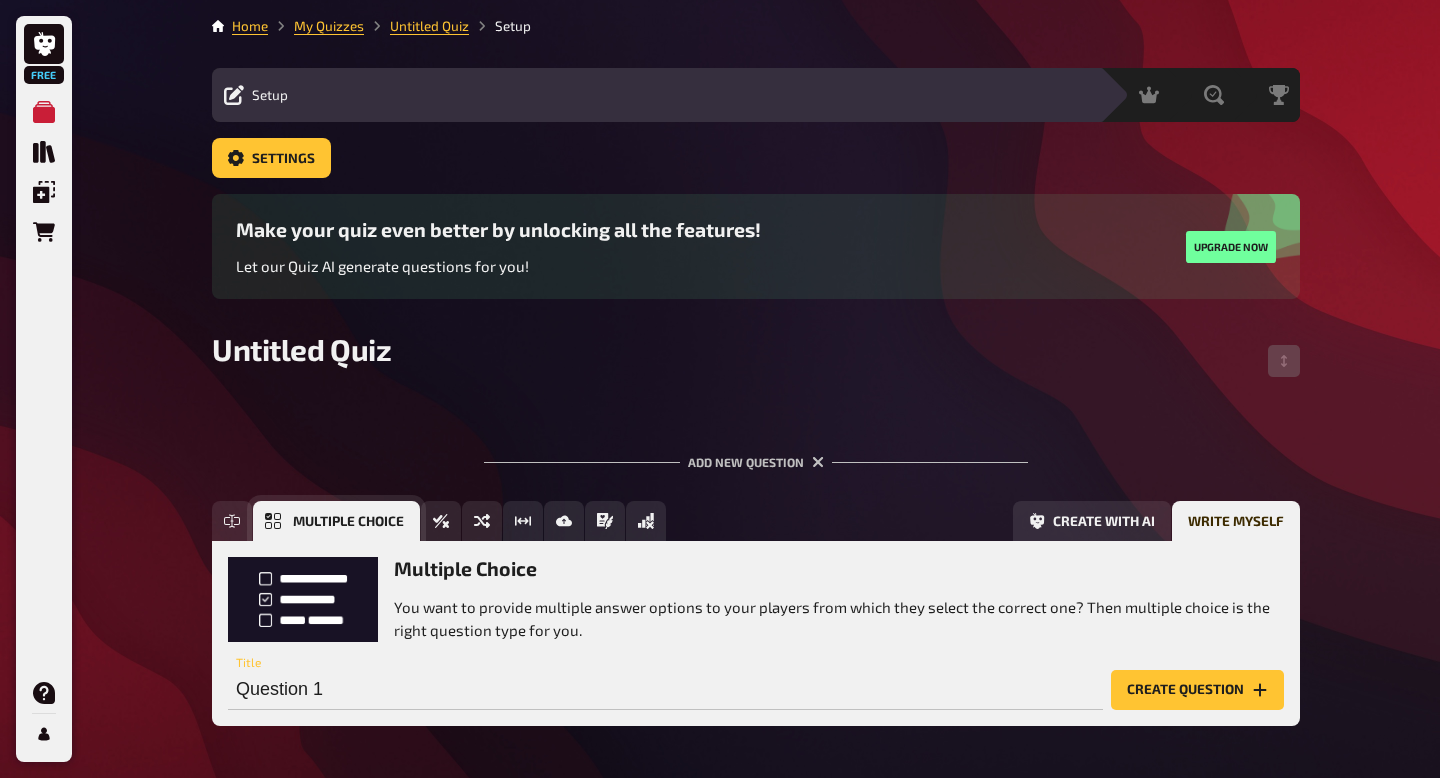 scroll, scrollTop: 77, scrollLeft: 0, axis: vertical 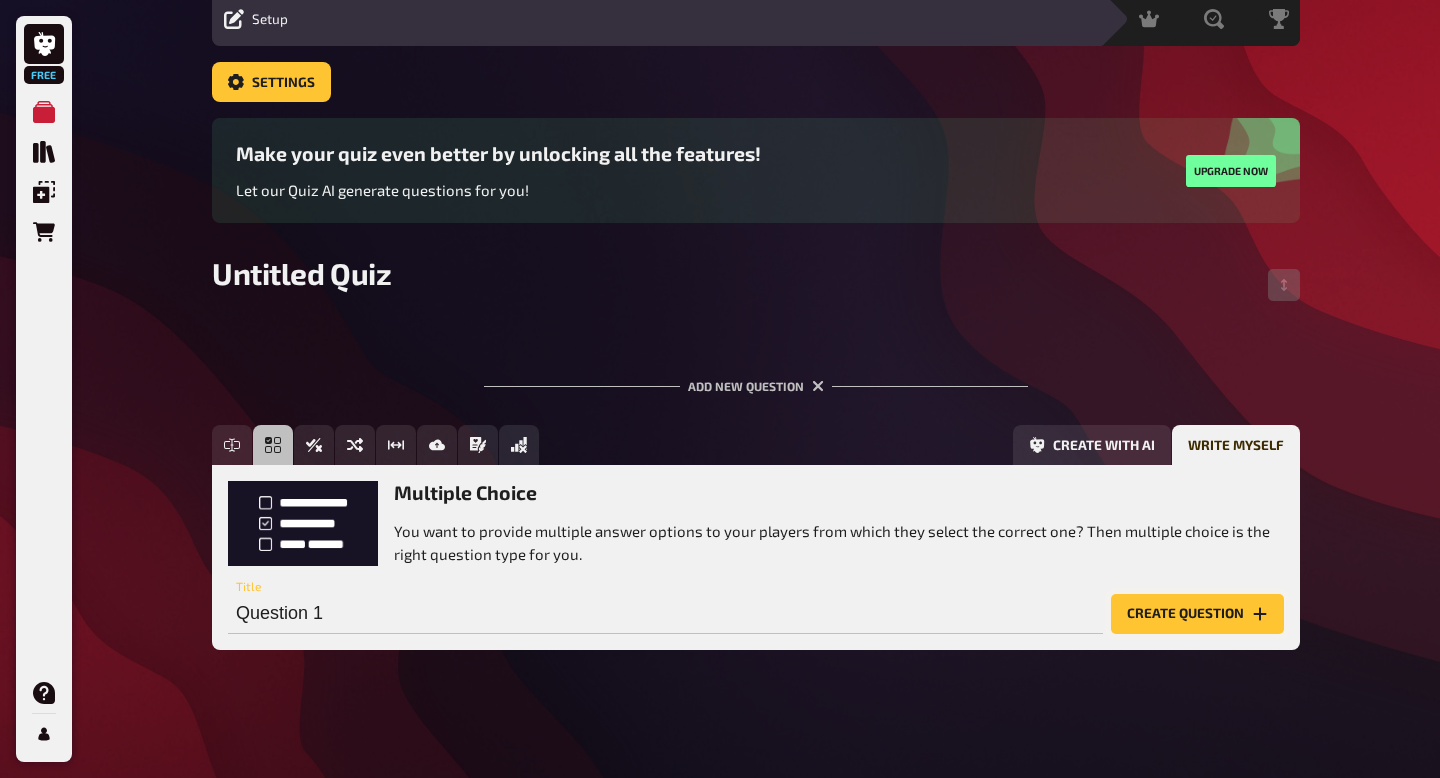 click on "Create question" at bounding box center [1197, 614] 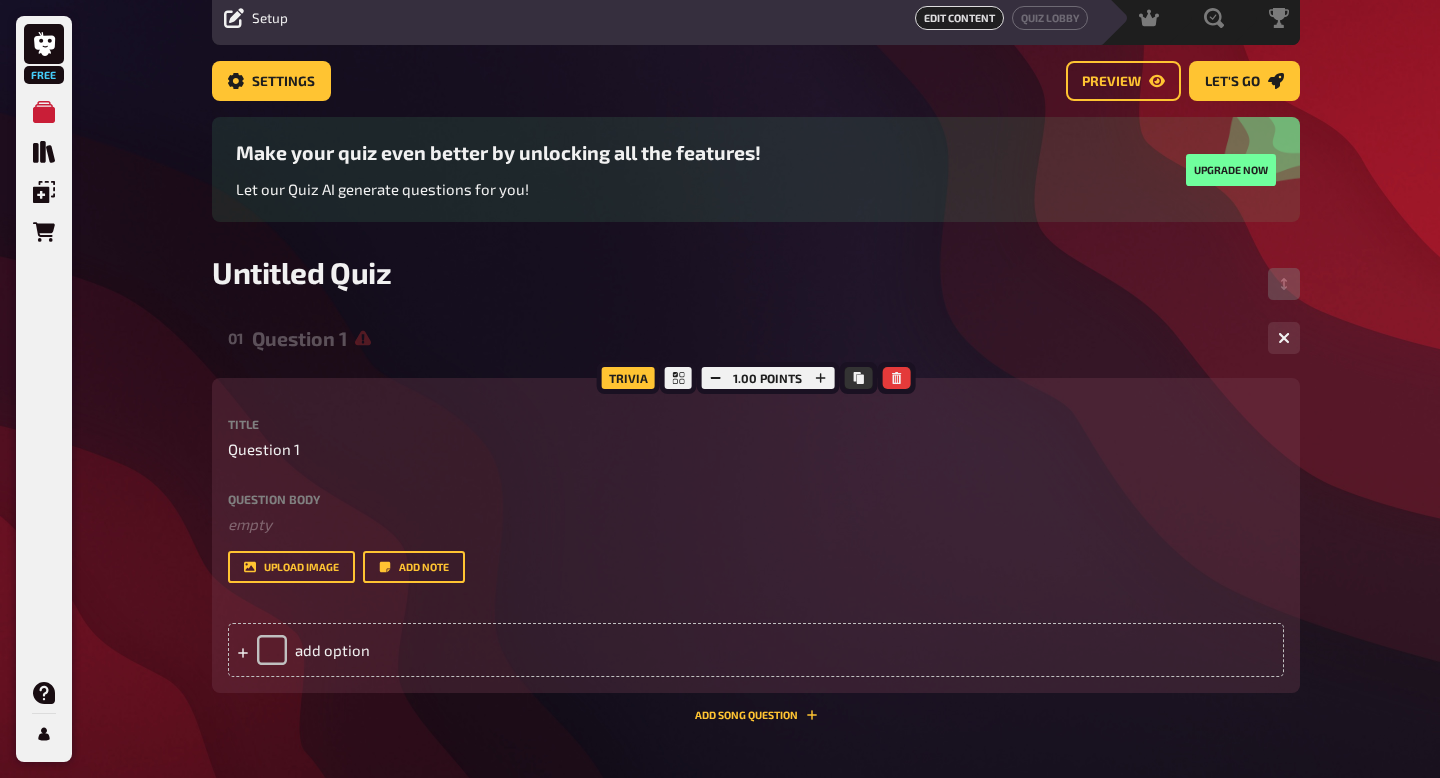 click on "Question body" at bounding box center [756, 499] 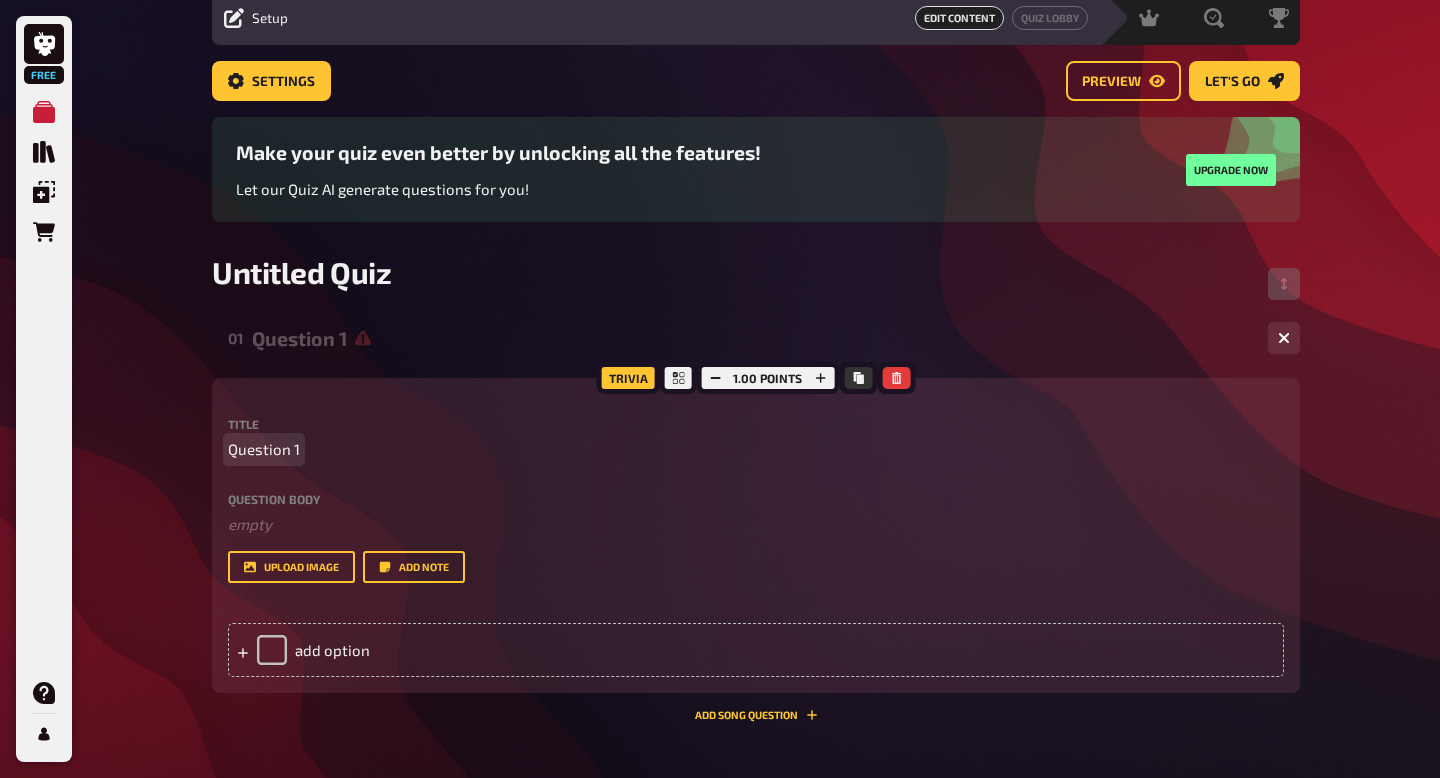 click on "Question 1" at bounding box center (264, 449) 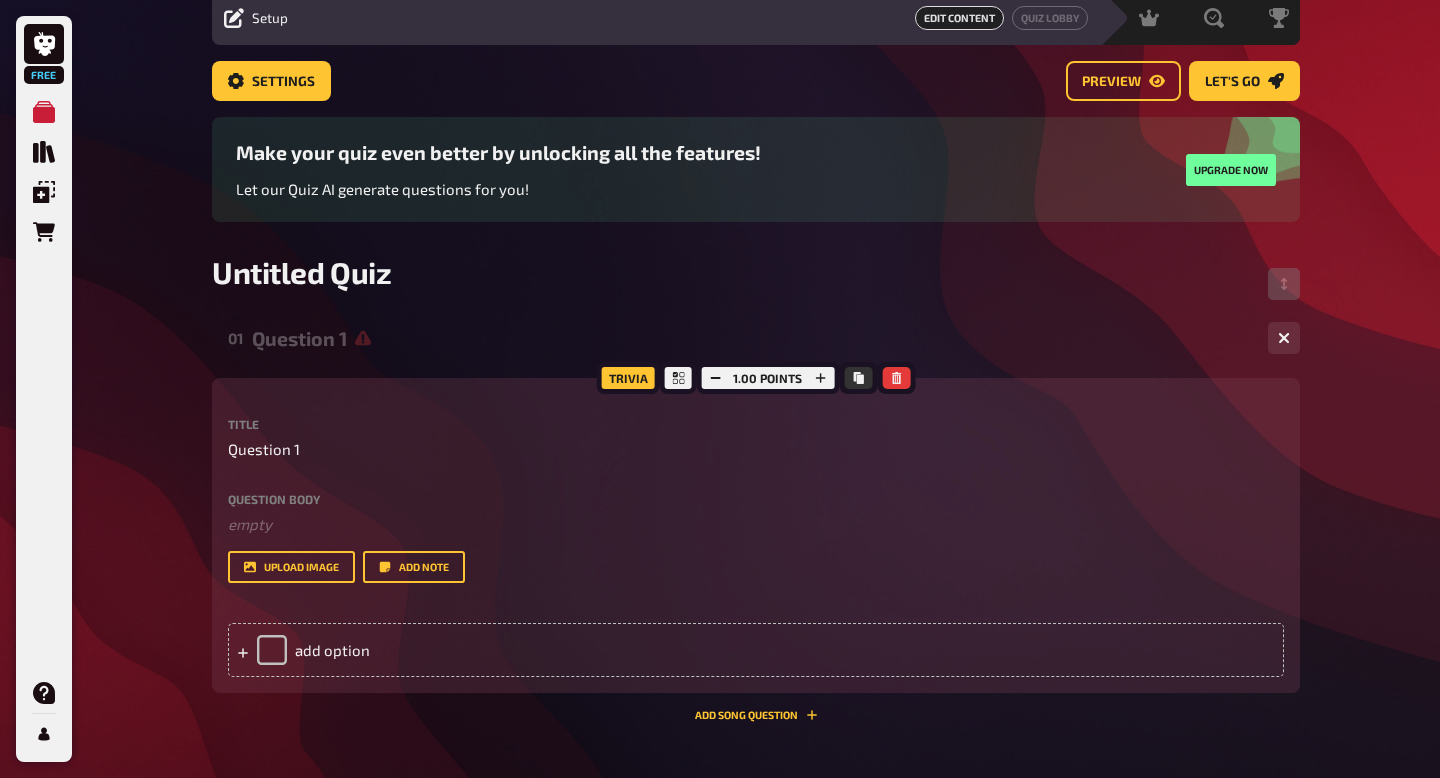 click on "Question body" at bounding box center [756, 499] 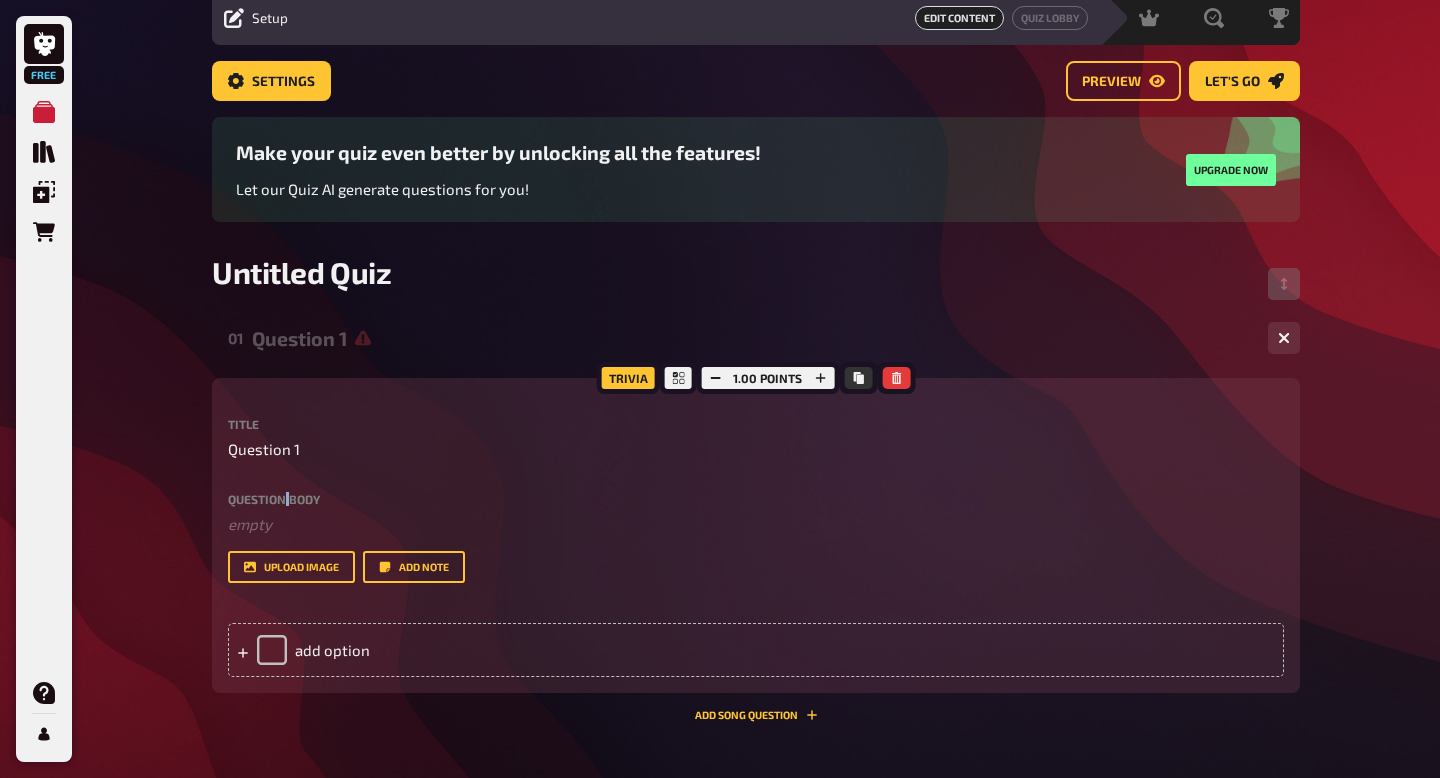 click on "Question body" at bounding box center [756, 499] 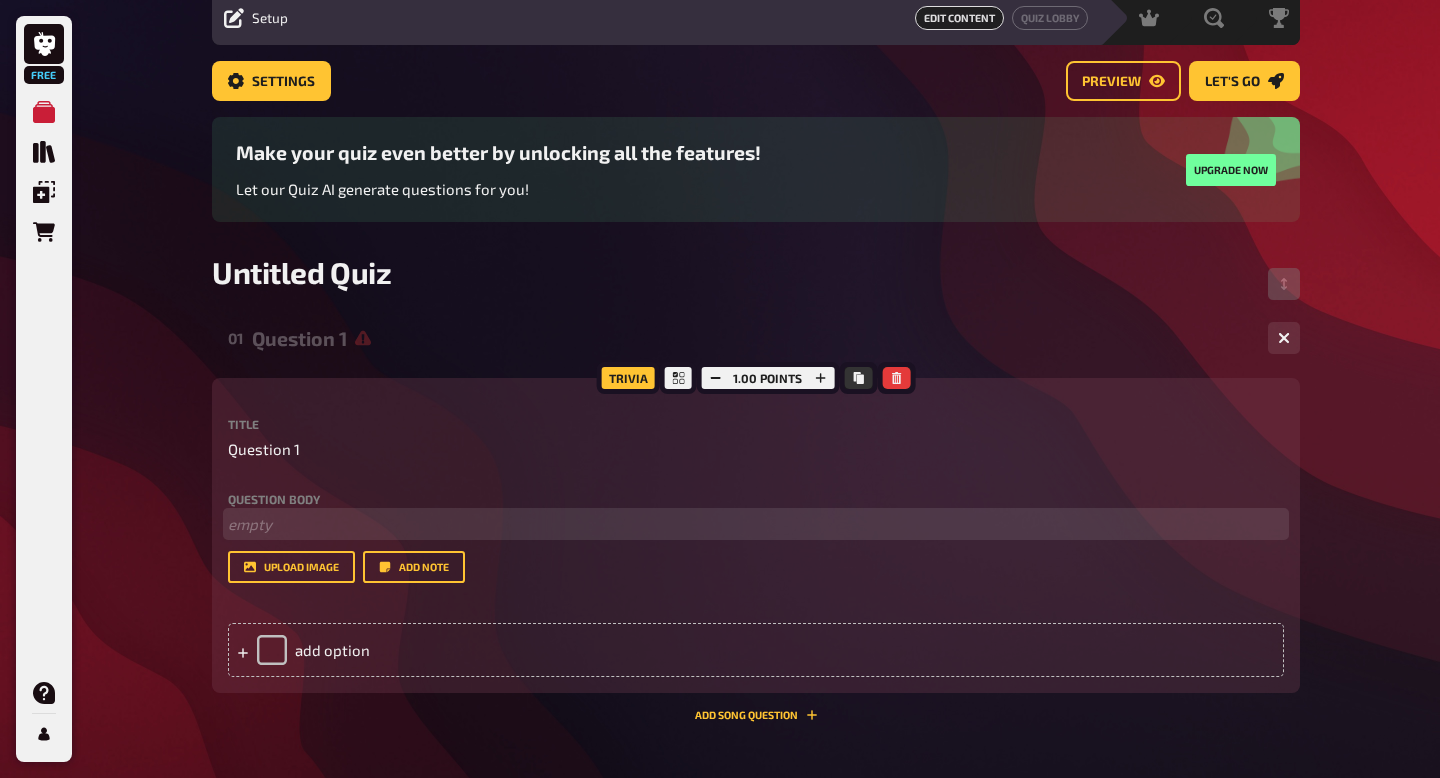 click on "﻿ empty" at bounding box center (756, 524) 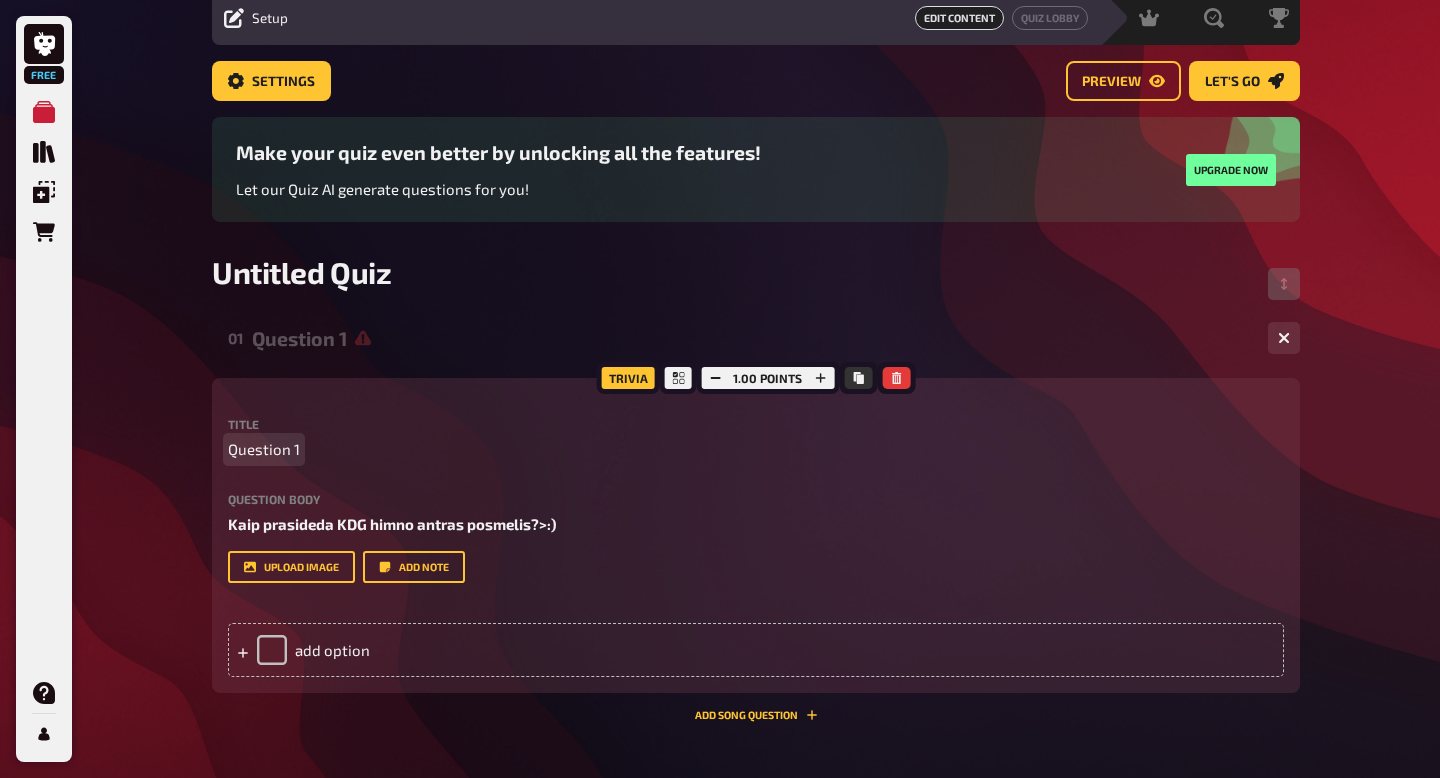 click on "Question 1" at bounding box center [264, 449] 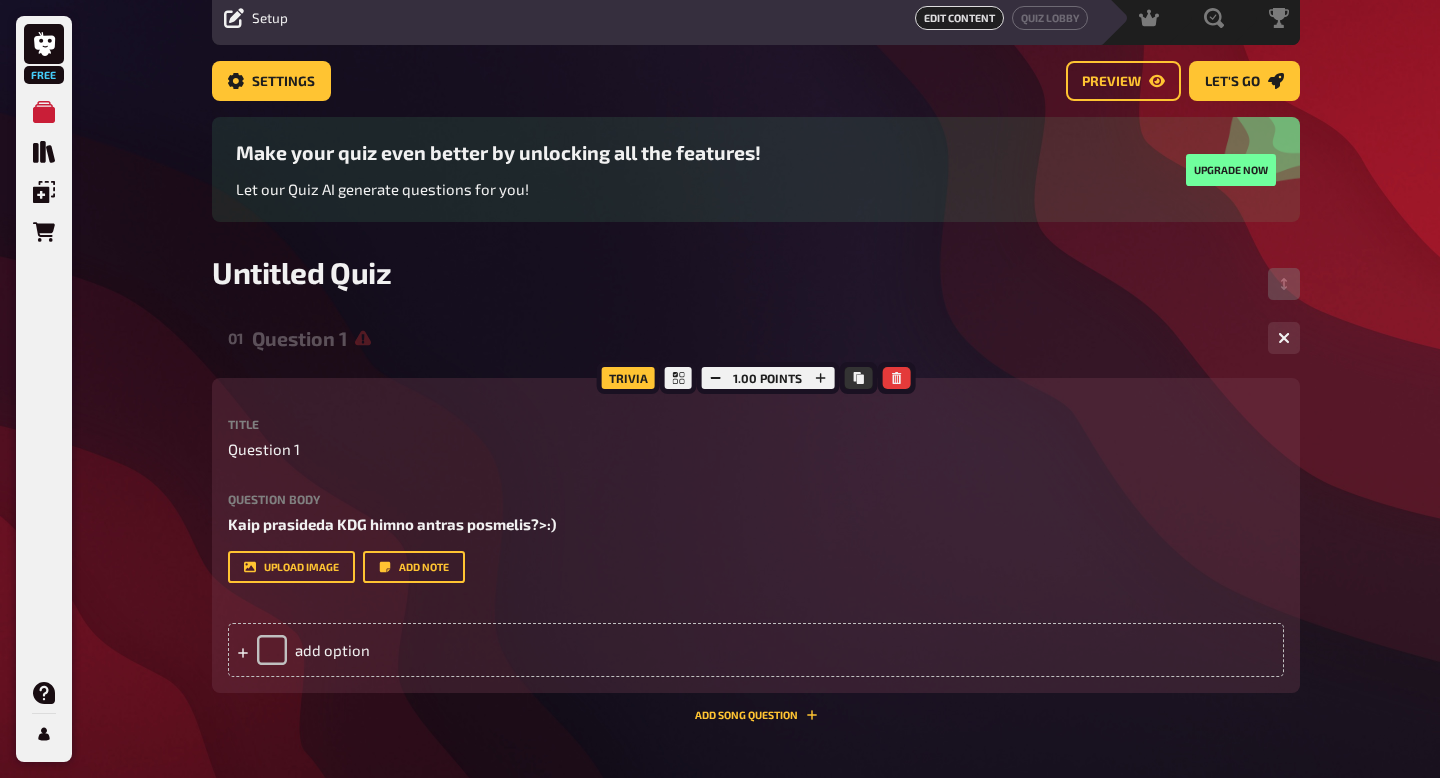 drag, startPoint x: 301, startPoint y: 456, endPoint x: 207, endPoint y: 452, distance: 94.08507 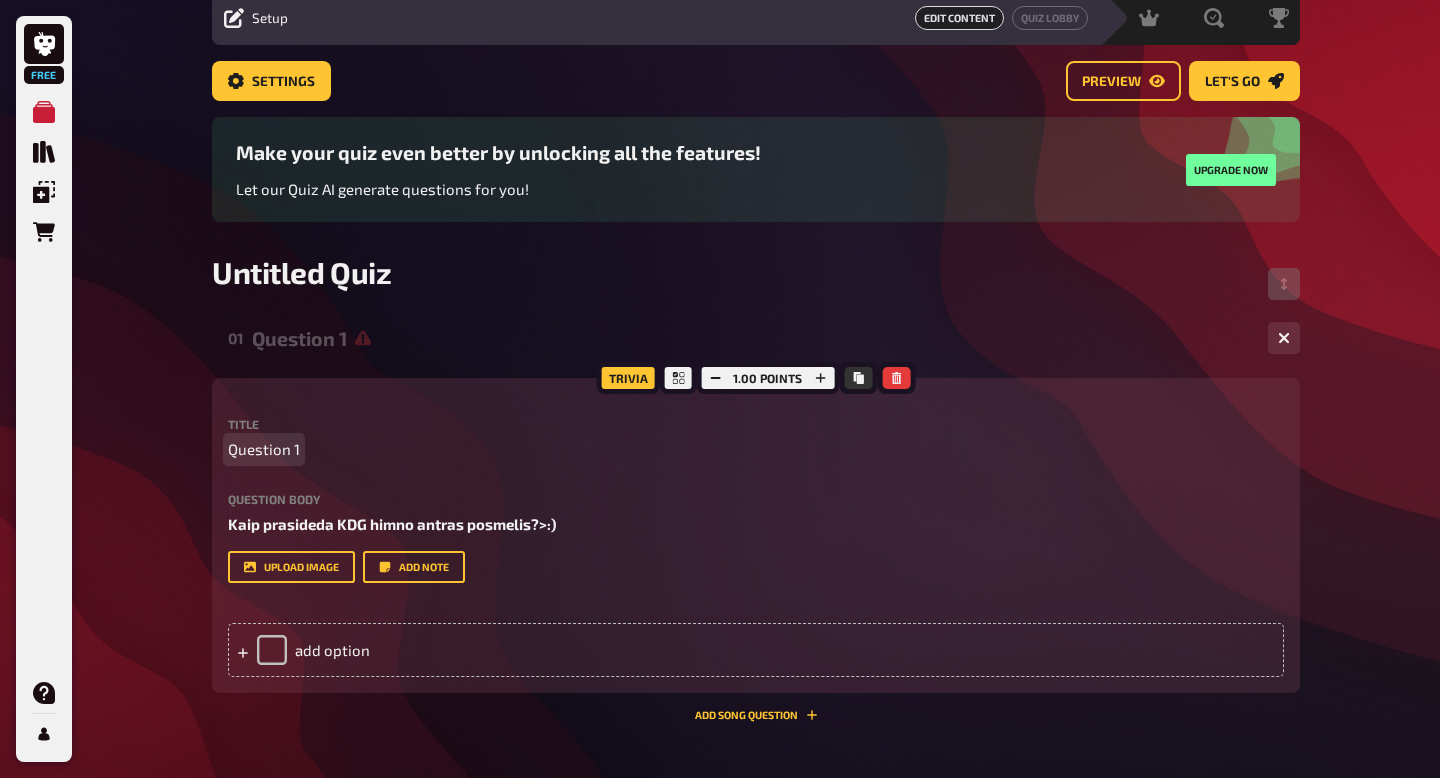 click on "Question 1" at bounding box center [264, 449] 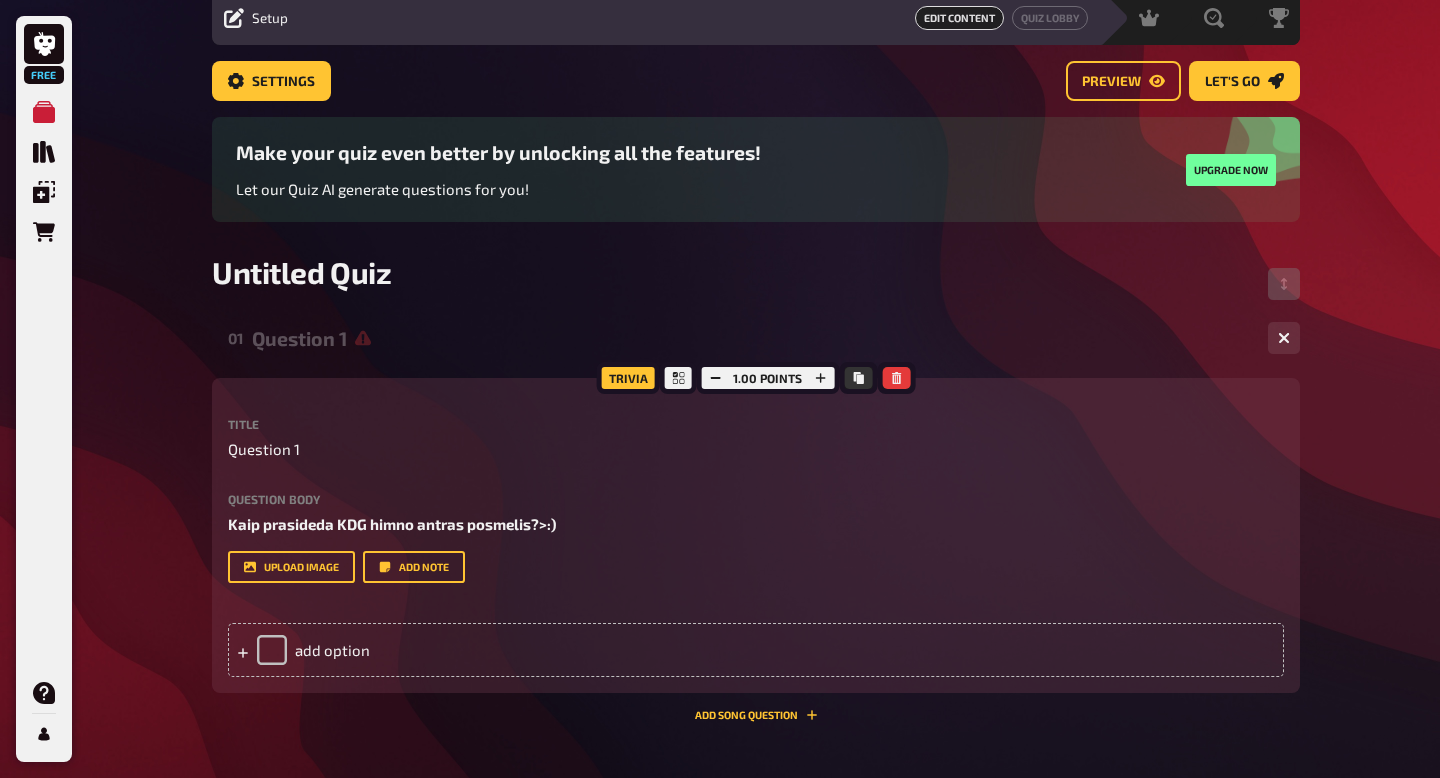 click 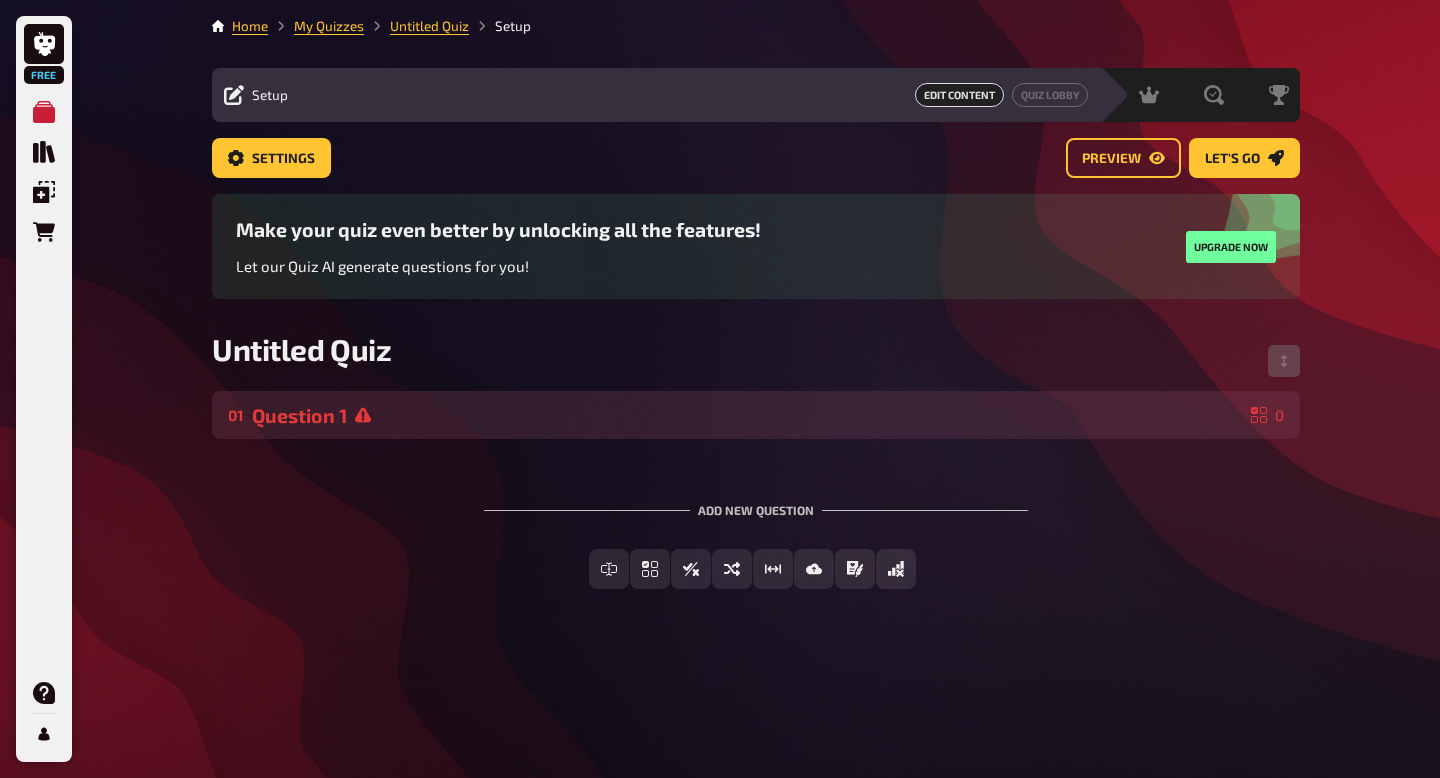 scroll, scrollTop: 0, scrollLeft: 0, axis: both 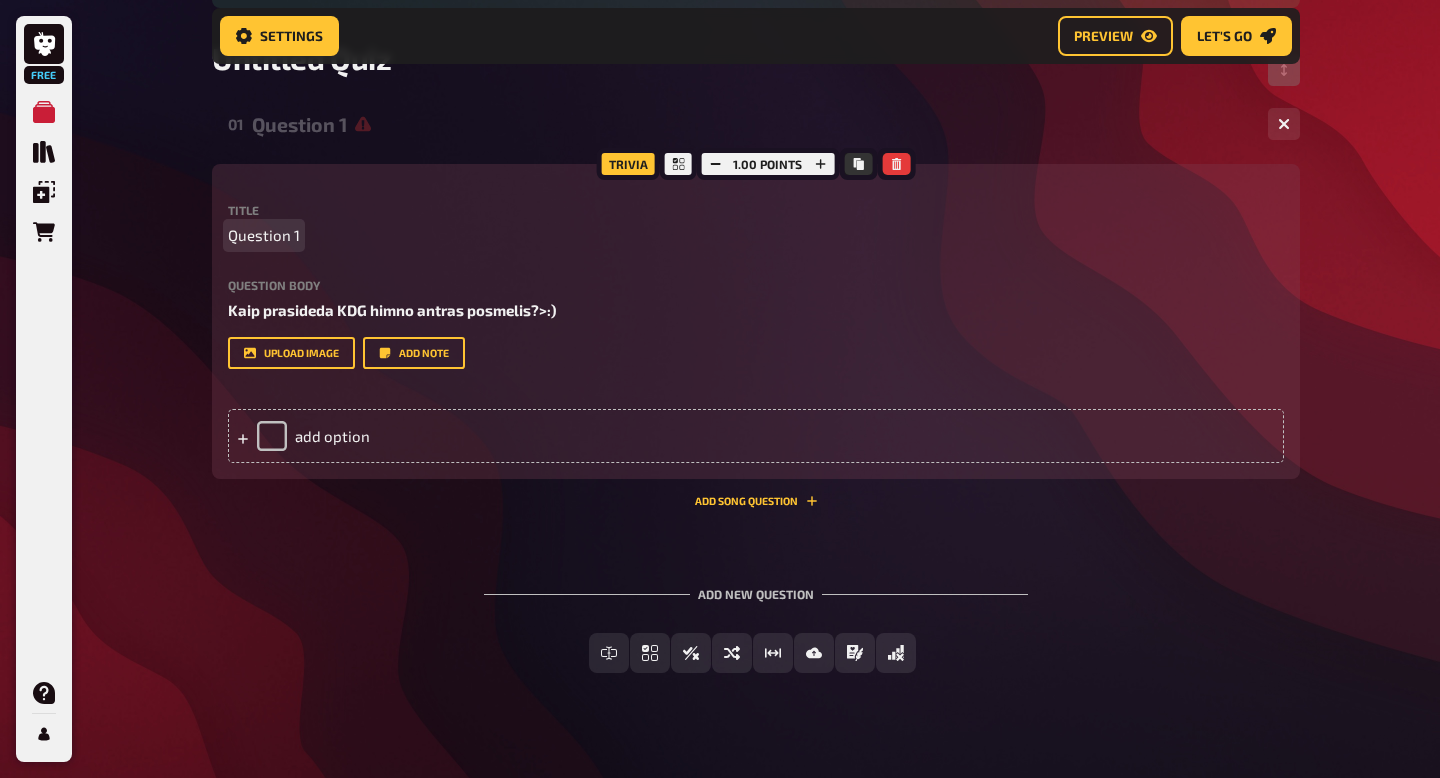 click on "Question 1" at bounding box center (264, 235) 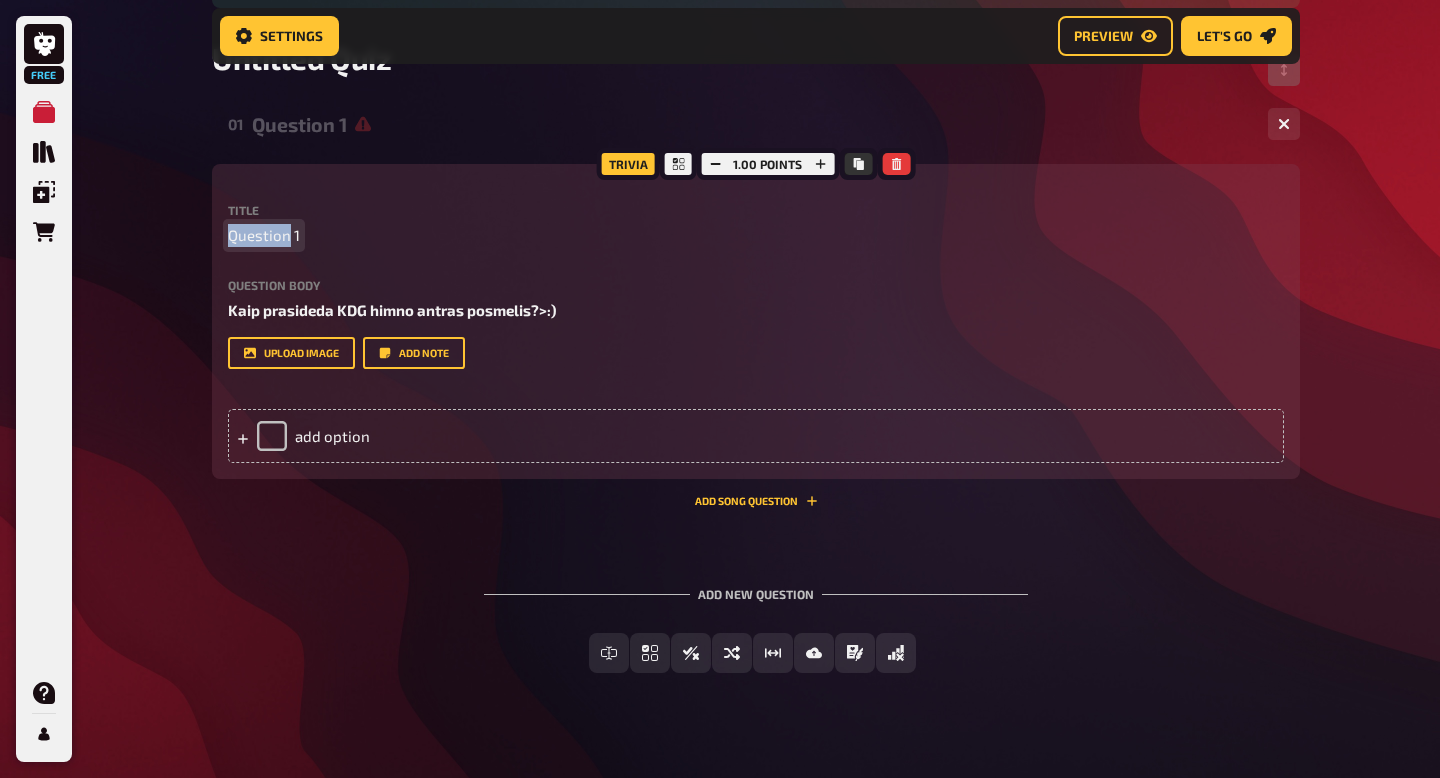 click on "Question 1" at bounding box center [264, 235] 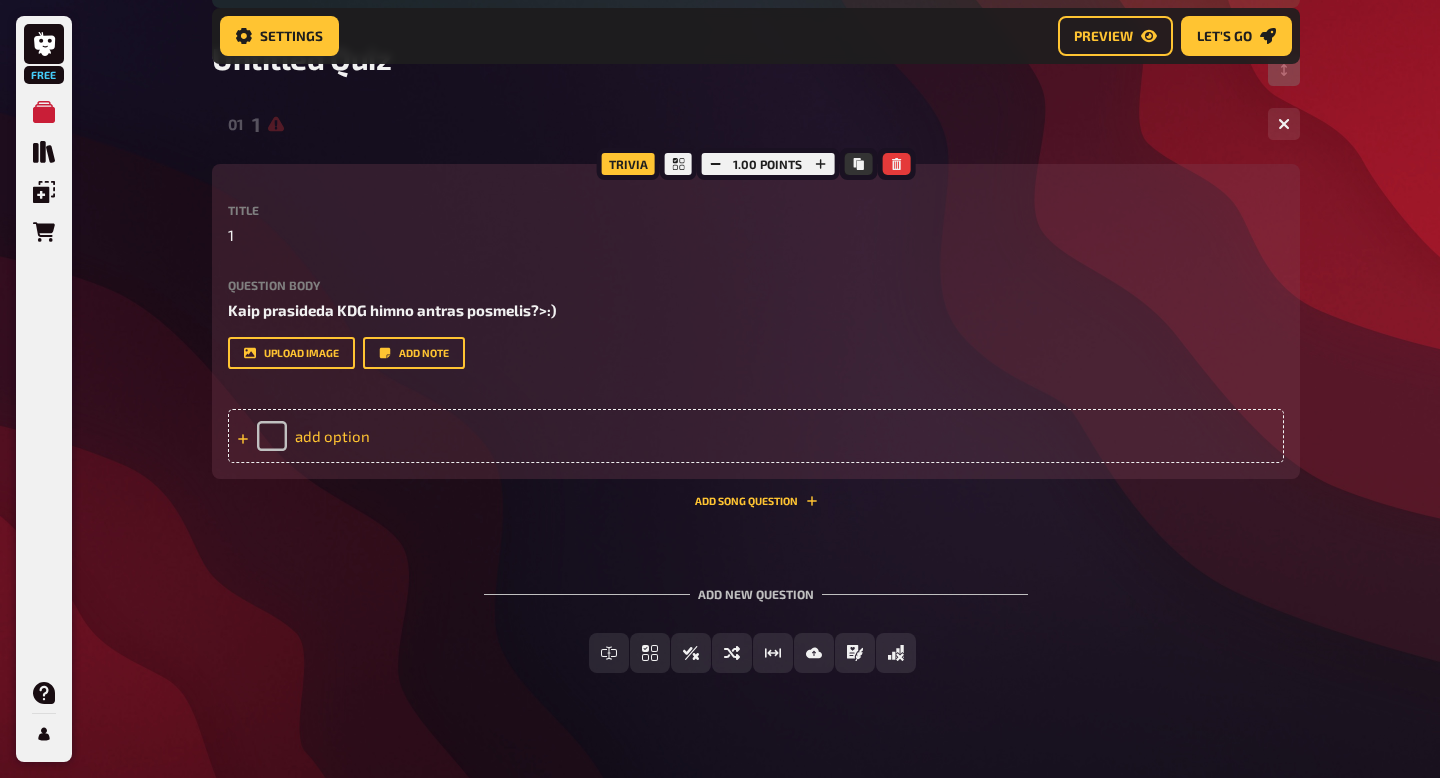 click on "add option" at bounding box center [756, 436] 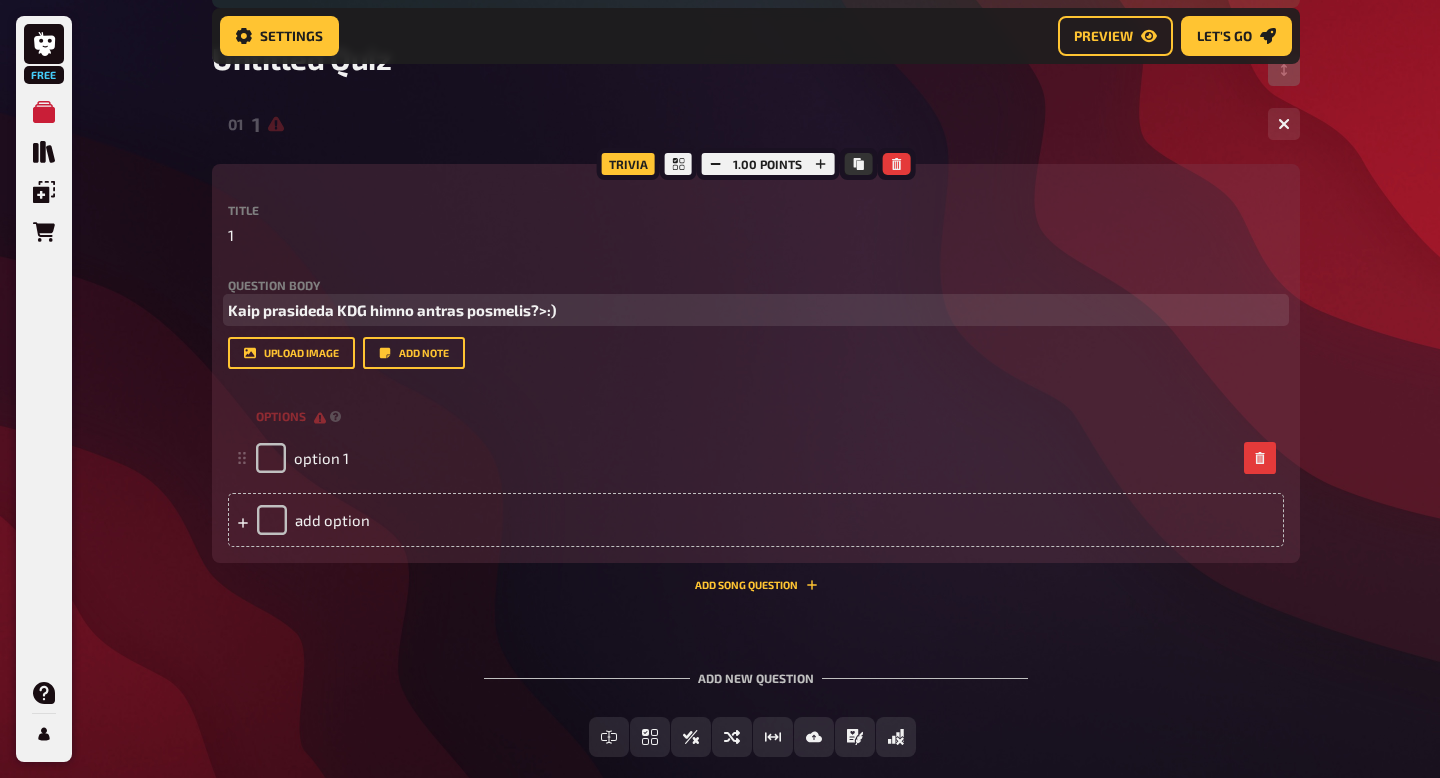 click on "Kaip prasideda KDG himno antras posmelis?>:)" at bounding box center (392, 310) 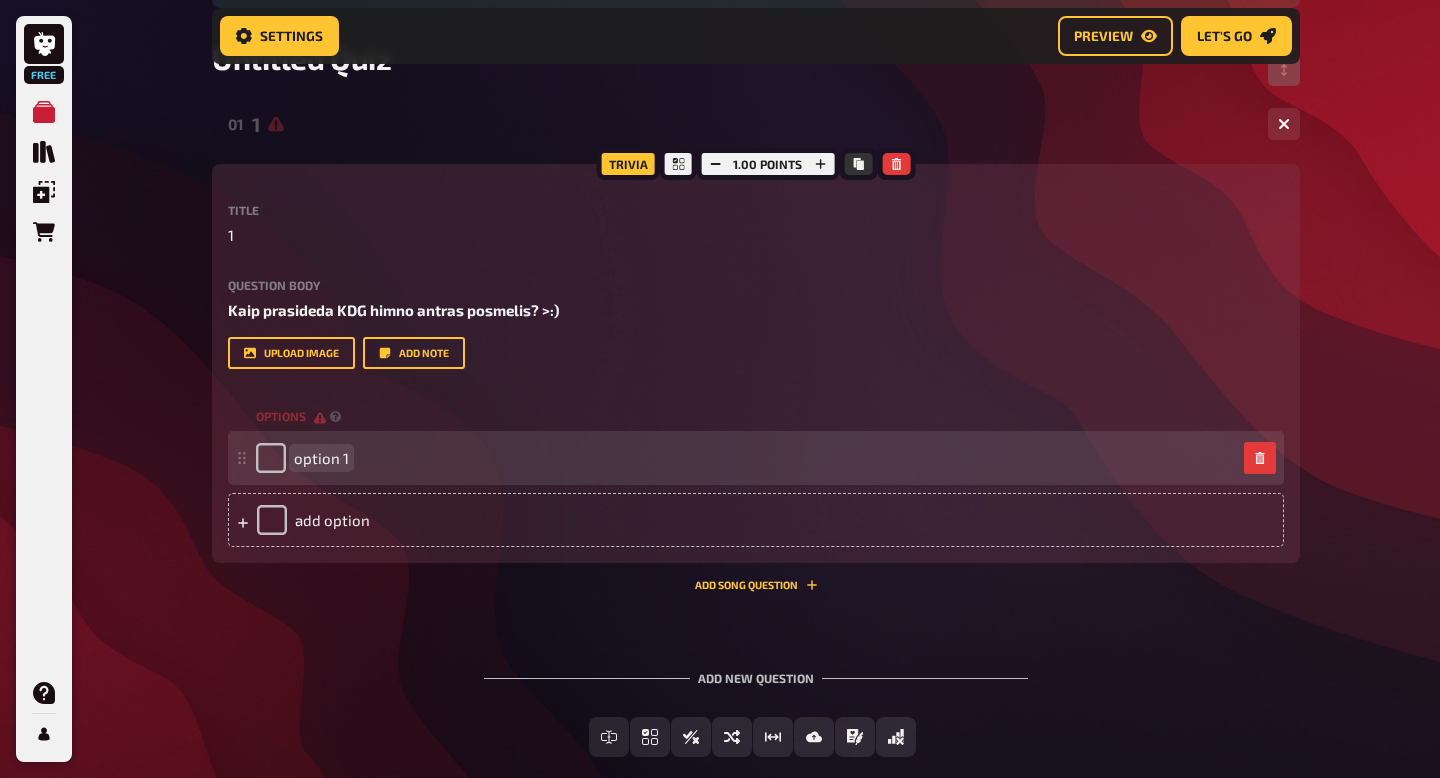 click on "option 1" at bounding box center (321, 458) 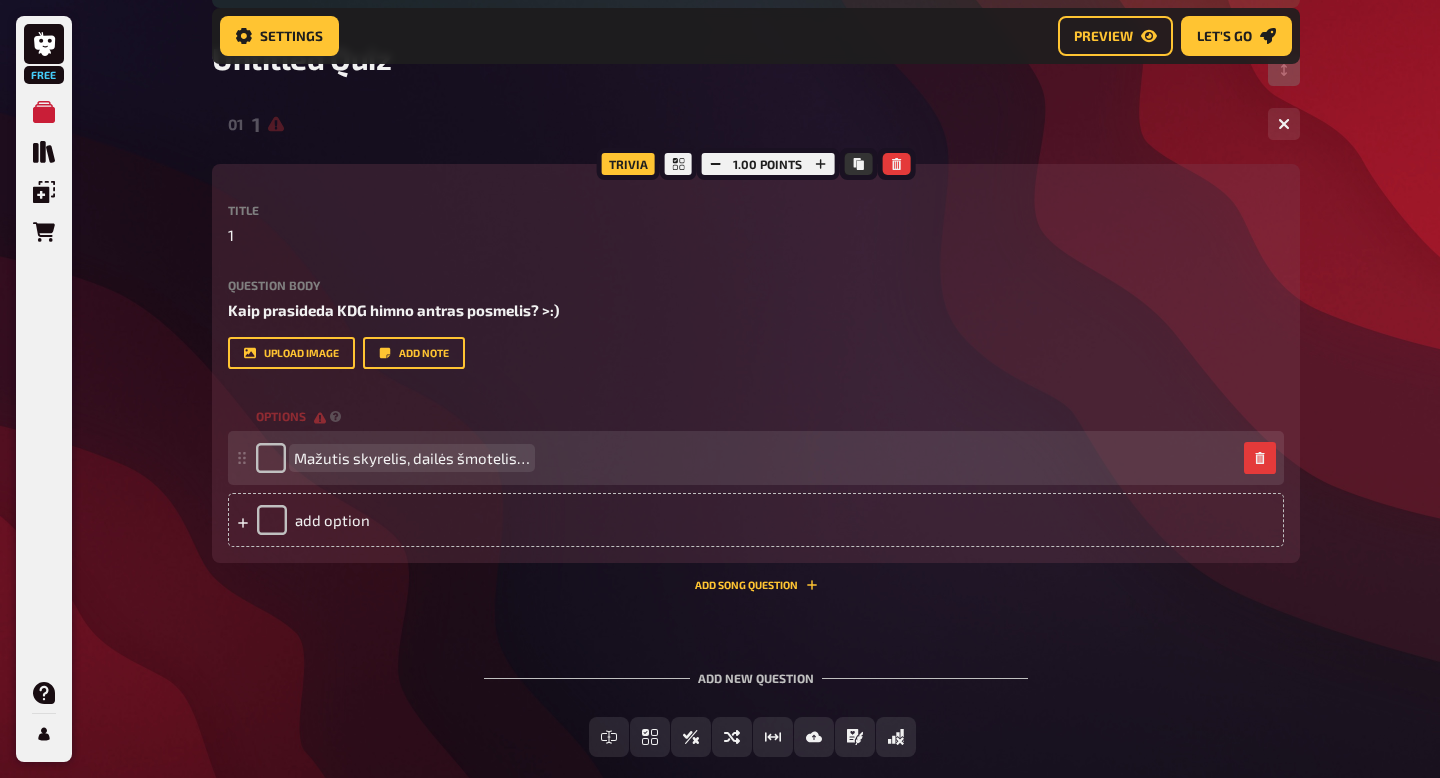 click on "Mažutis skyrelis, dailės šmotelis…" at bounding box center [412, 458] 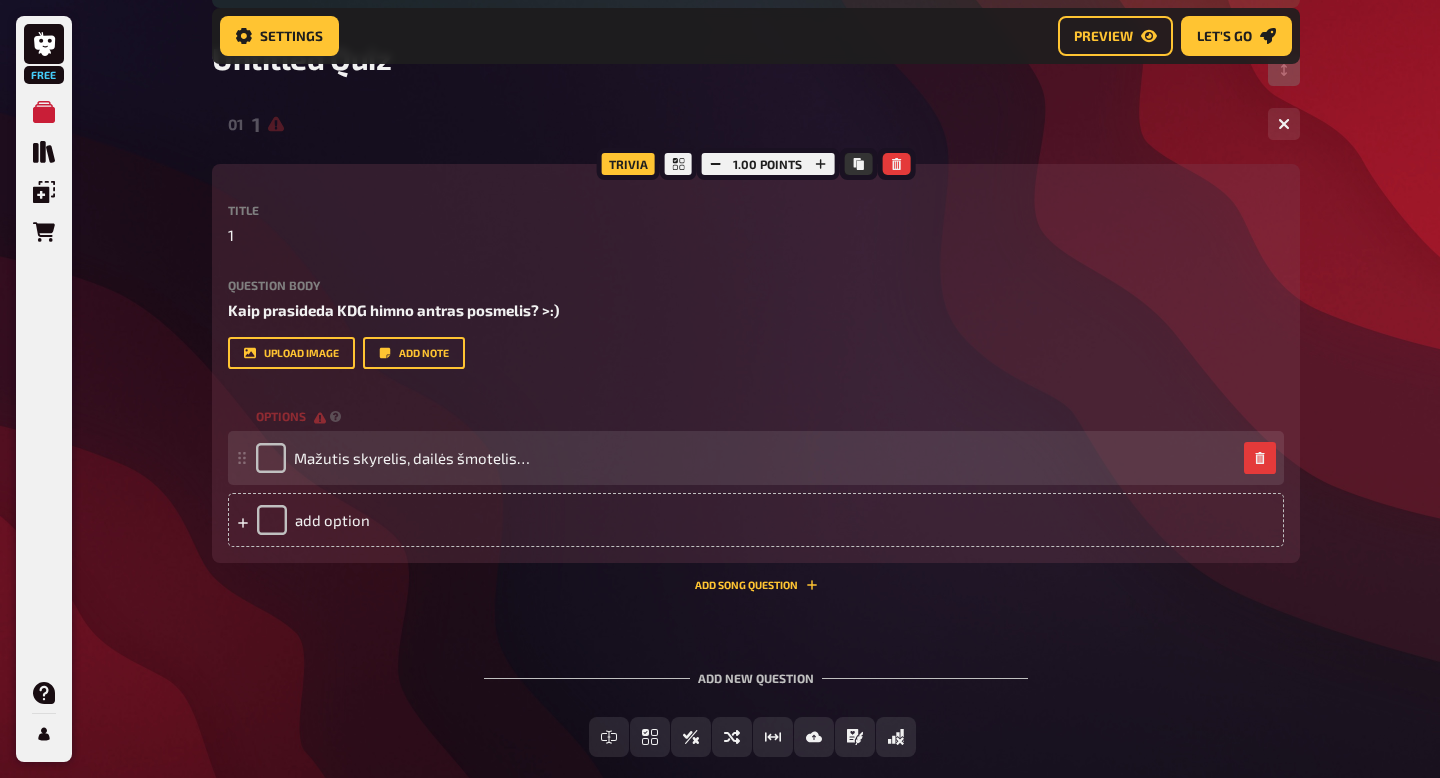click on "Mažutis skyrelis, dailės šmotelis…" at bounding box center (393, 458) 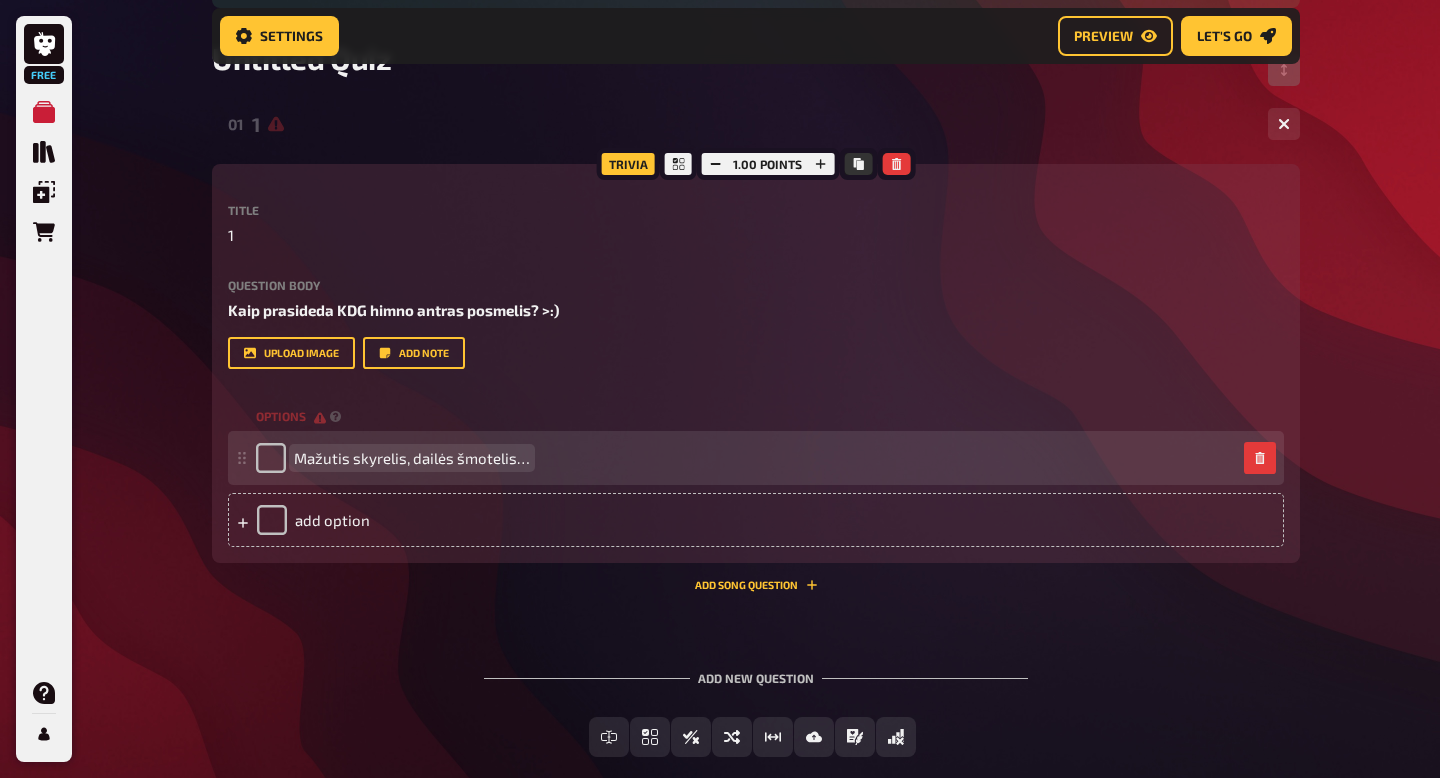 click on "Mažutis skyrelis, dailės šmotelis…" at bounding box center [412, 458] 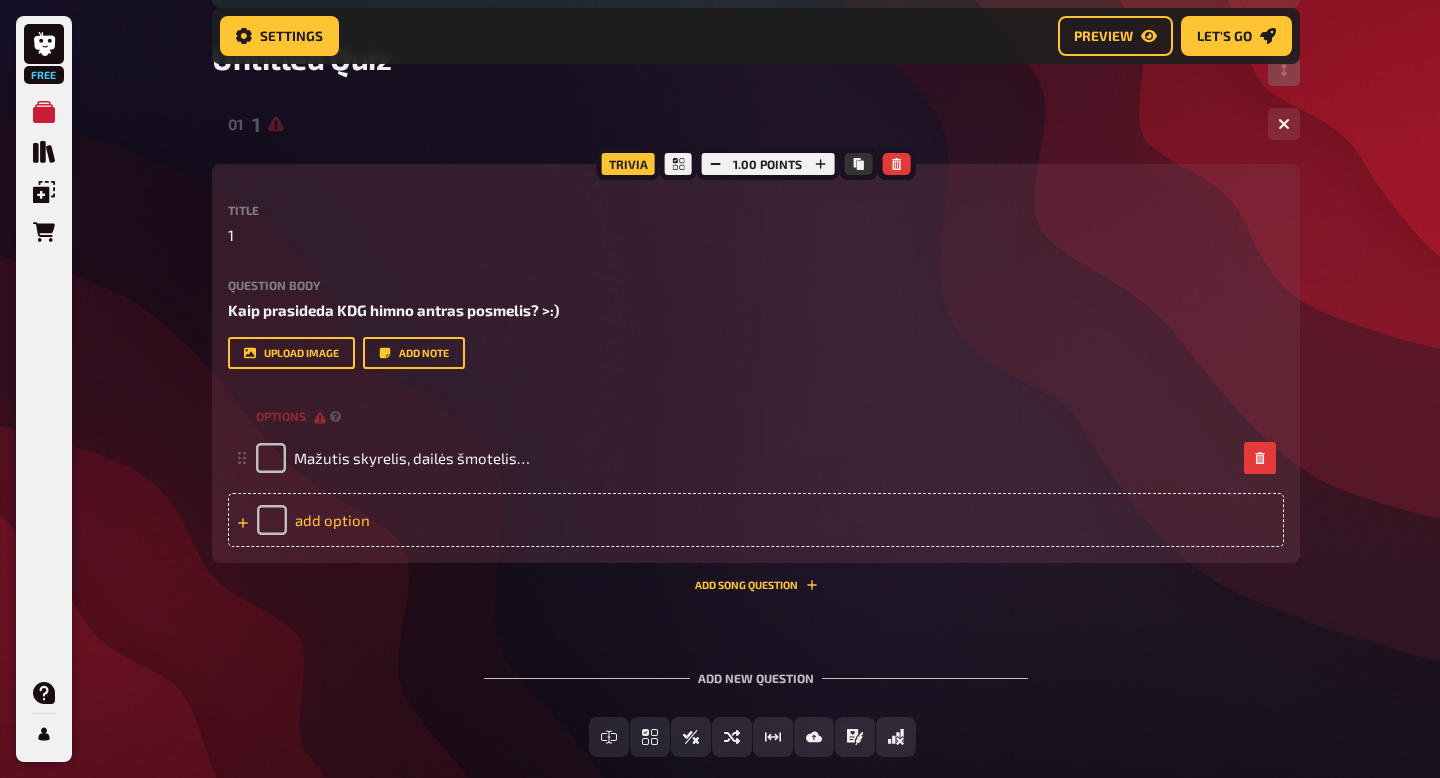 click on "add option" at bounding box center (756, 520) 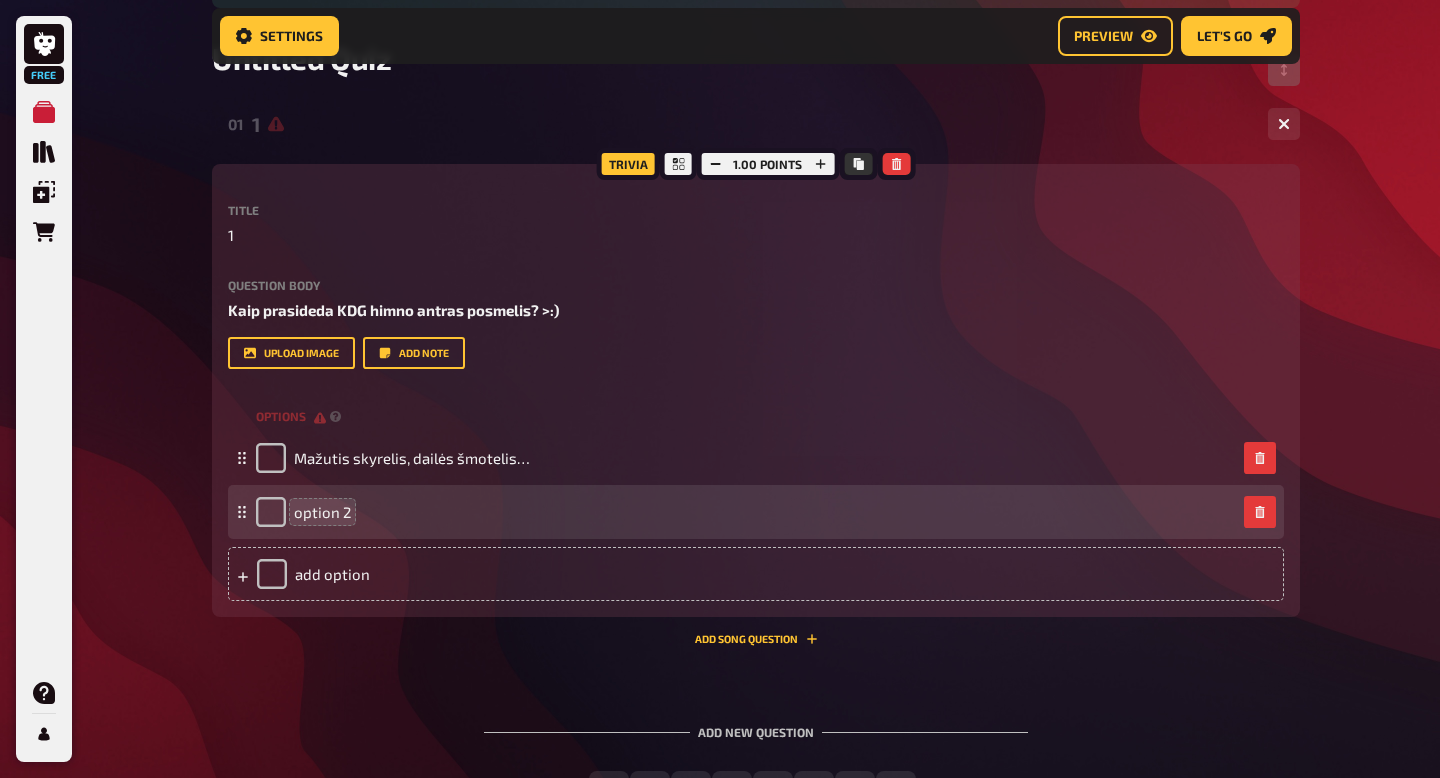 click on "option 2" at bounding box center [322, 512] 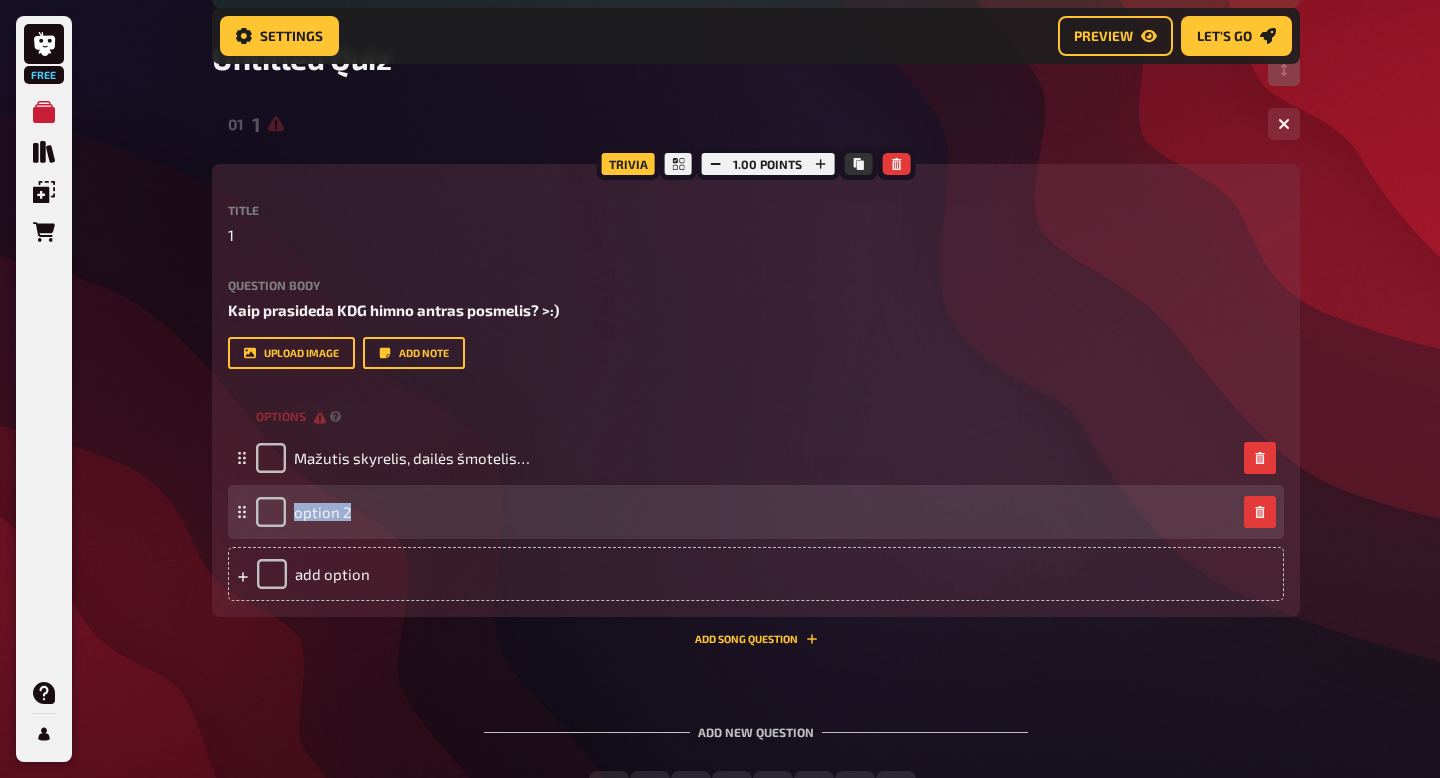 type 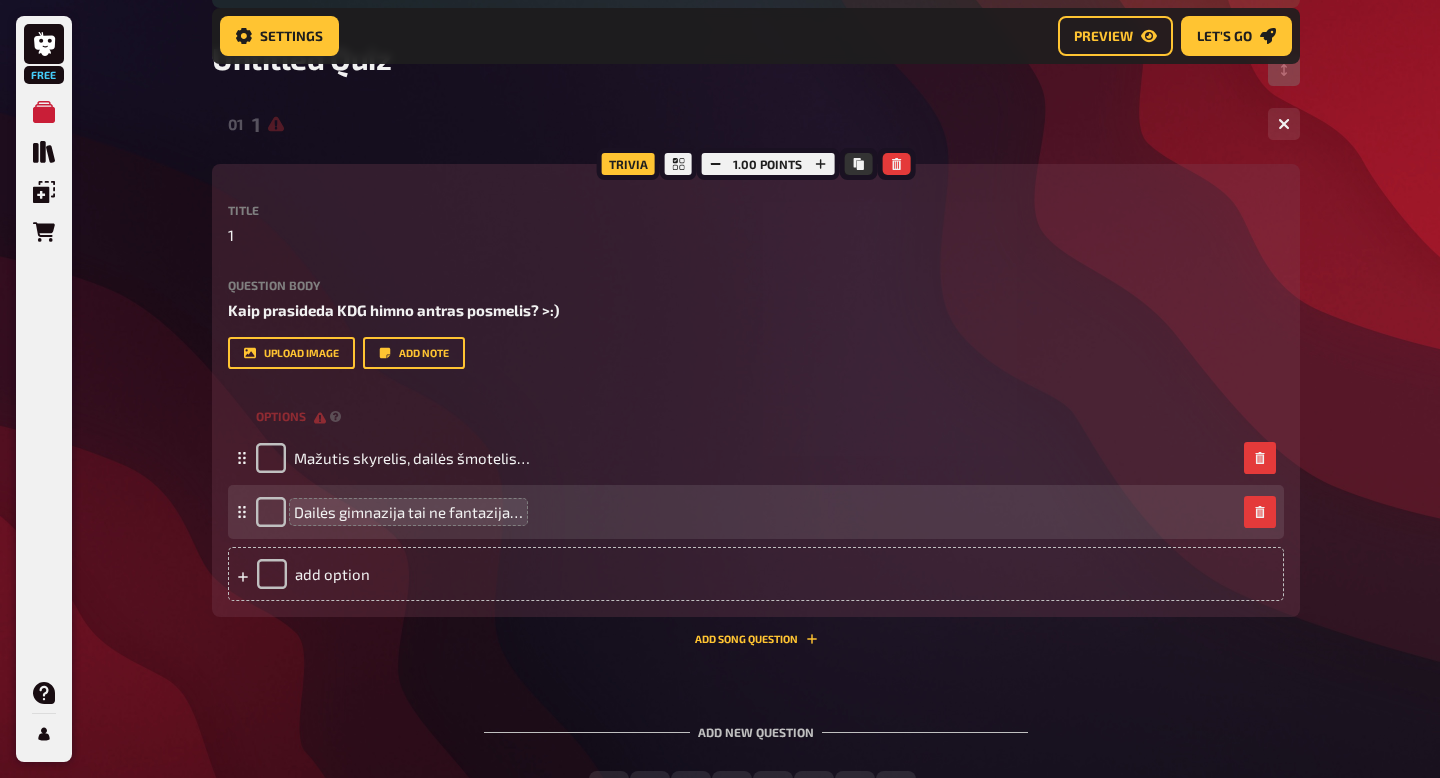 click on "Dailės gimnazija tai ne fantazija…" at bounding box center [408, 512] 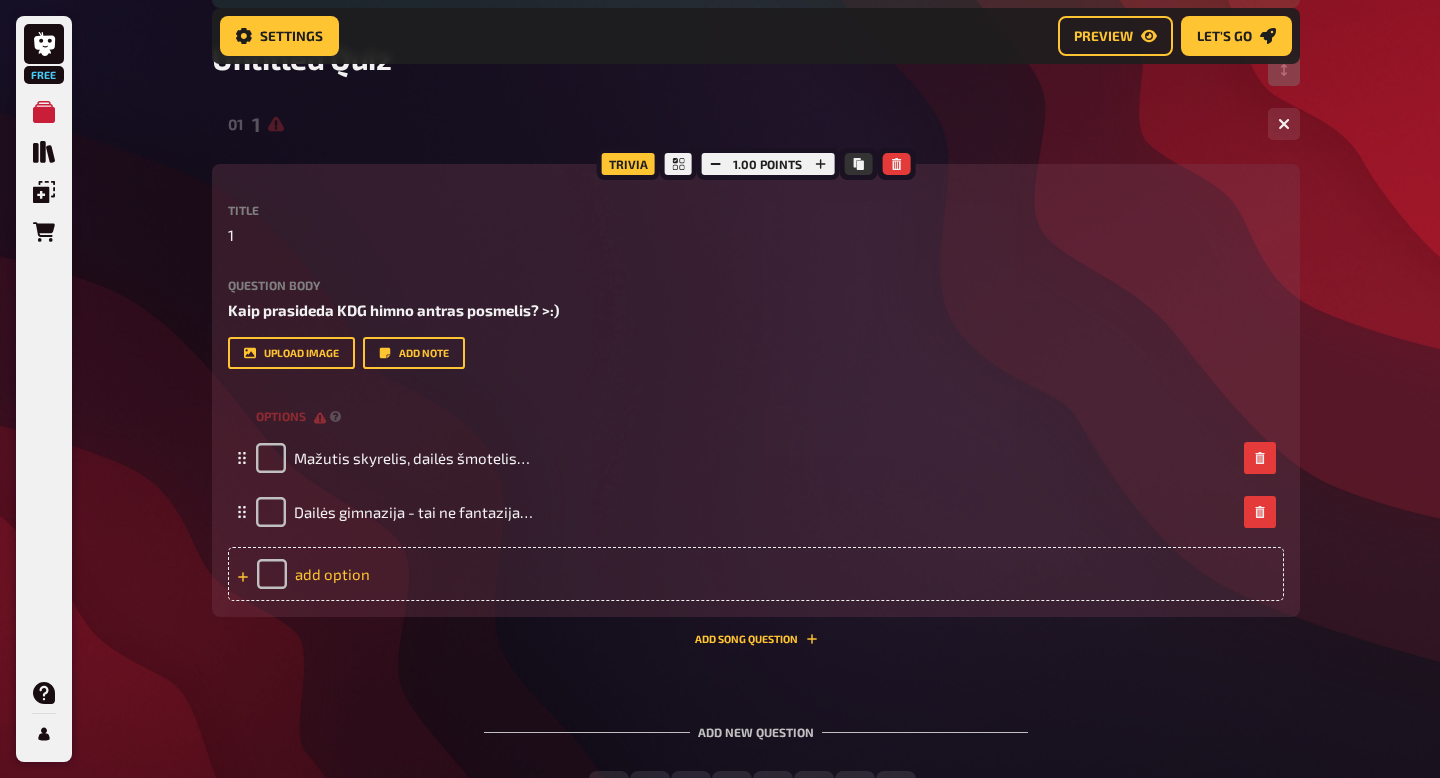 click on "add option" at bounding box center (756, 574) 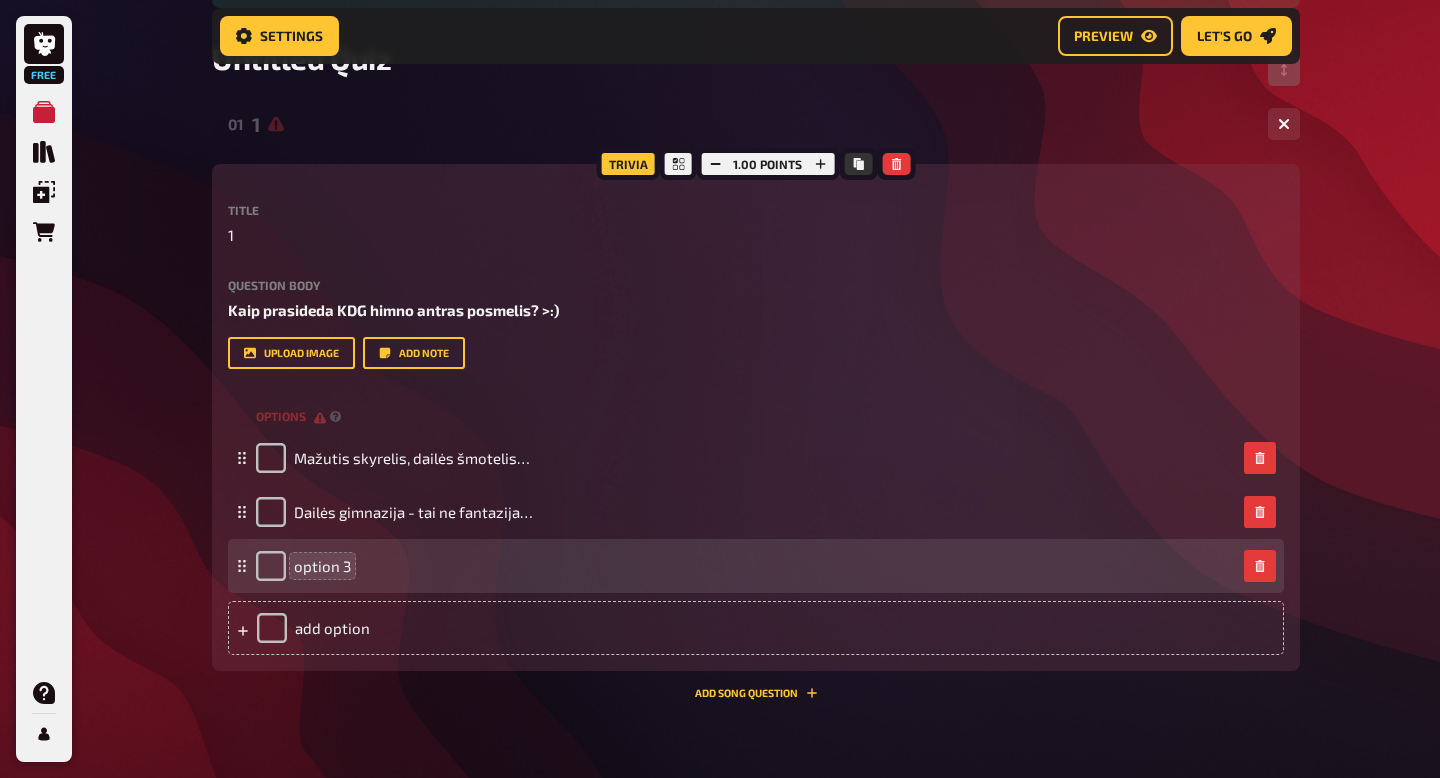 click on "option 3" at bounding box center [322, 566] 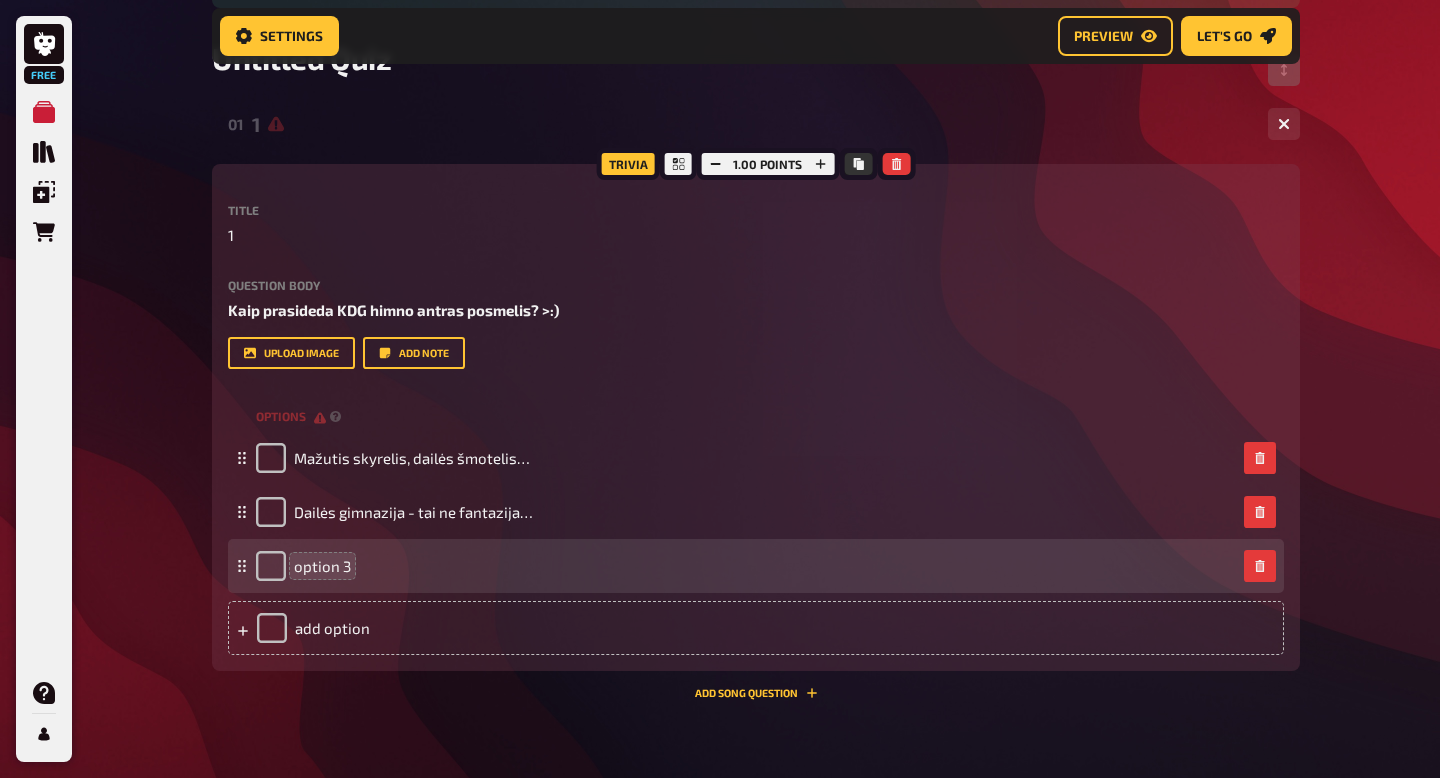 type 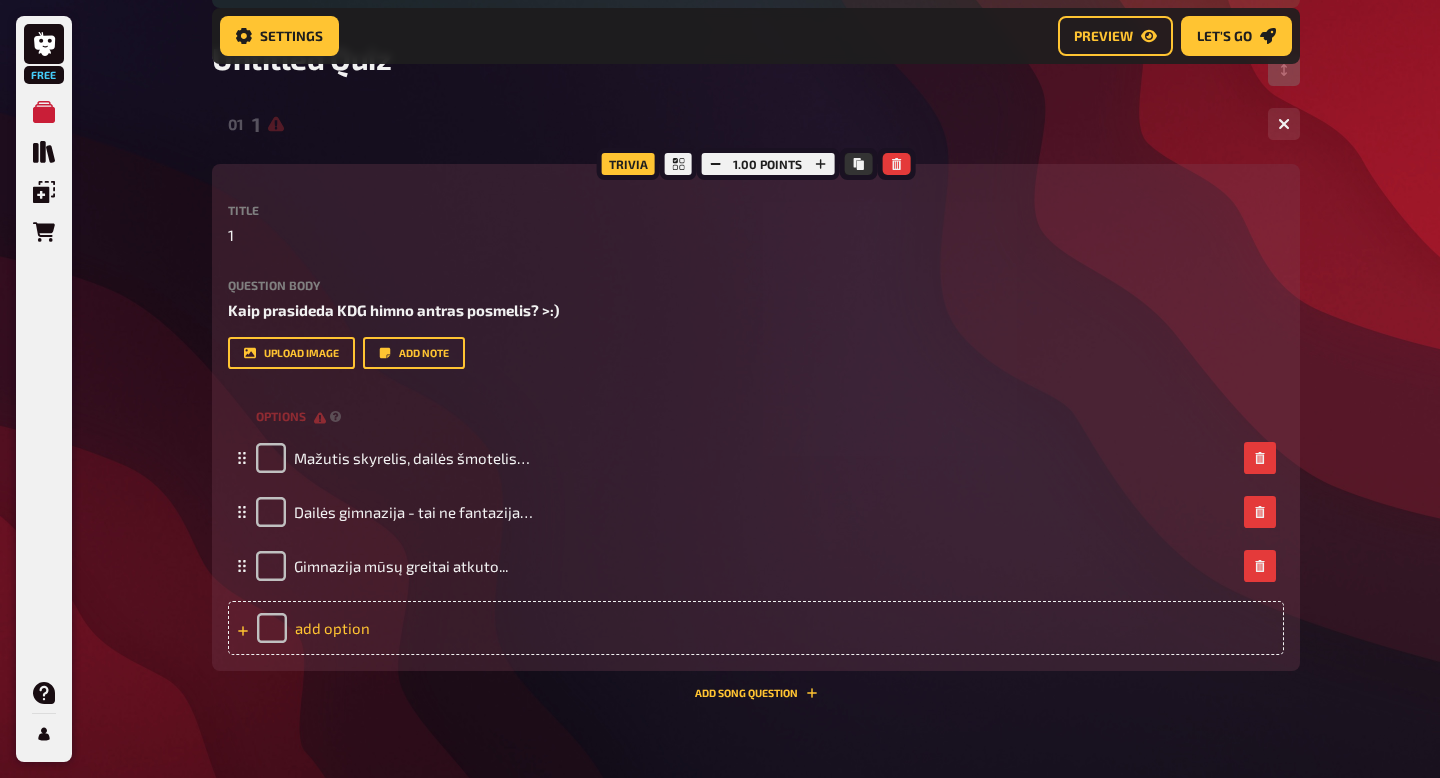 click on "add option" at bounding box center [756, 628] 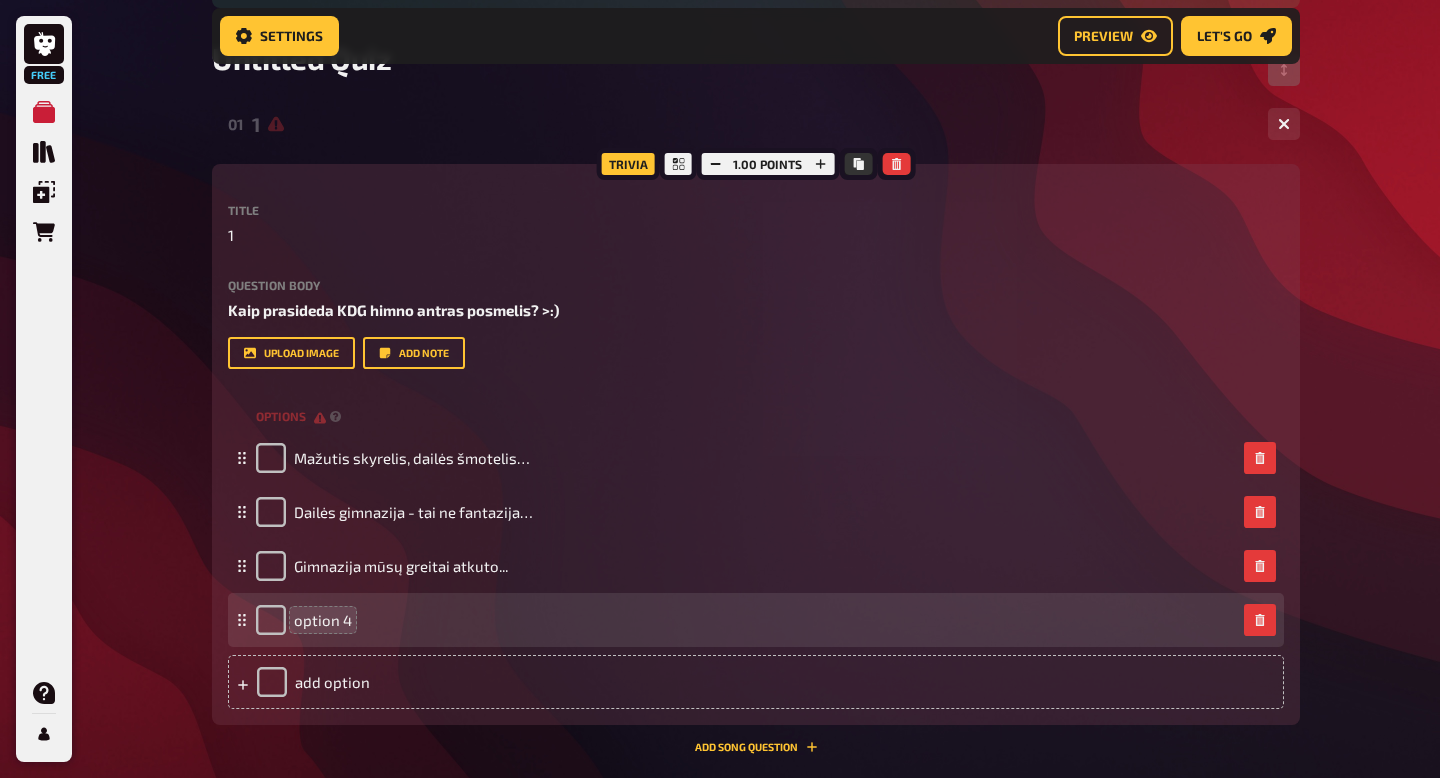 click on "option 4" at bounding box center (323, 620) 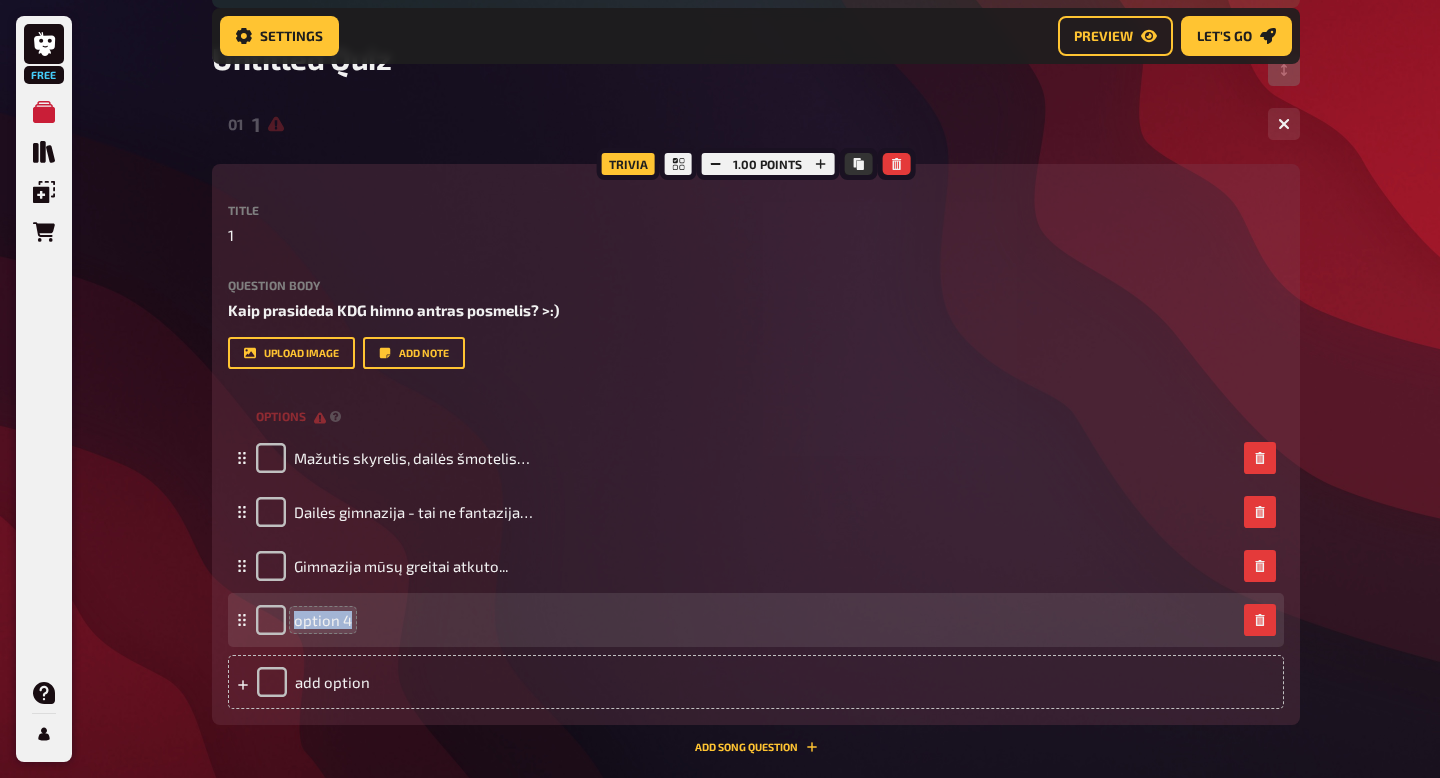 type 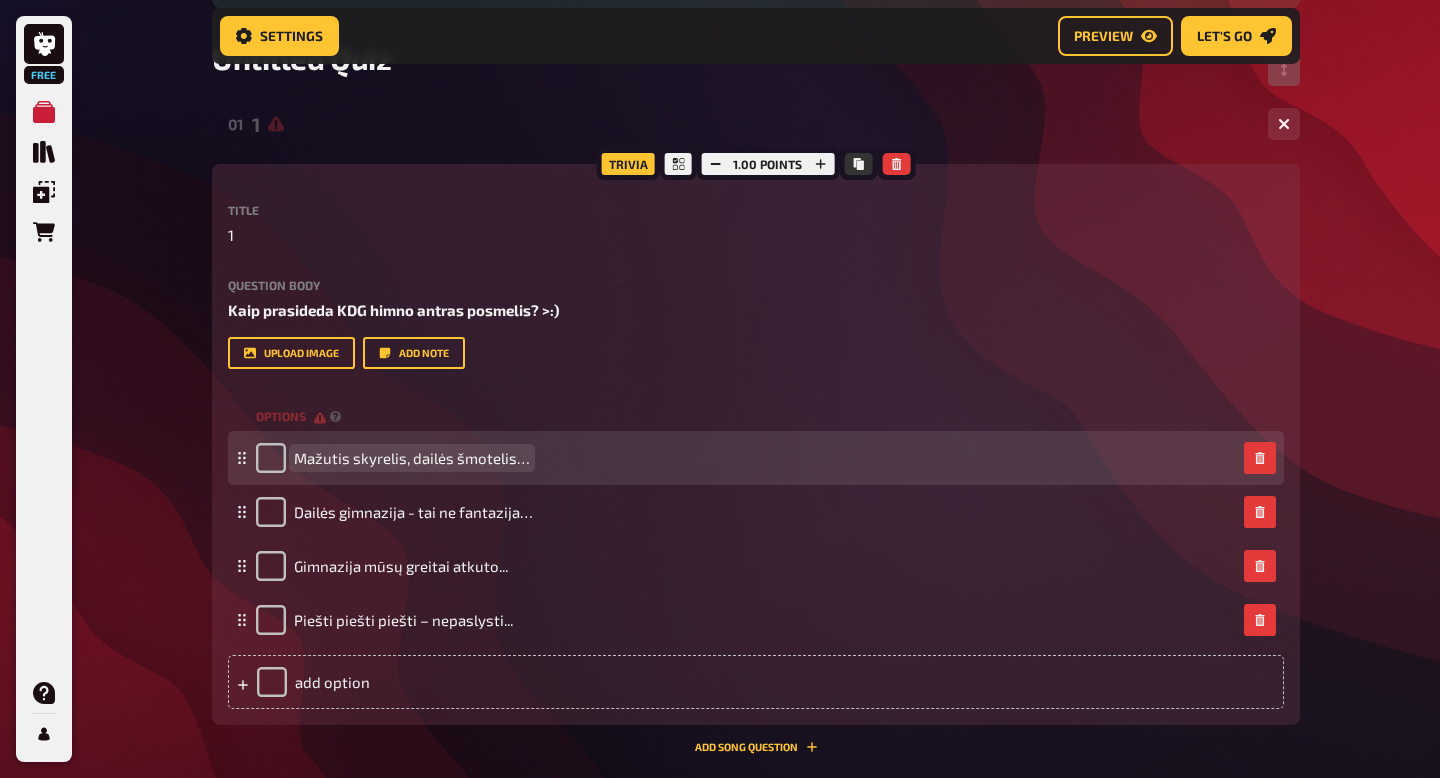 click on "Mažutis skyrelis, dailės šmotelis…" at bounding box center (746, 458) 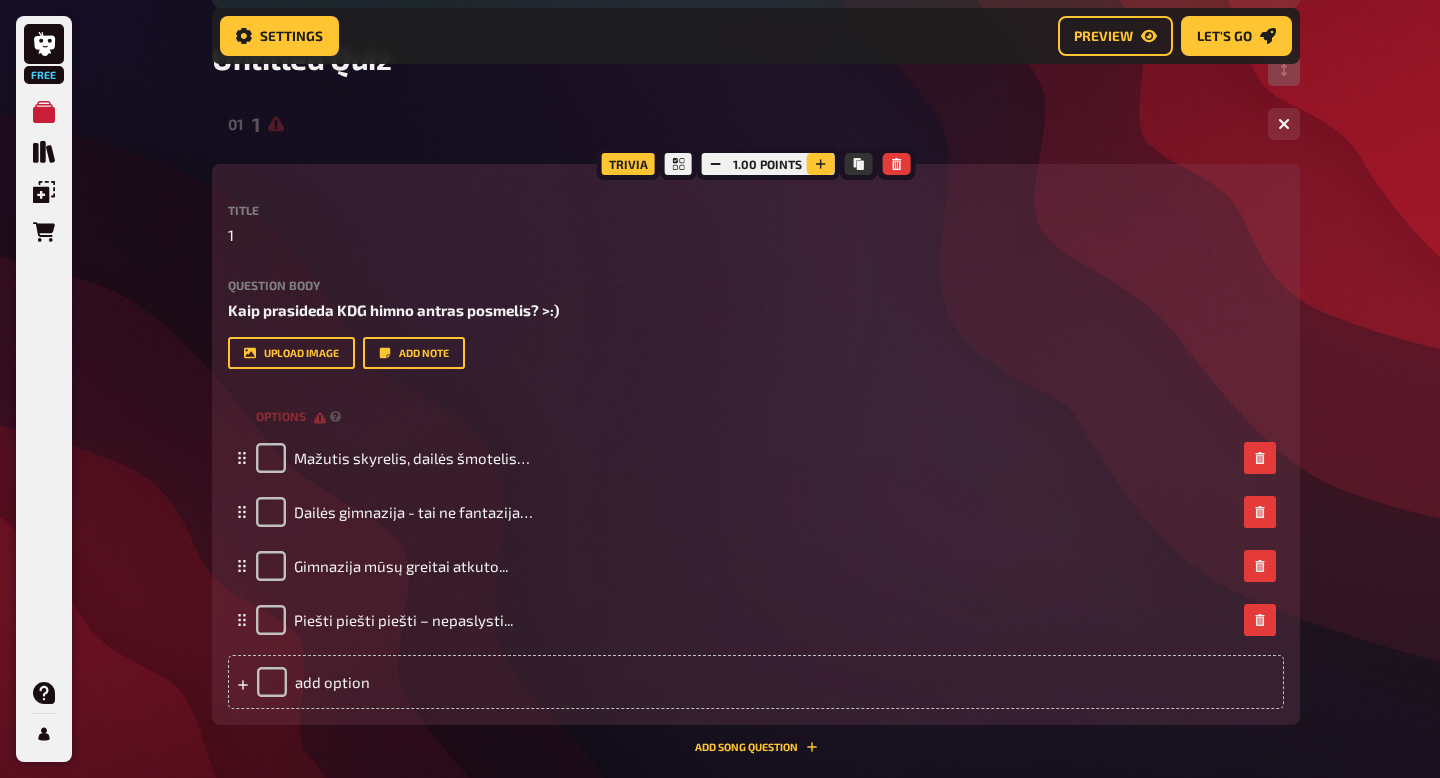 click 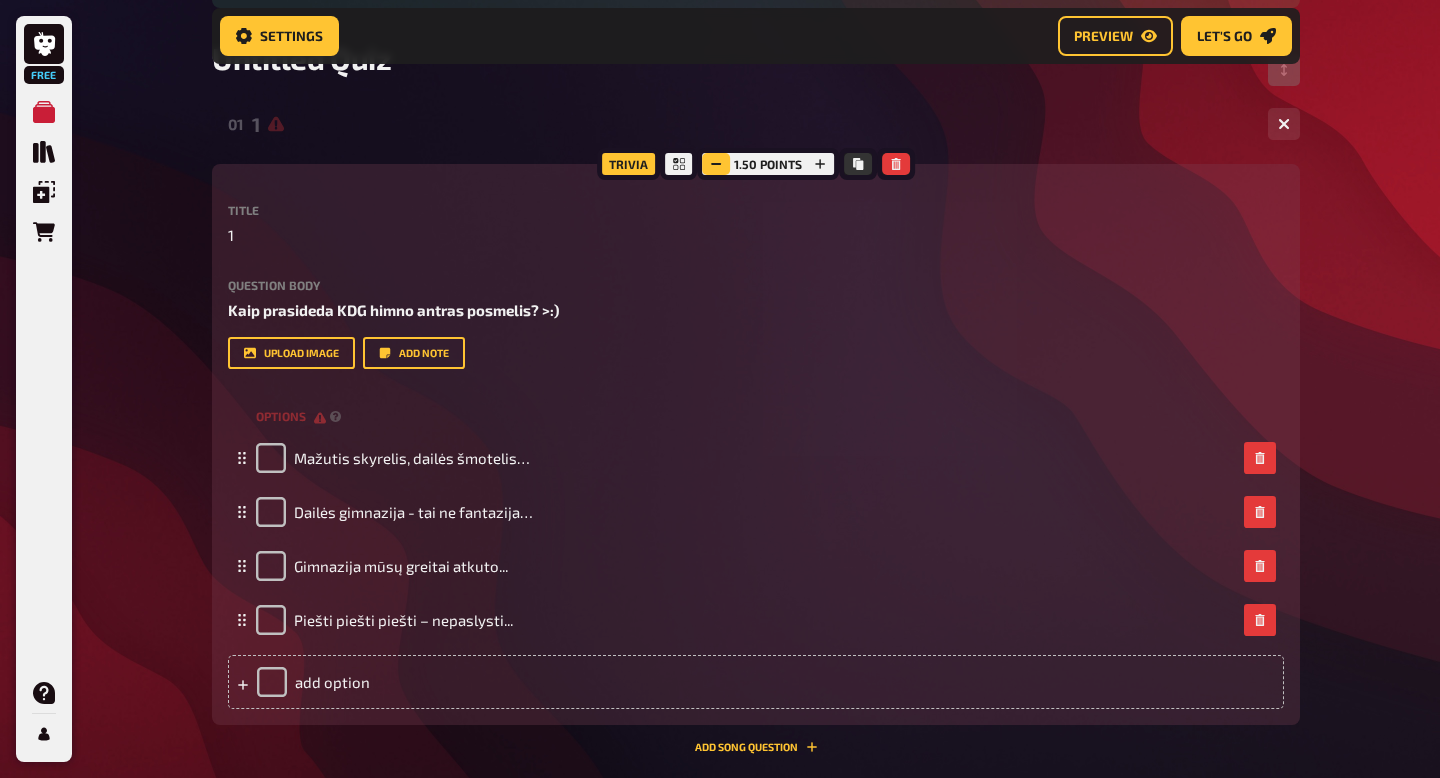 click 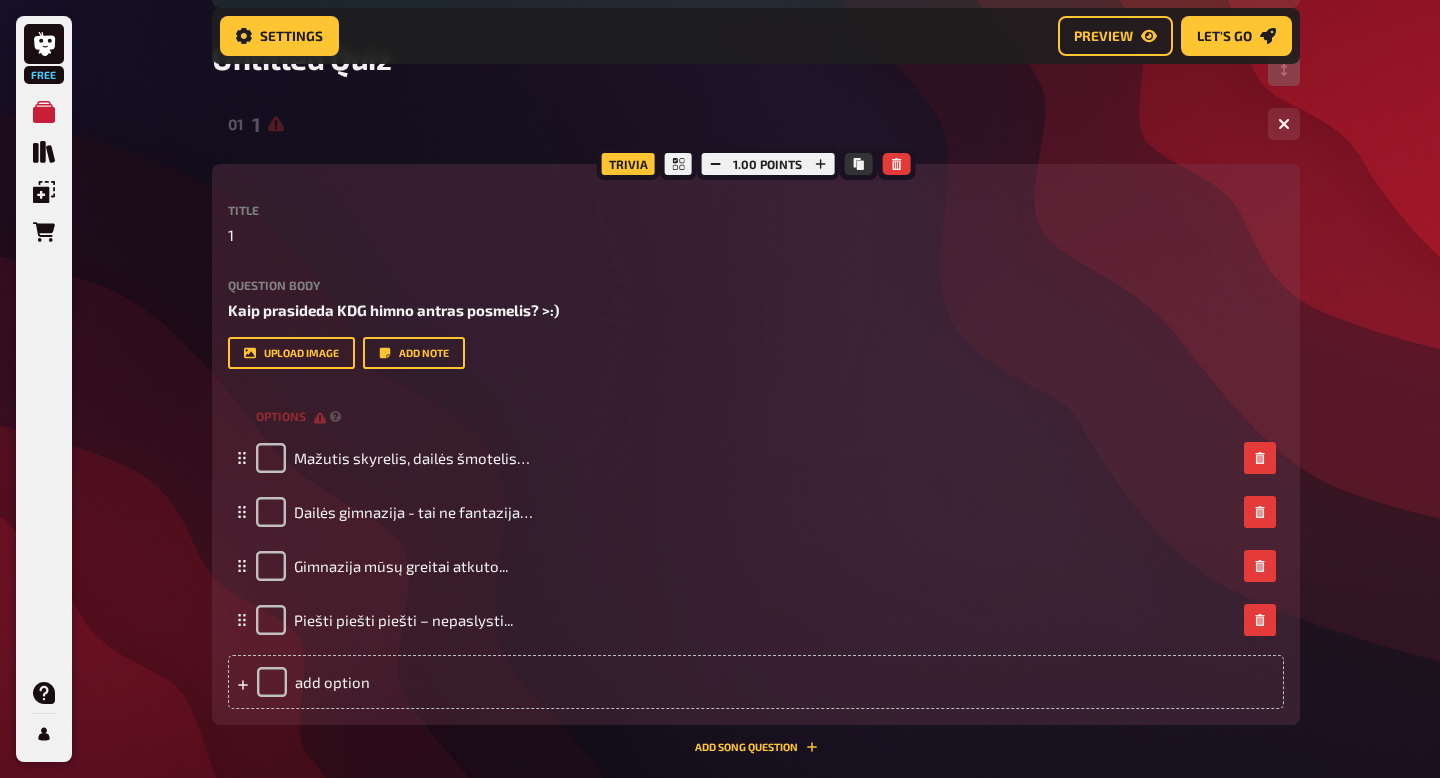 click on "Trivia" at bounding box center (628, 164) 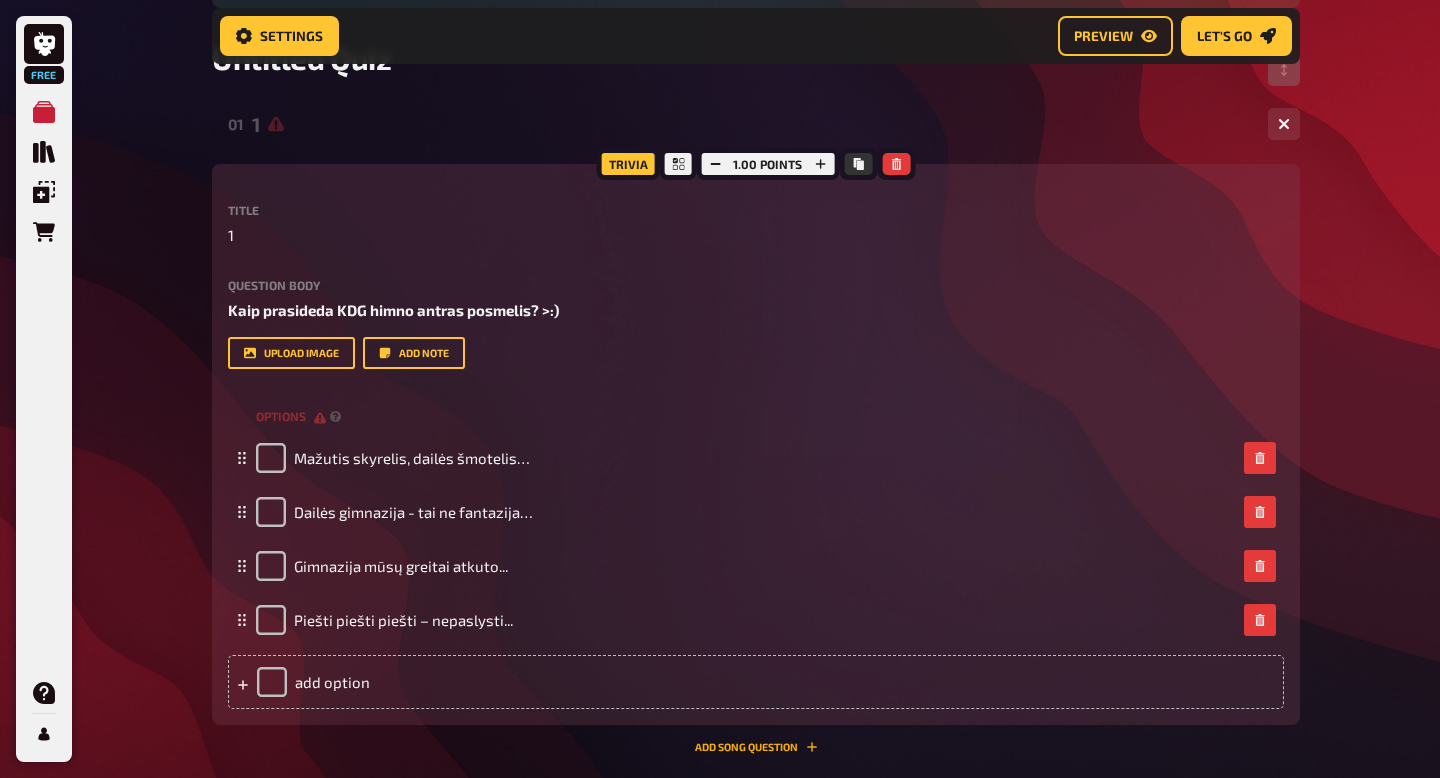 click on "Add Song question" at bounding box center [756, 747] 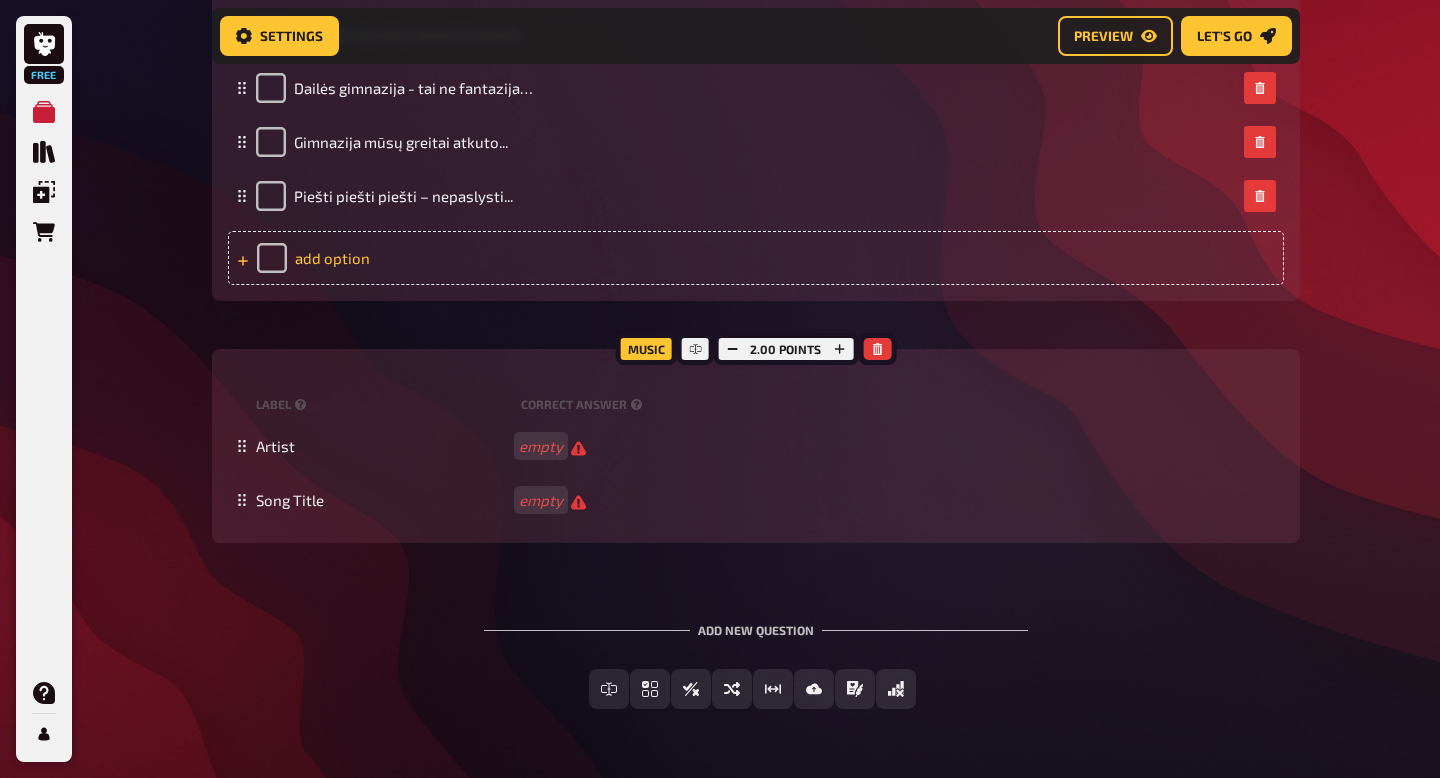 scroll, scrollTop: 741, scrollLeft: 0, axis: vertical 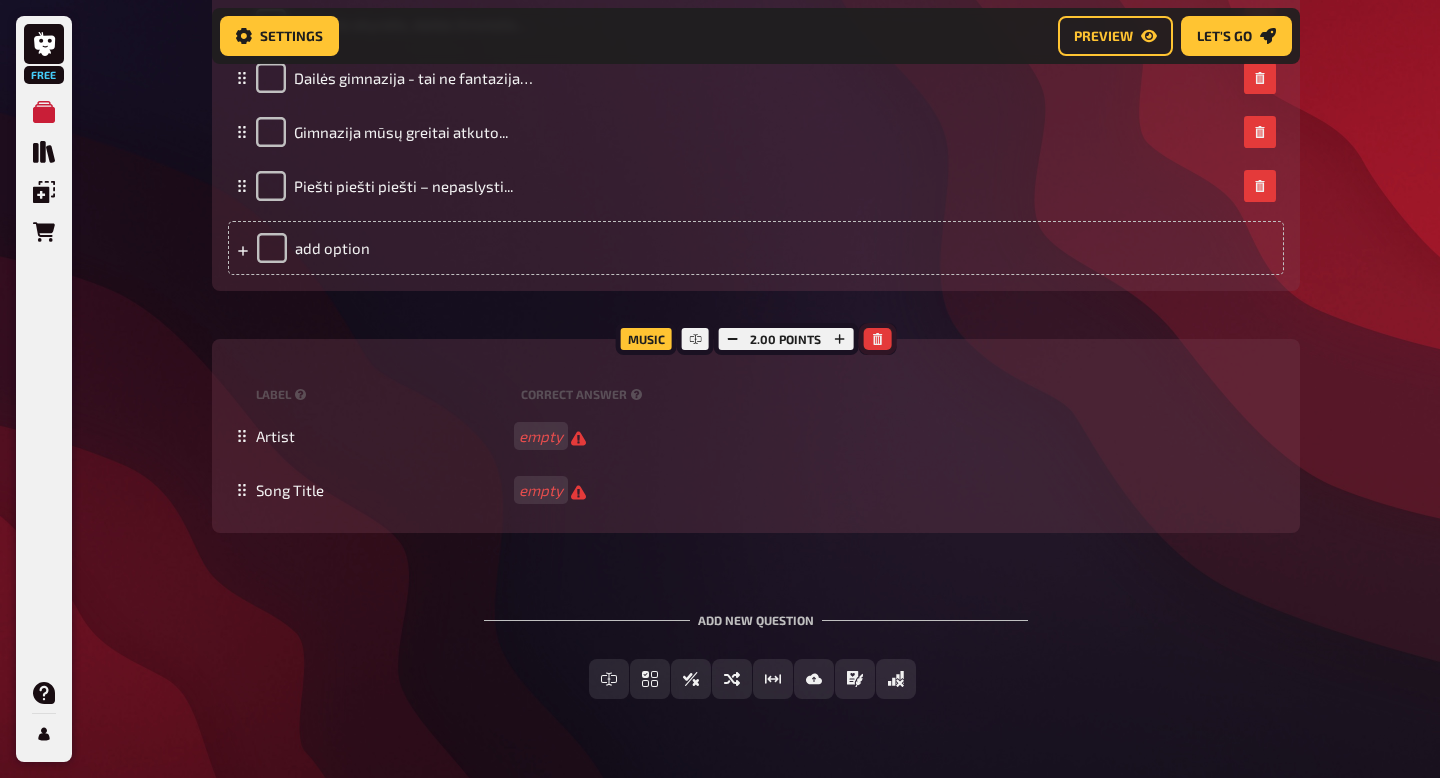 click at bounding box center (877, 339) 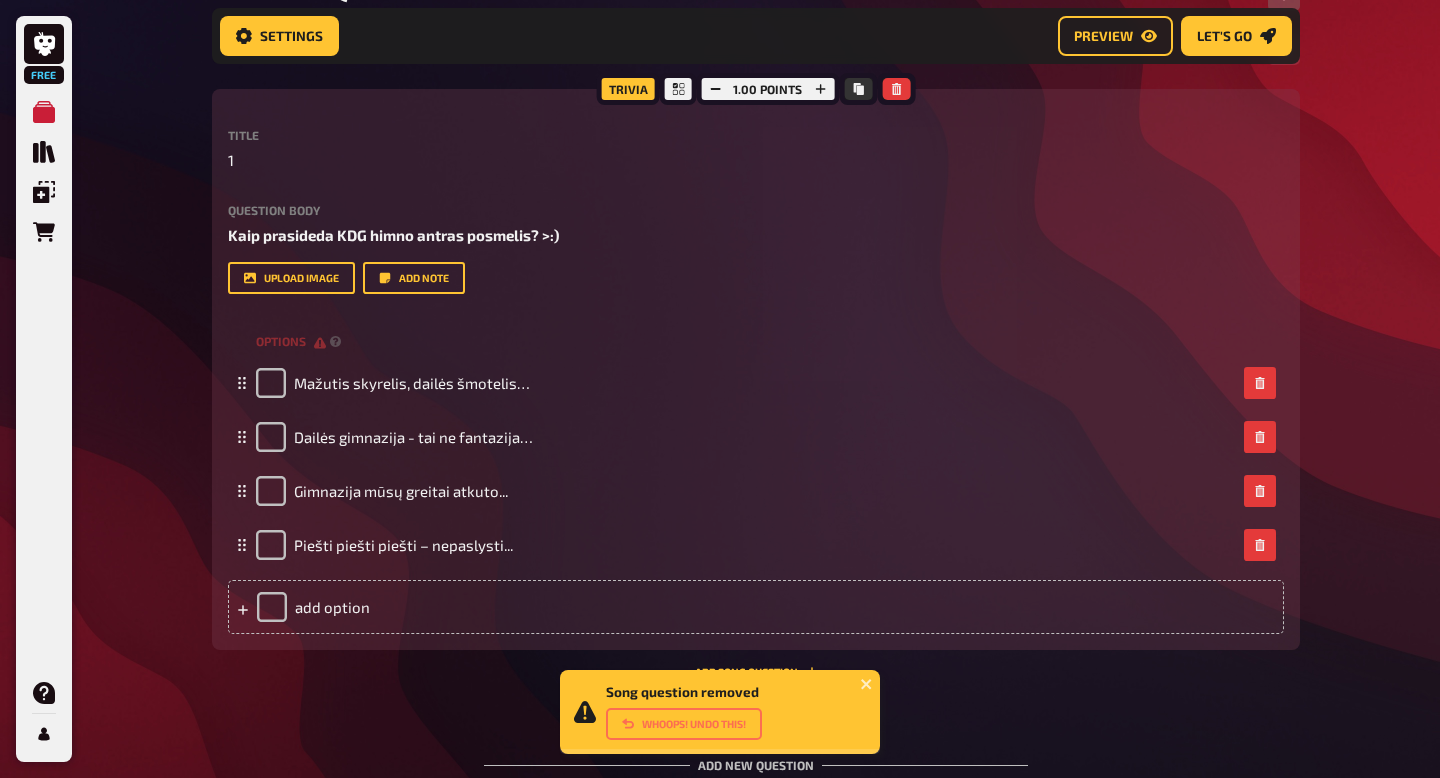 scroll, scrollTop: 379, scrollLeft: 0, axis: vertical 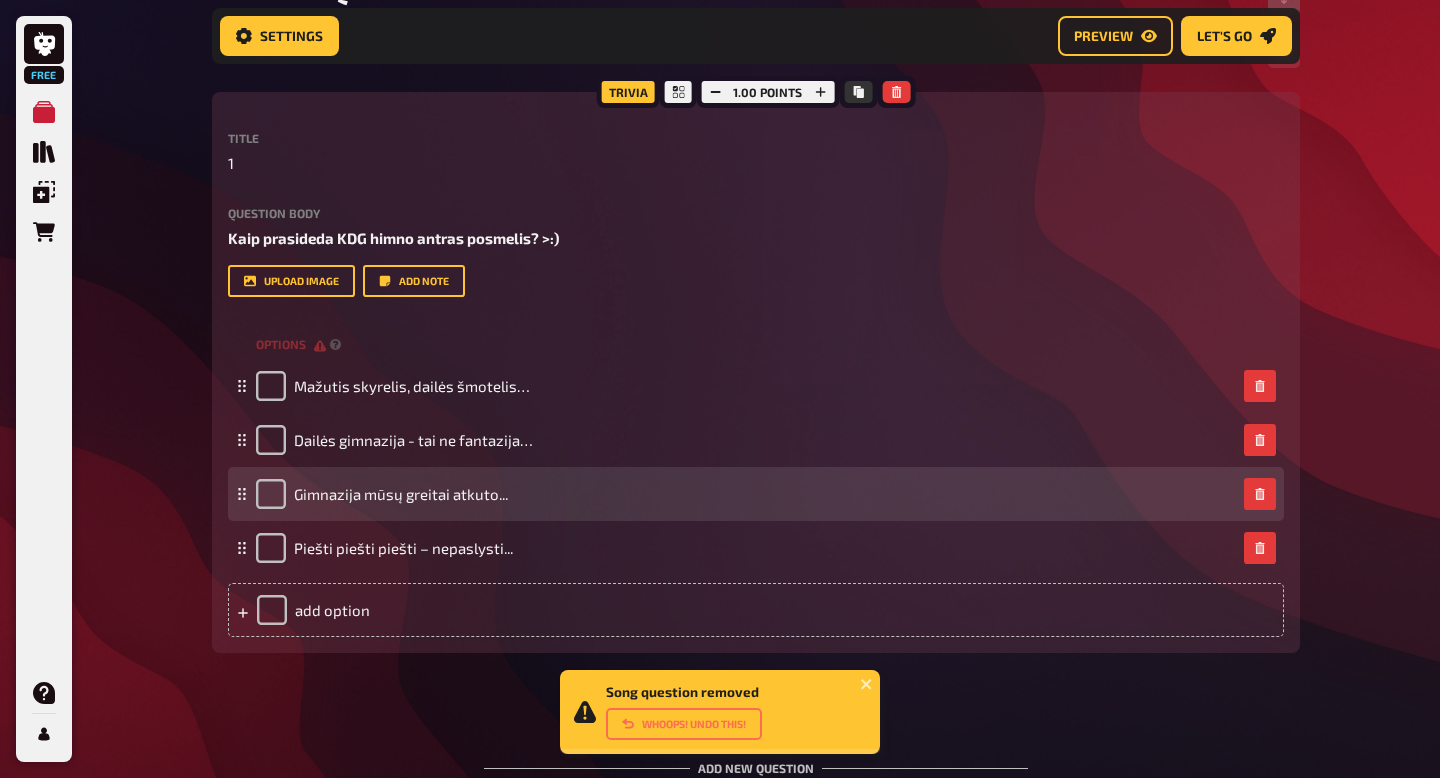 click on "Gimnazija mūsų greitai atkuto..." at bounding box center (756, 494) 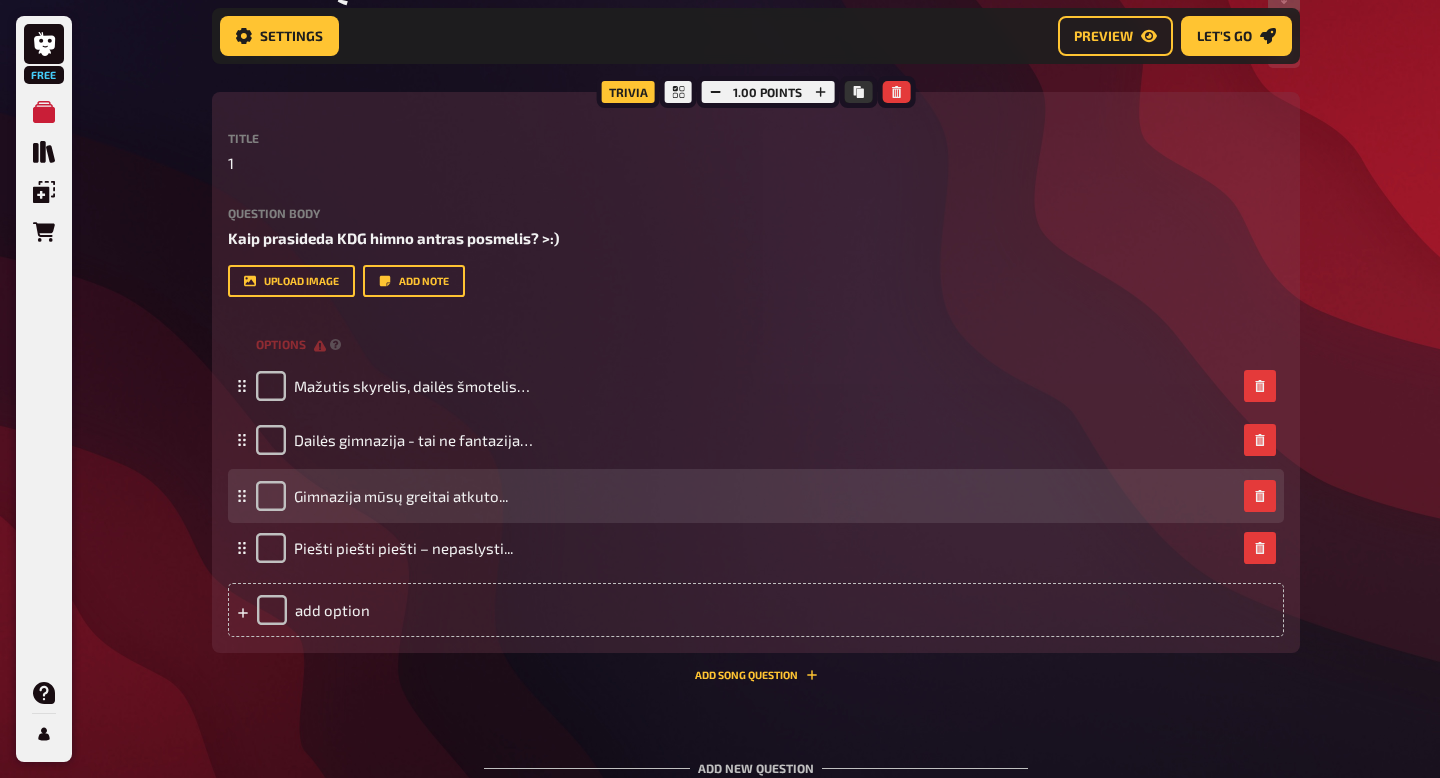 click 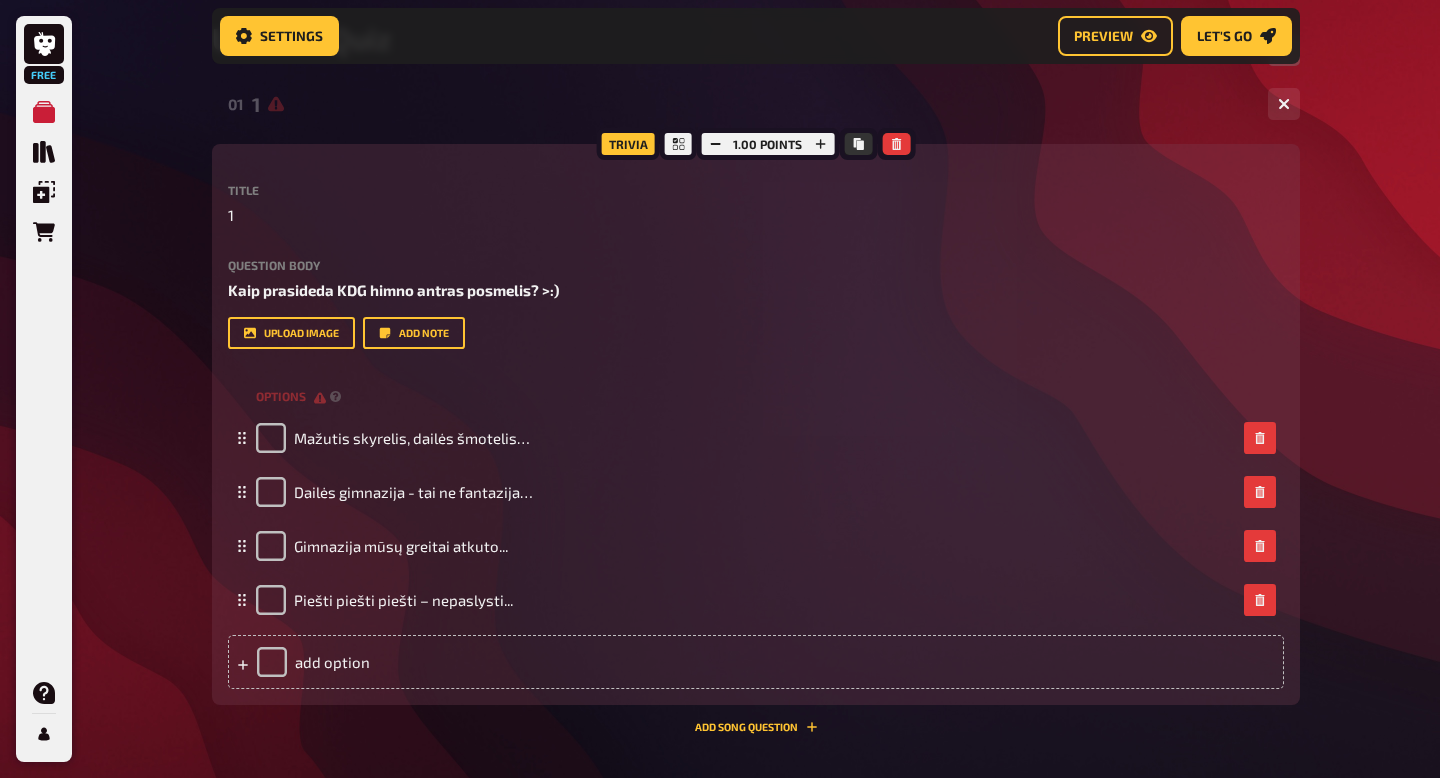 scroll, scrollTop: 326, scrollLeft: 0, axis: vertical 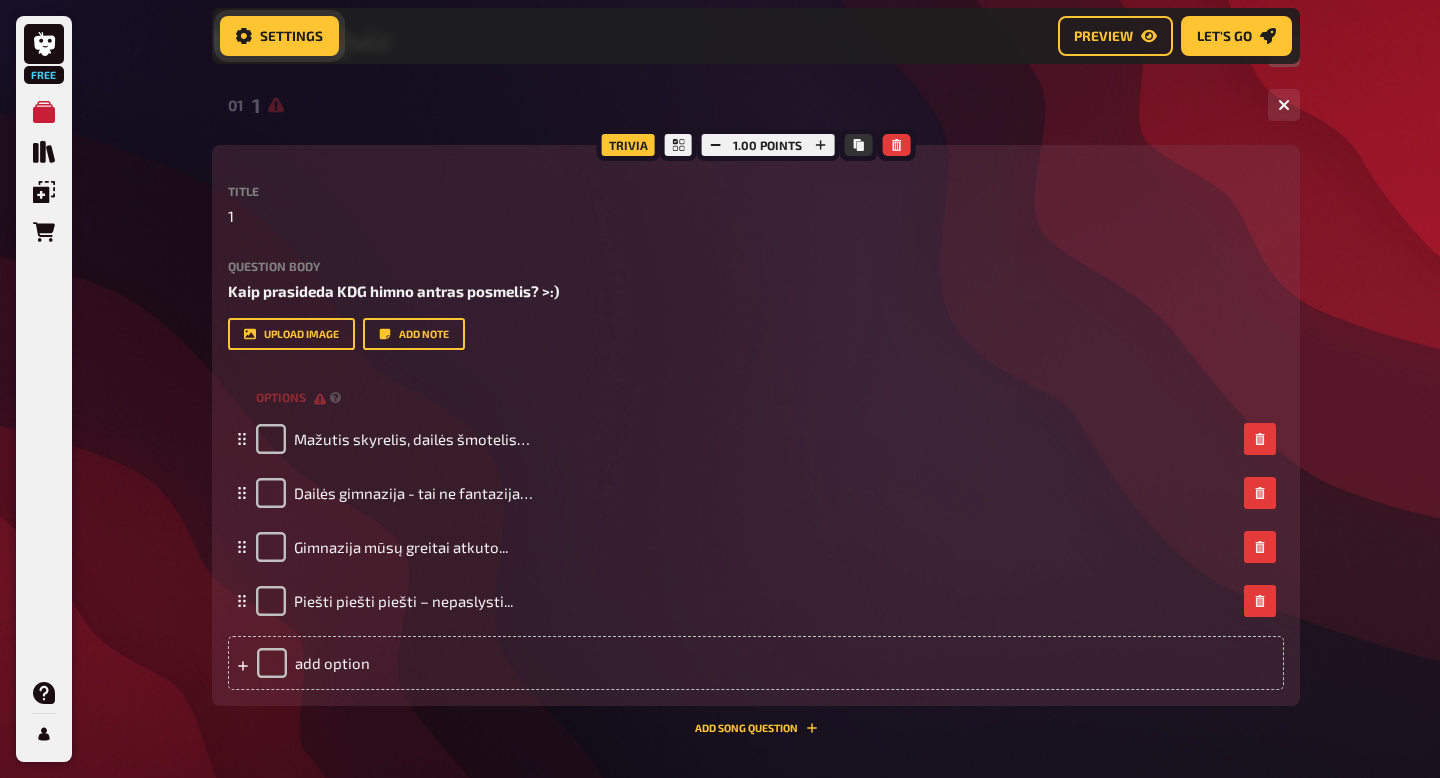 click on "Settings" at bounding box center (279, 36) 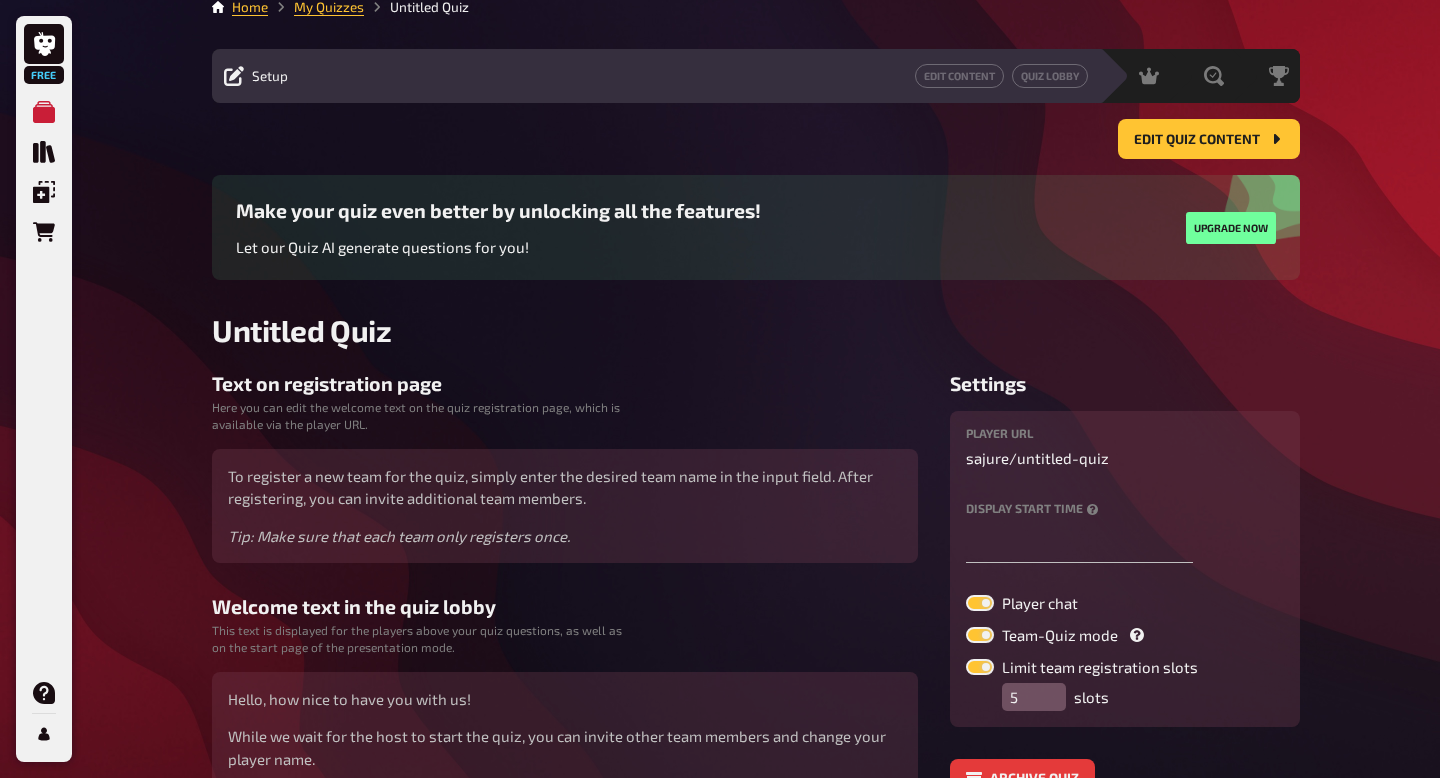 scroll, scrollTop: 0, scrollLeft: 0, axis: both 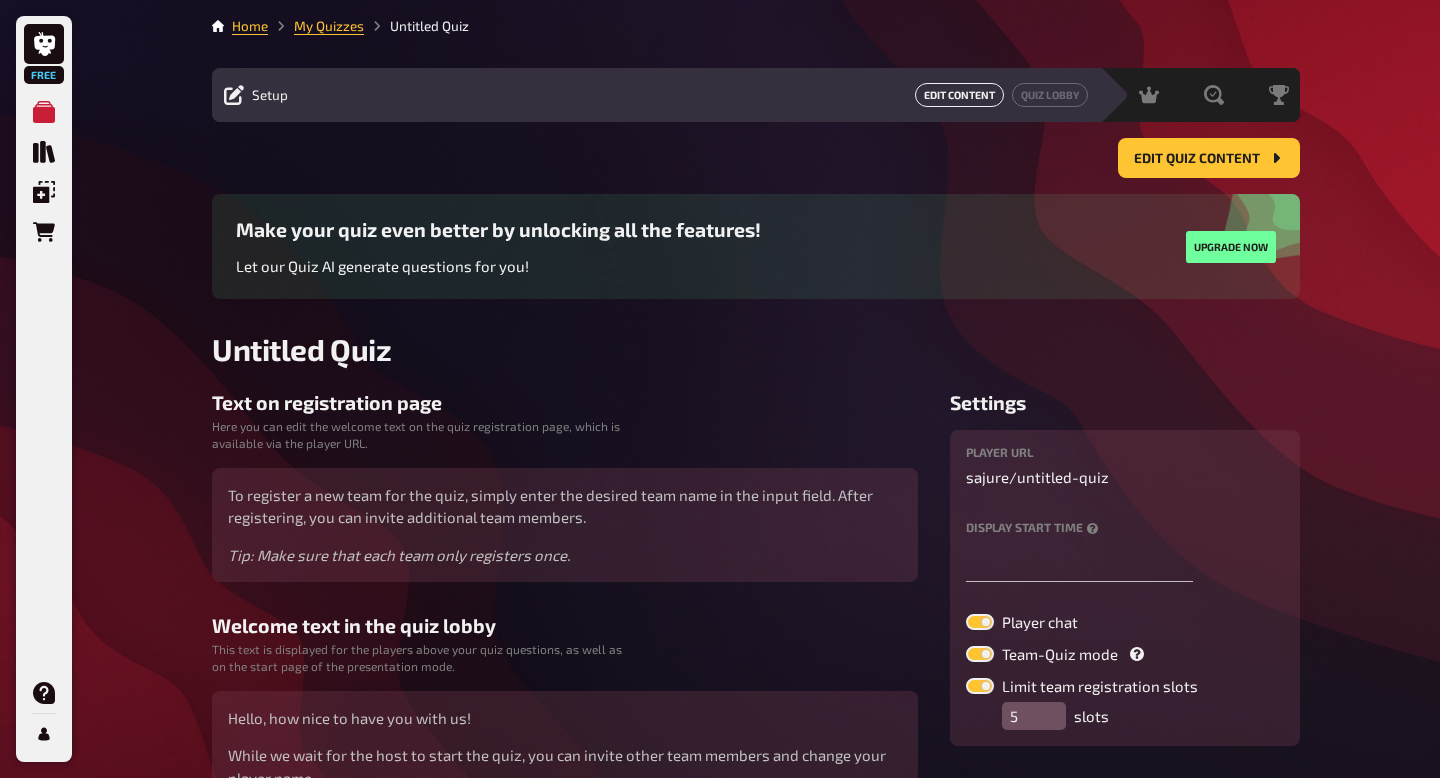 click on "Edit Content" at bounding box center [959, 95] 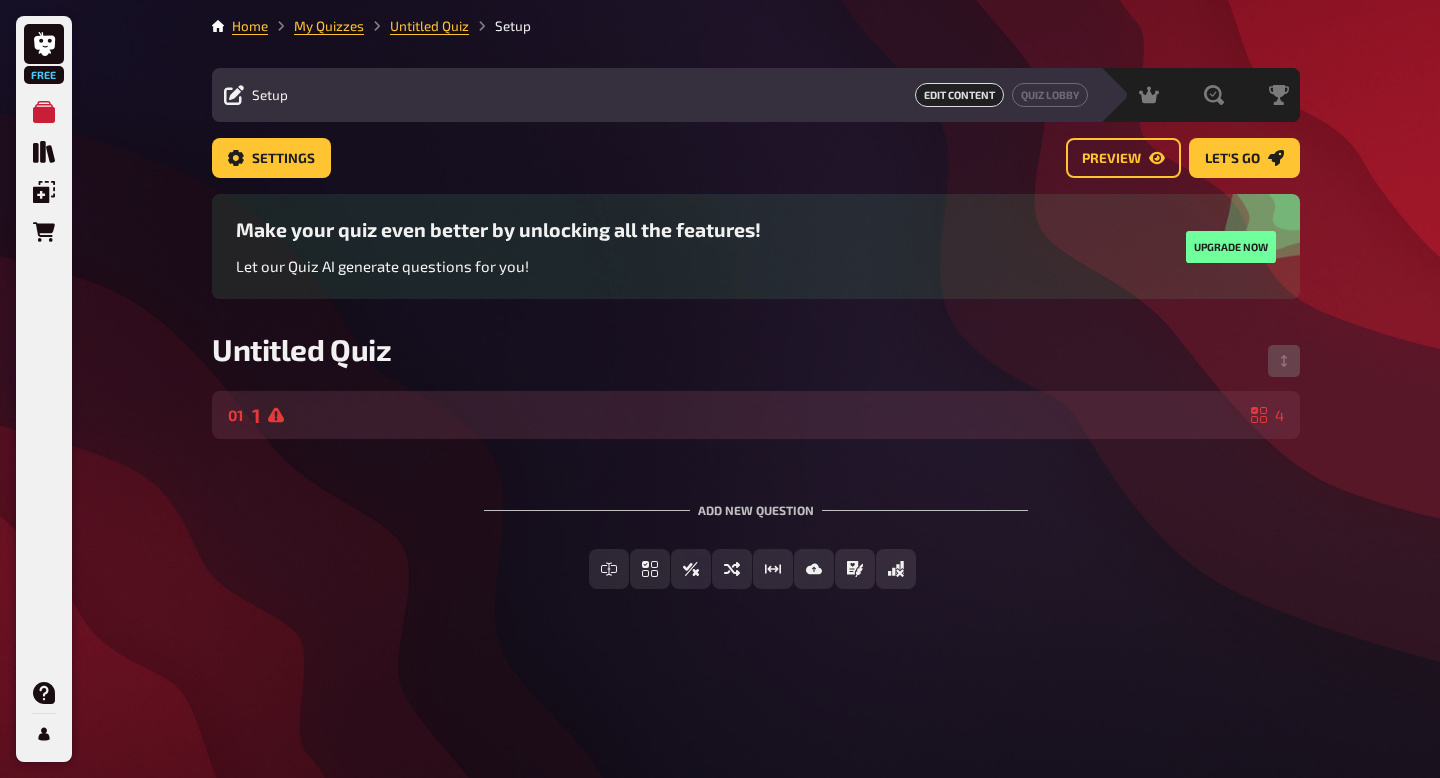 click on "01 1 4" at bounding box center (756, 415) 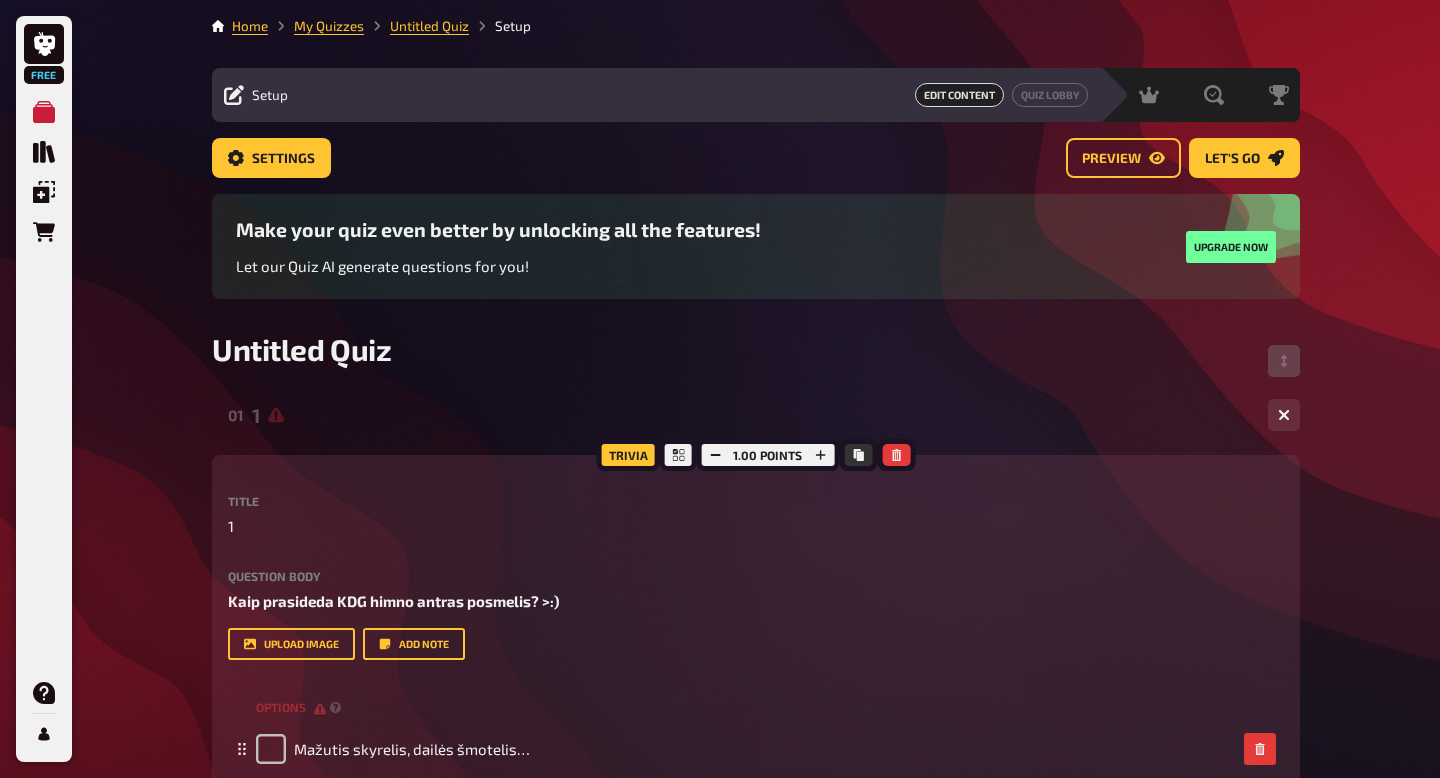 click on "1" at bounding box center [752, 415] 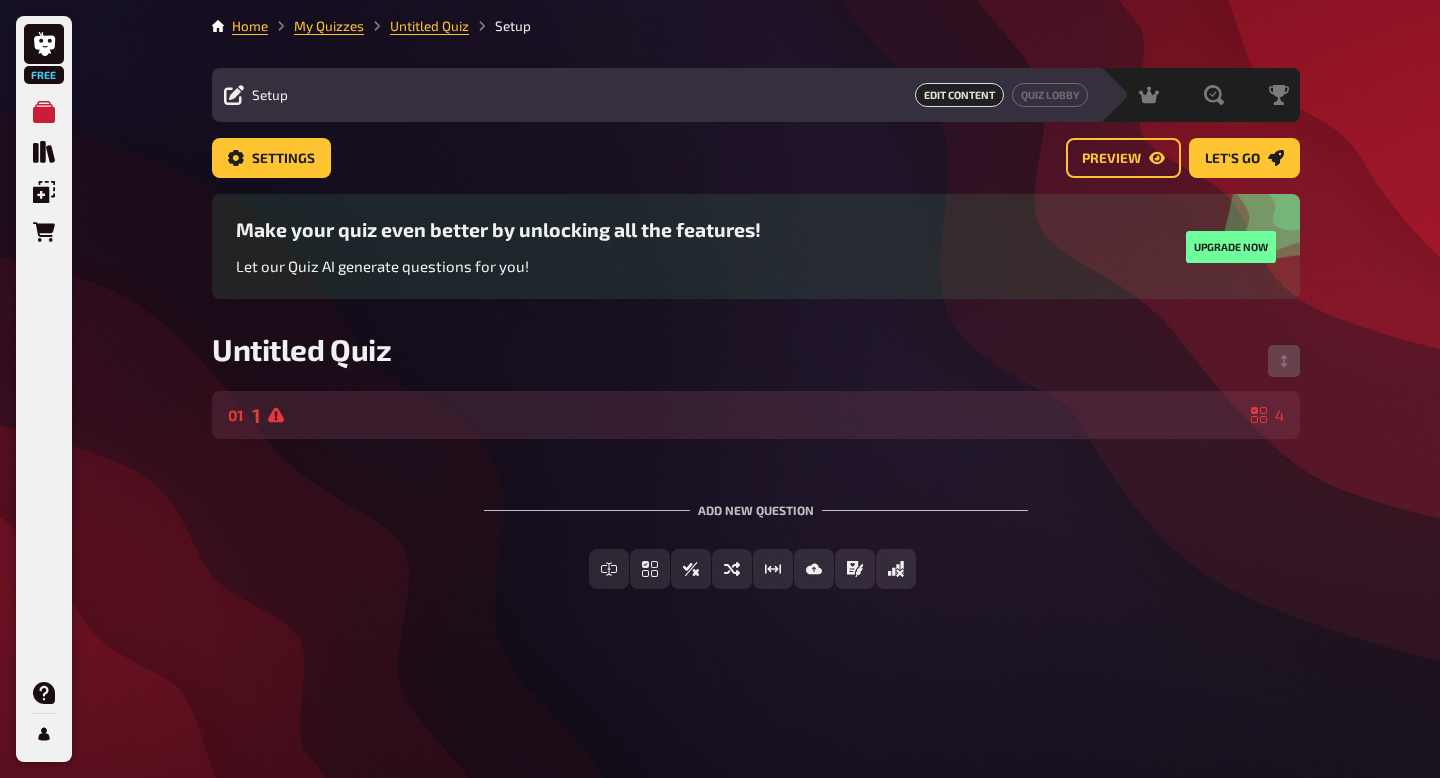 click 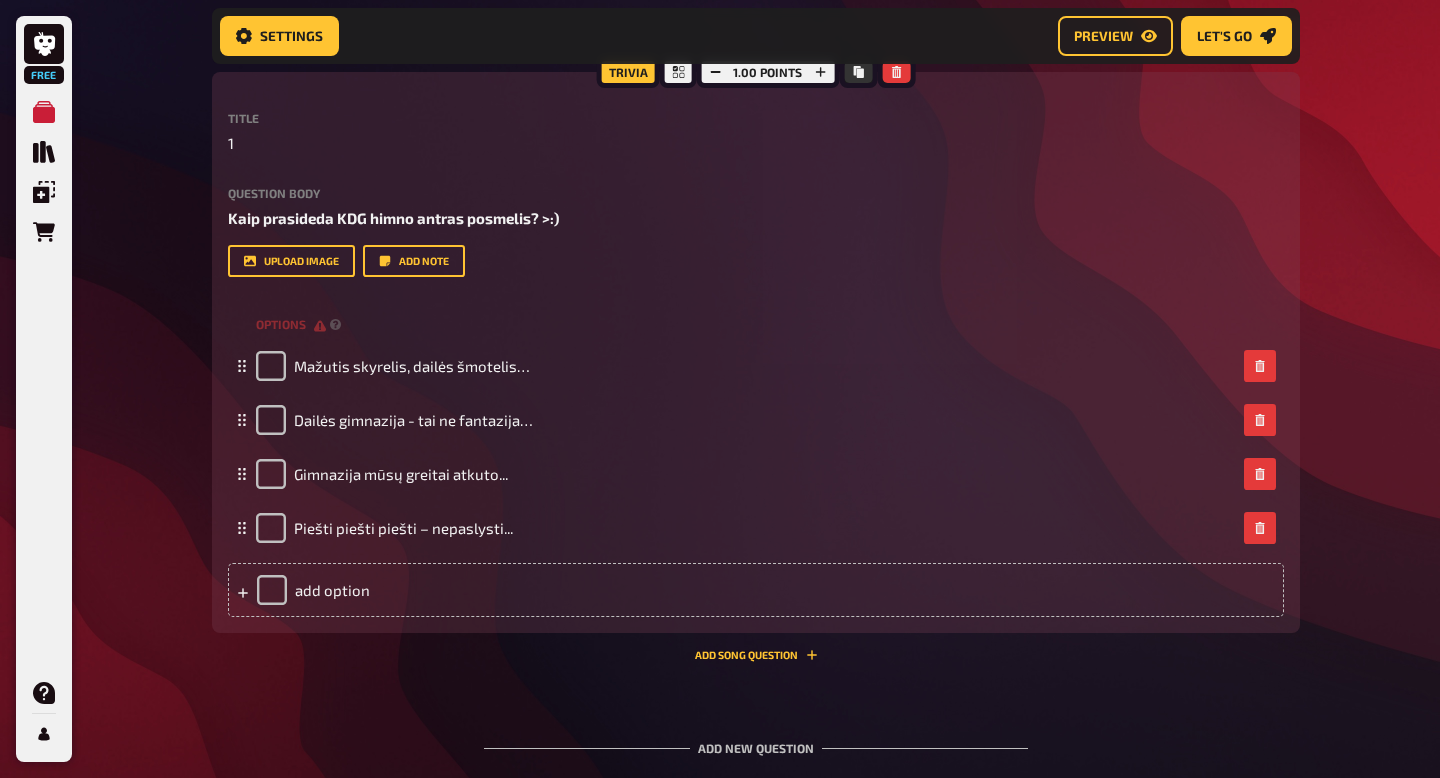 scroll, scrollTop: 428, scrollLeft: 0, axis: vertical 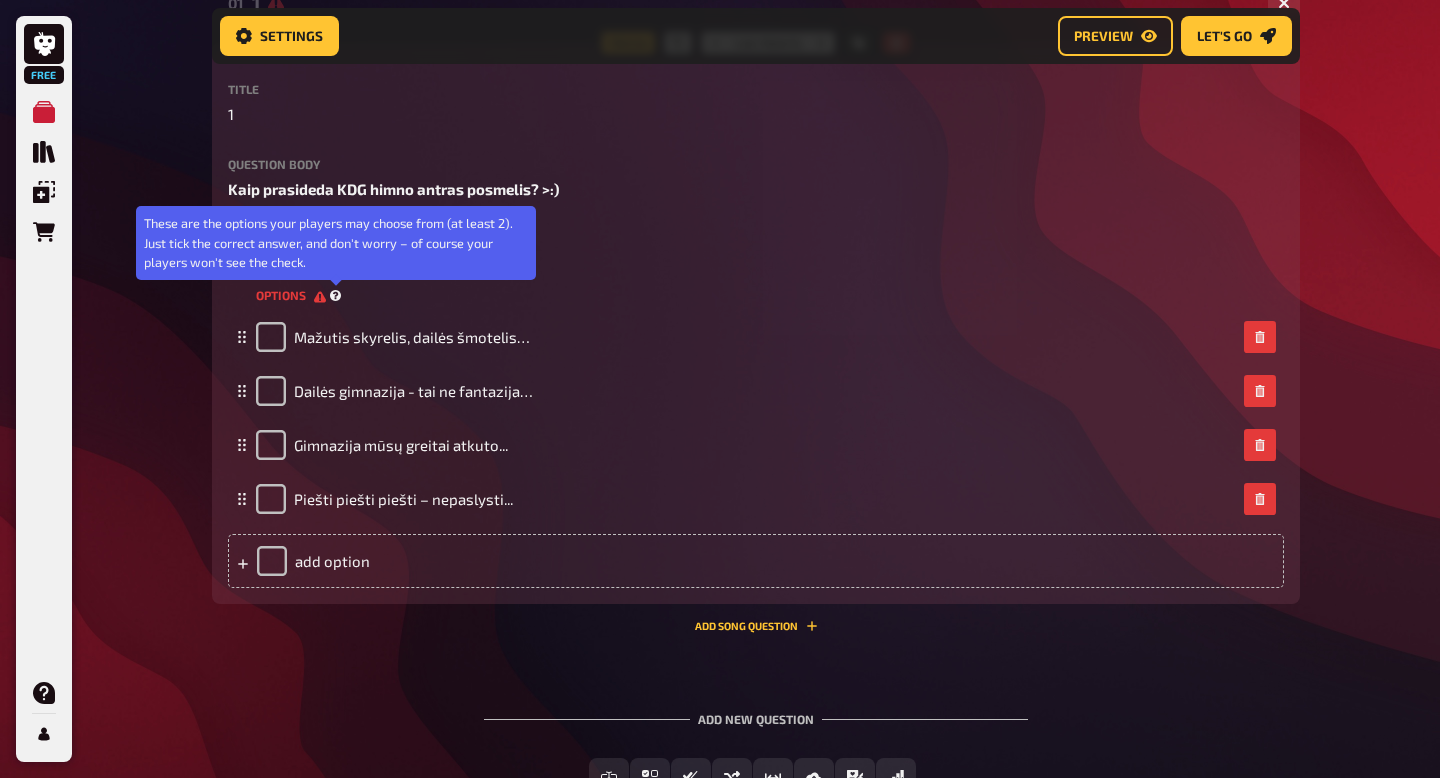 click 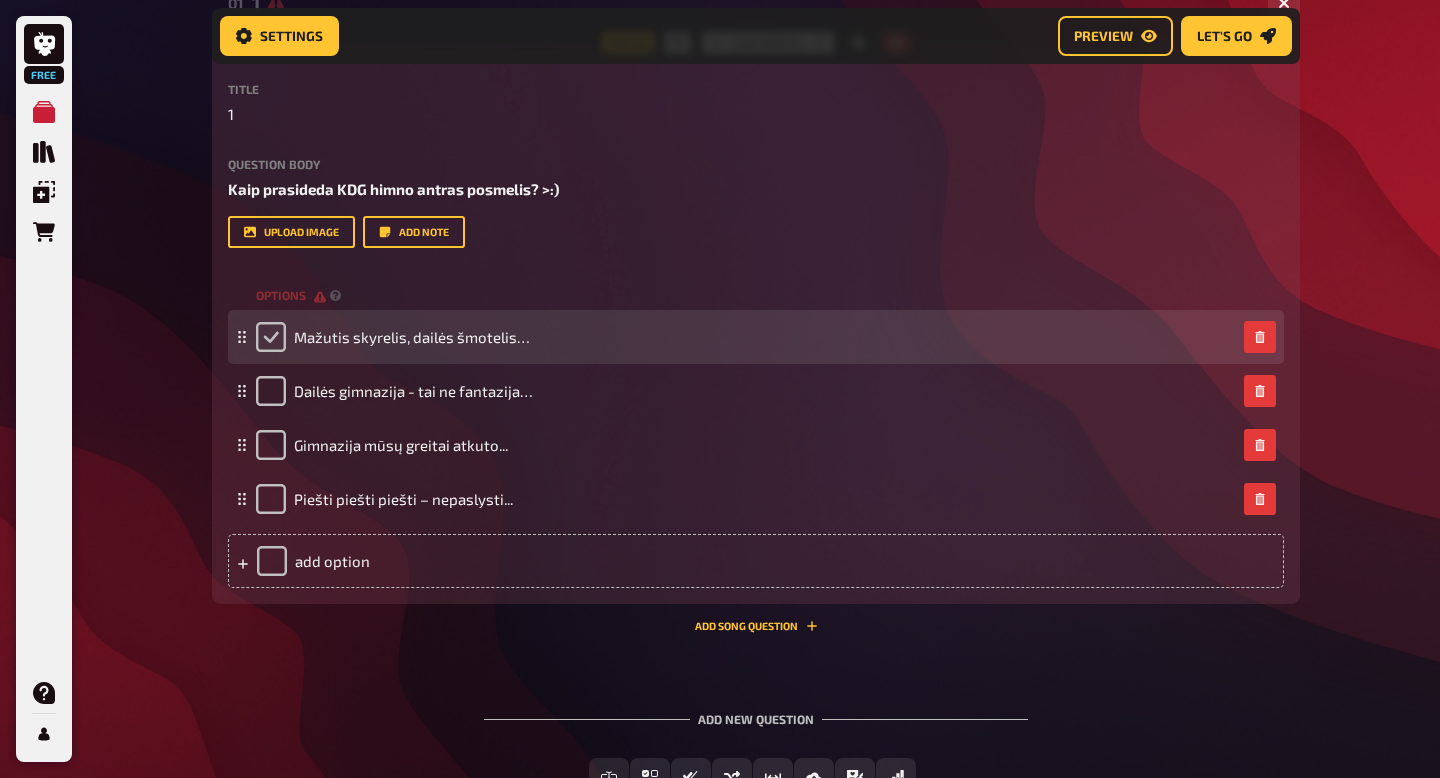 click at bounding box center [271, 337] 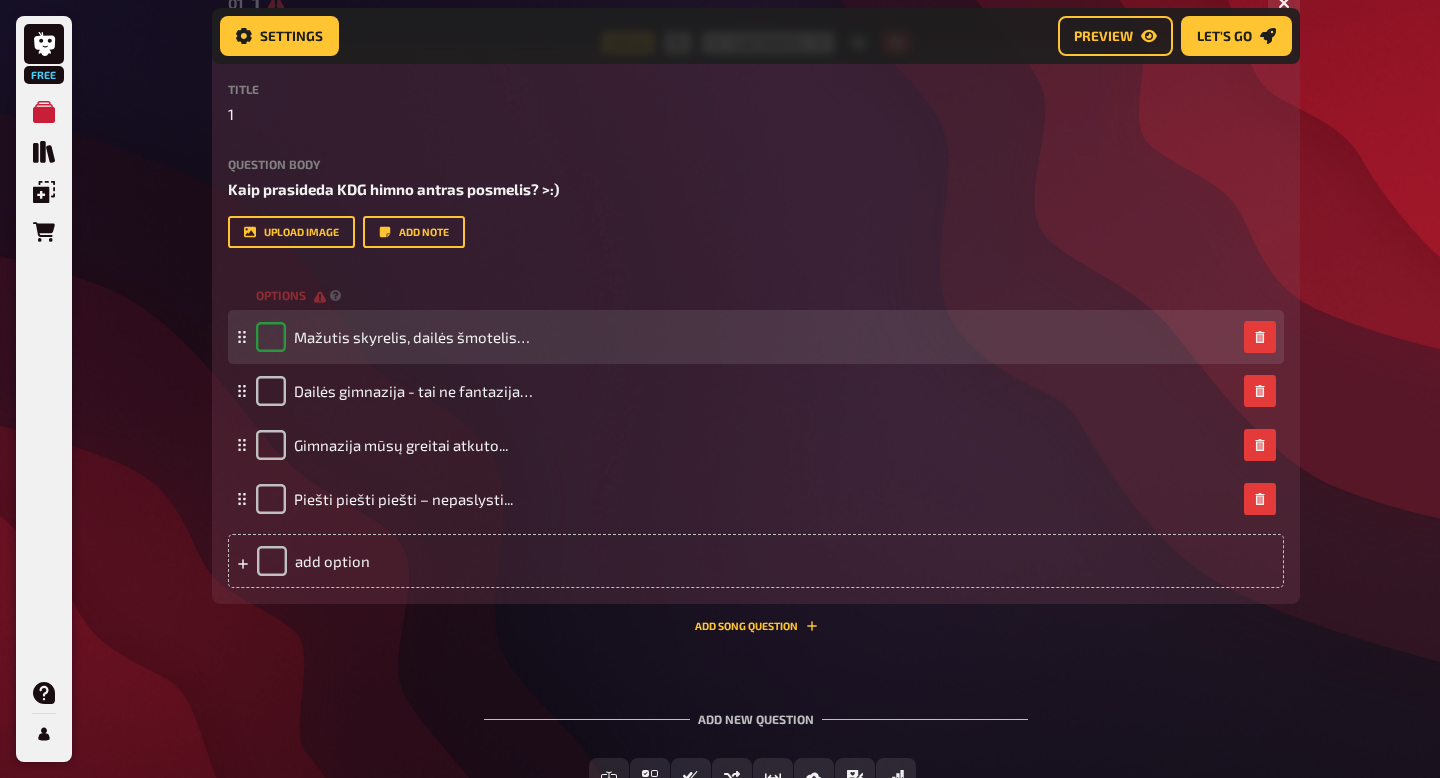 checkbox on "true" 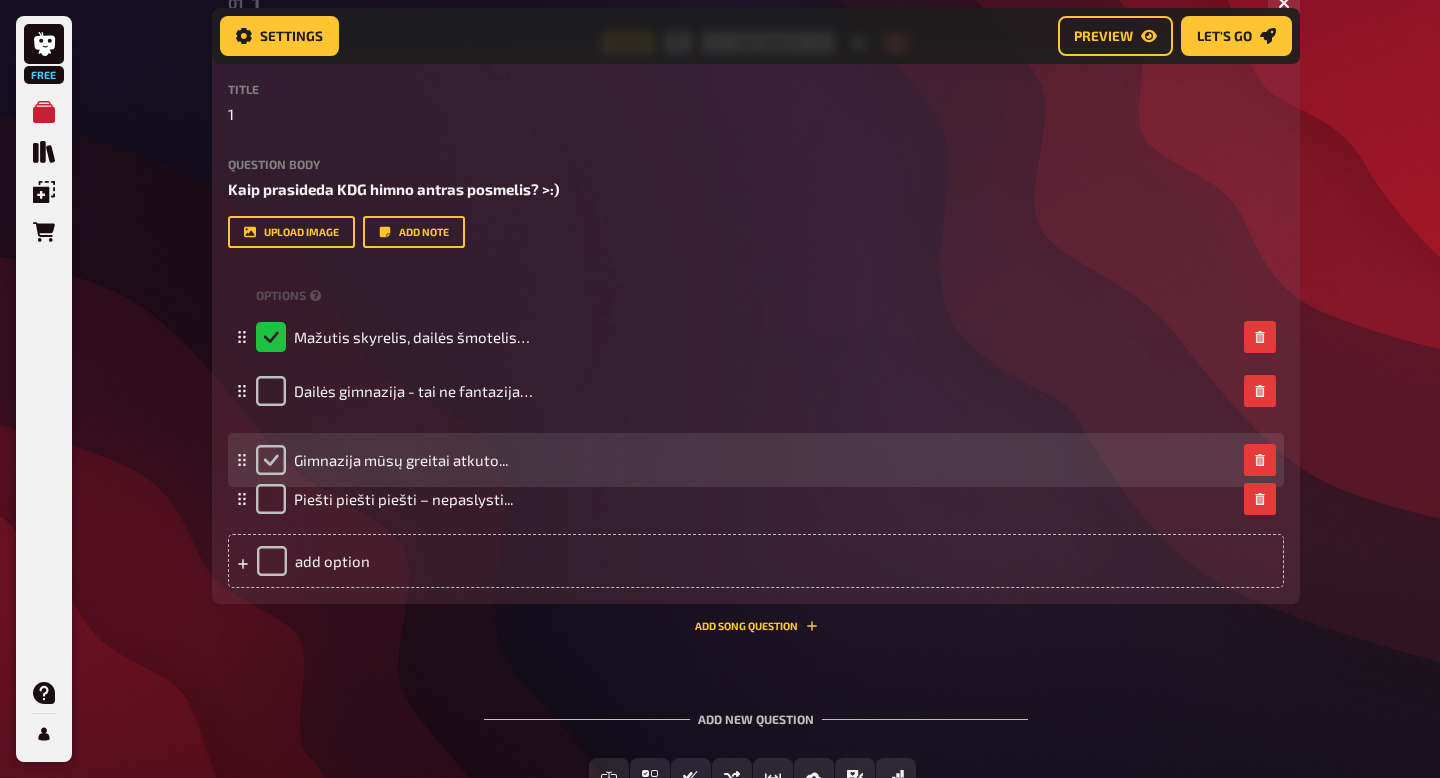 drag, startPoint x: 245, startPoint y: 451, endPoint x: 255, endPoint y: 465, distance: 17.20465 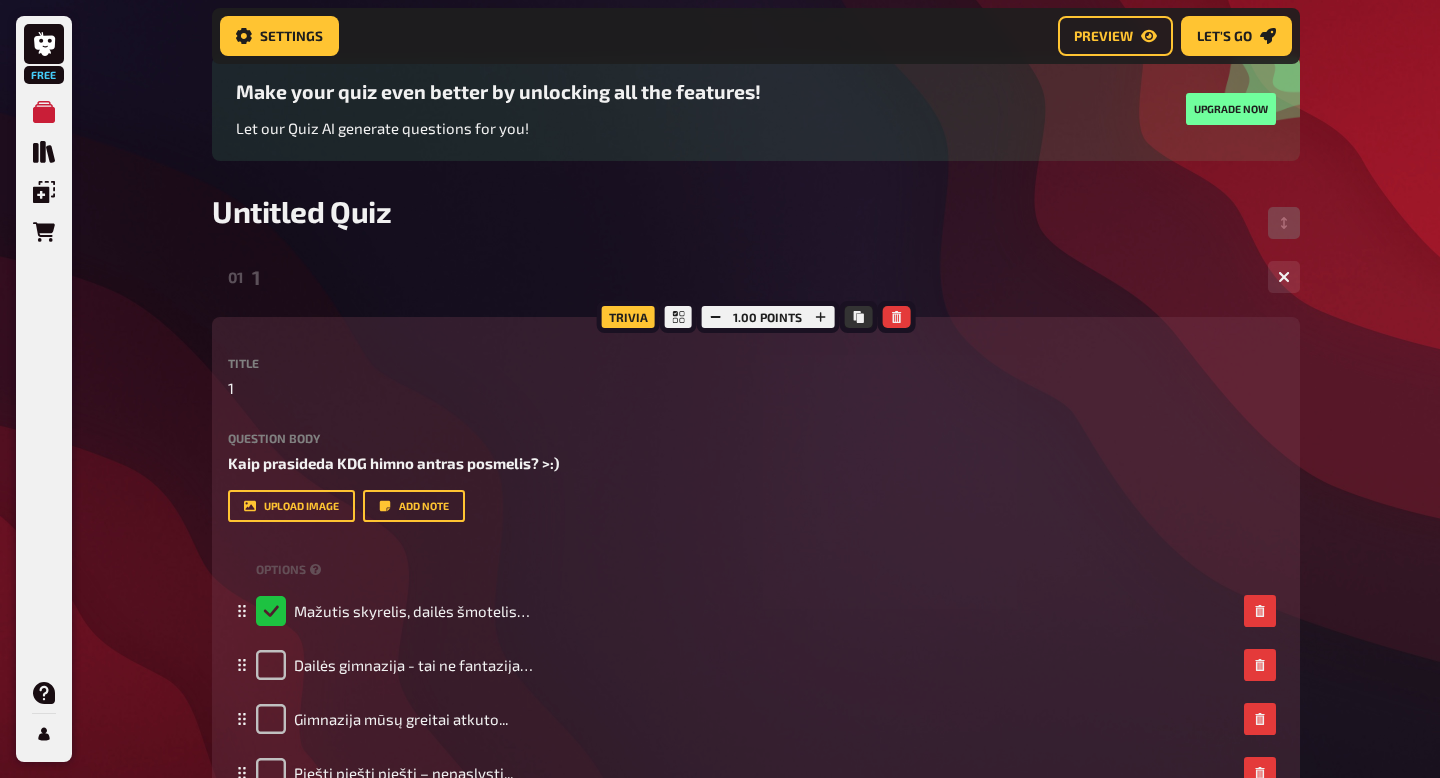 scroll, scrollTop: 0, scrollLeft: 0, axis: both 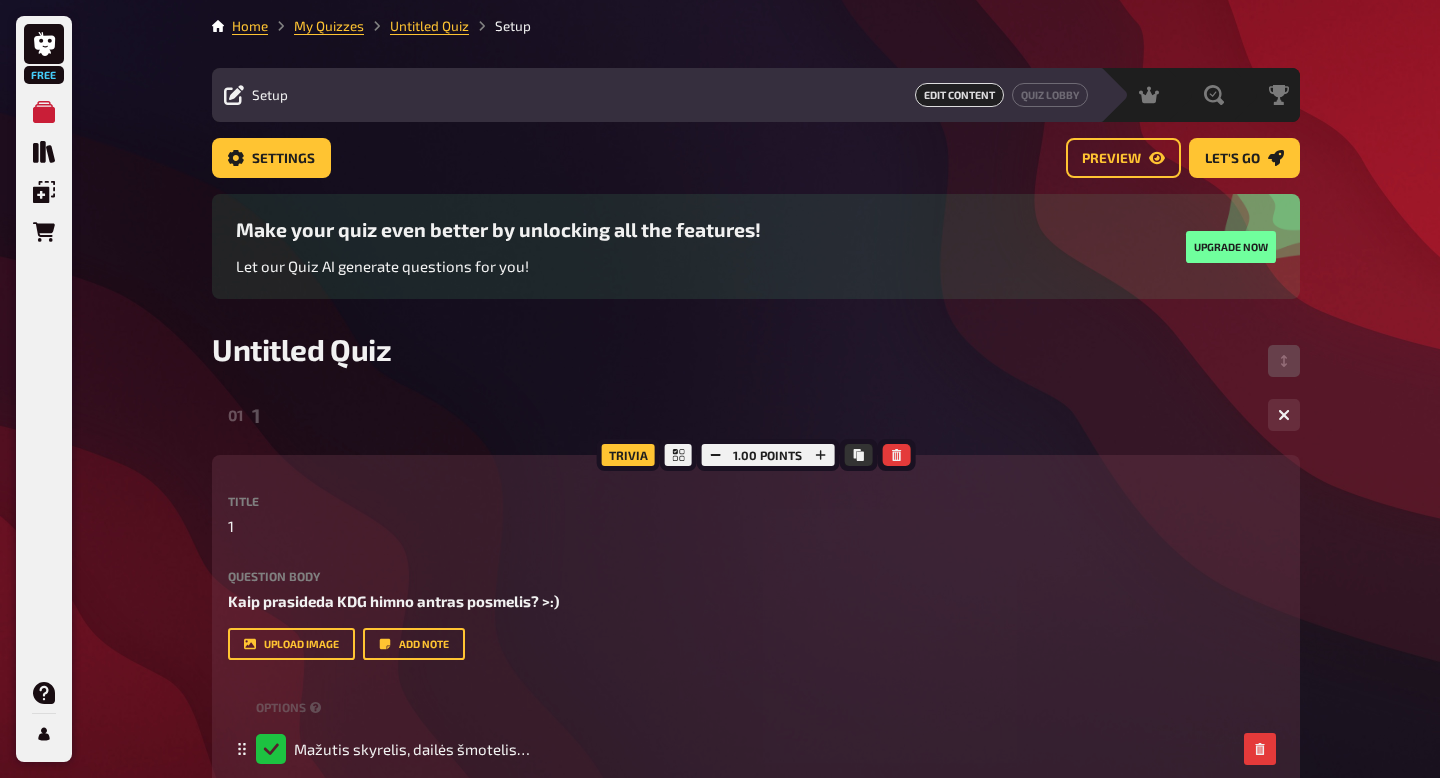 click on "Trivia" at bounding box center (628, 455) 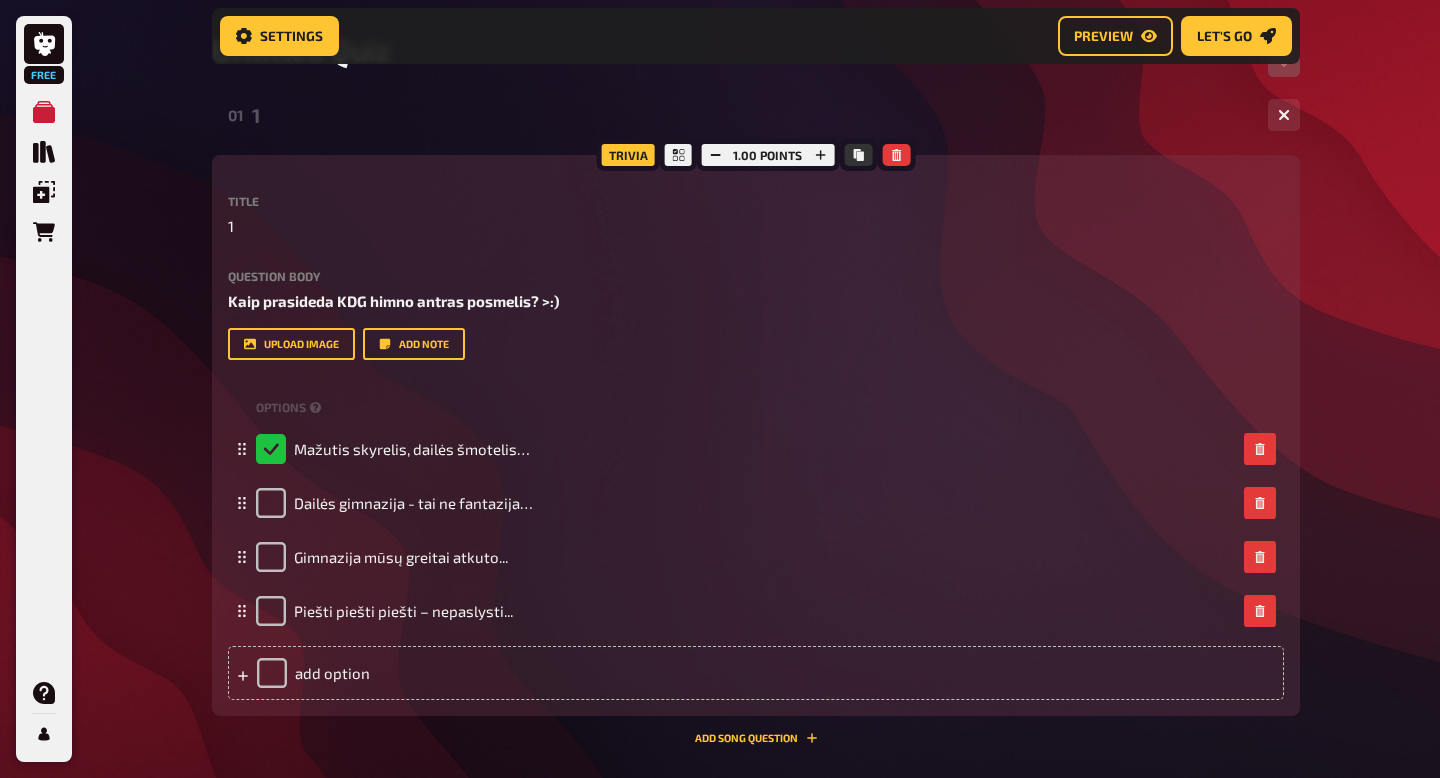 scroll, scrollTop: 577, scrollLeft: 0, axis: vertical 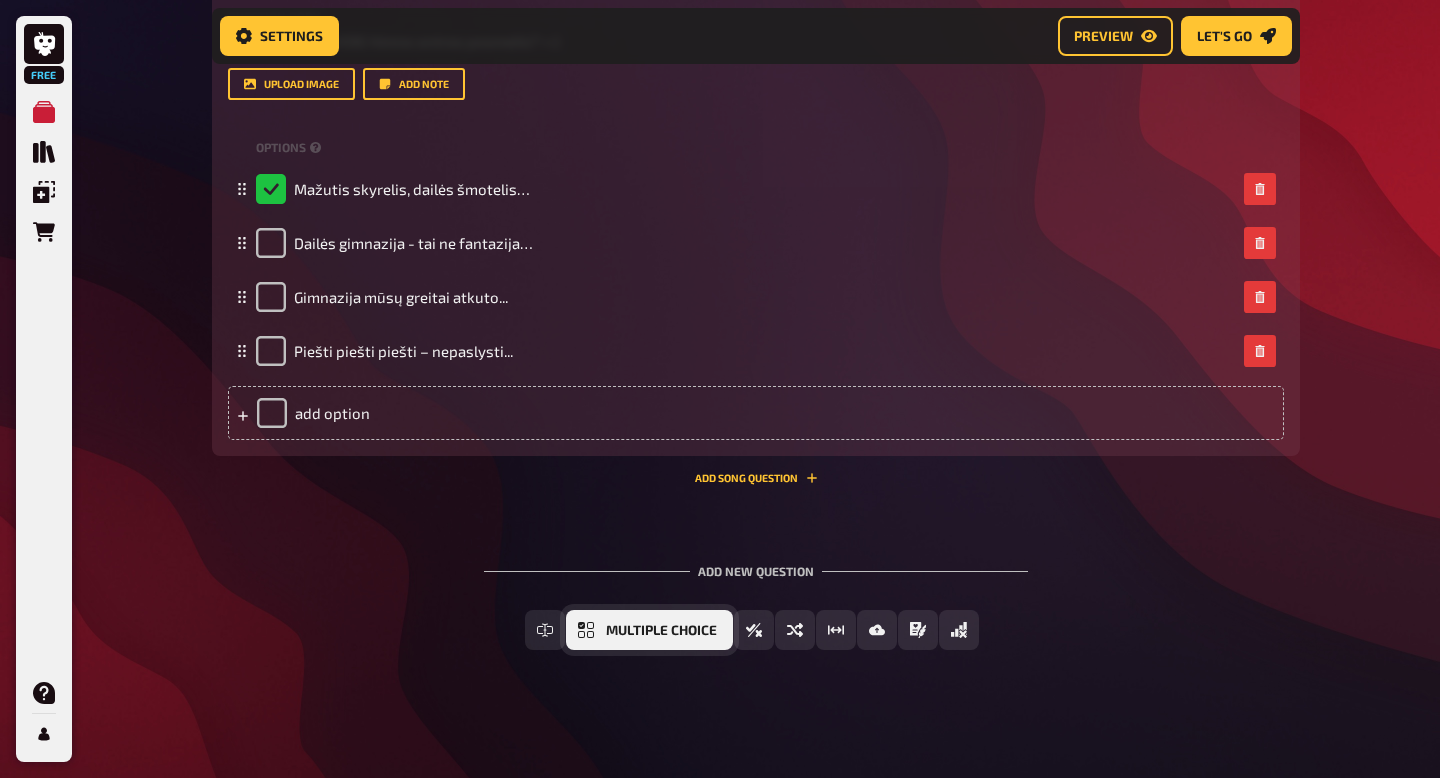 click on "Multiple Choice" at bounding box center (661, 631) 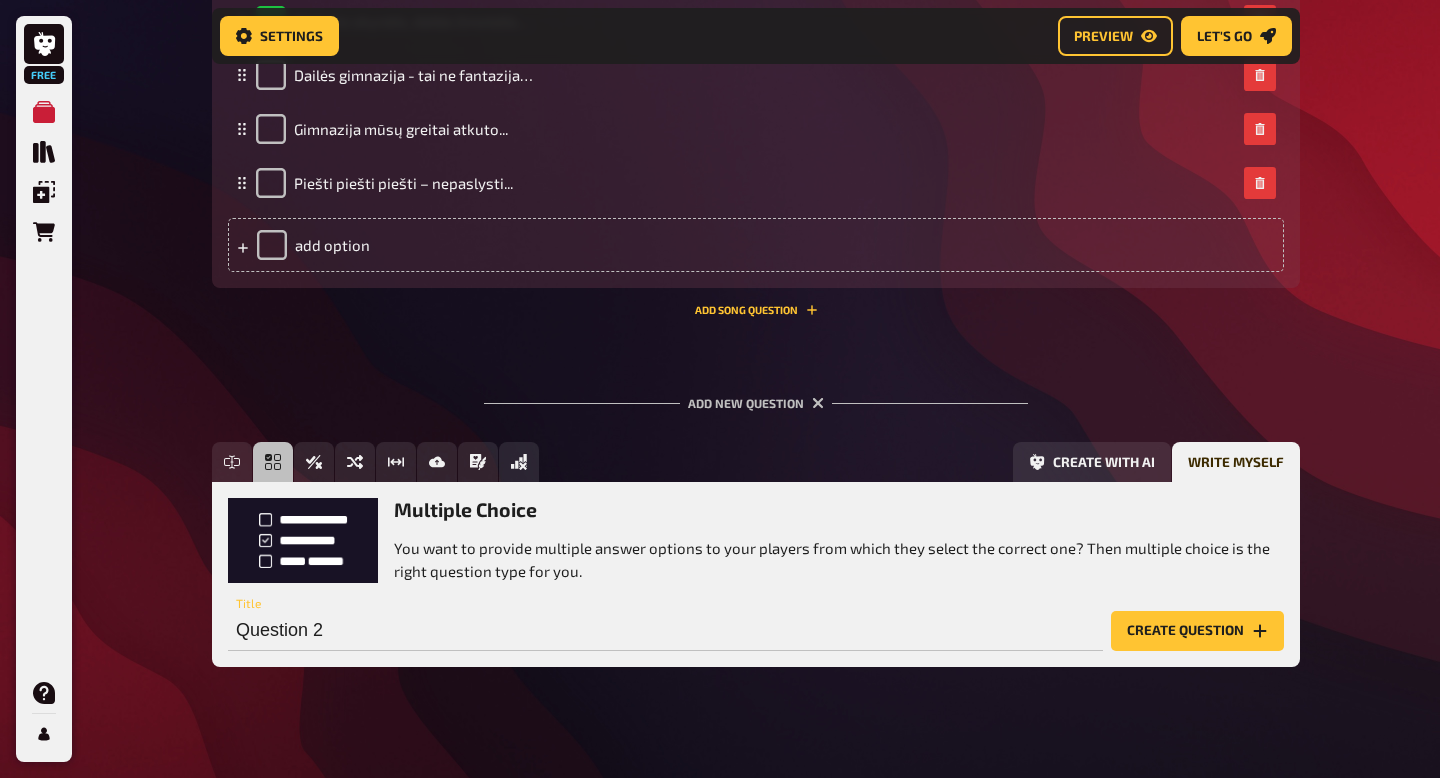 scroll, scrollTop: 745, scrollLeft: 0, axis: vertical 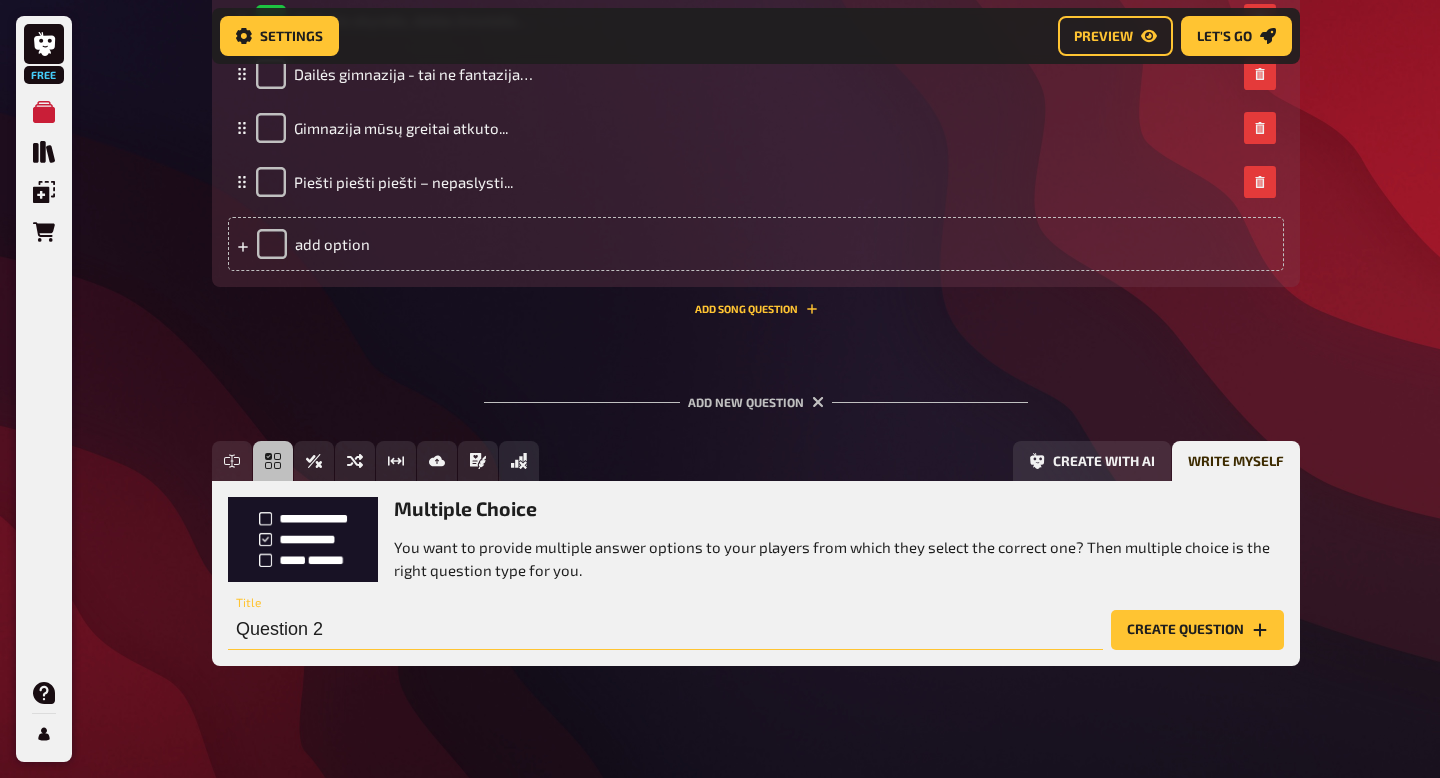 click on "Question 2" at bounding box center (665, 630) 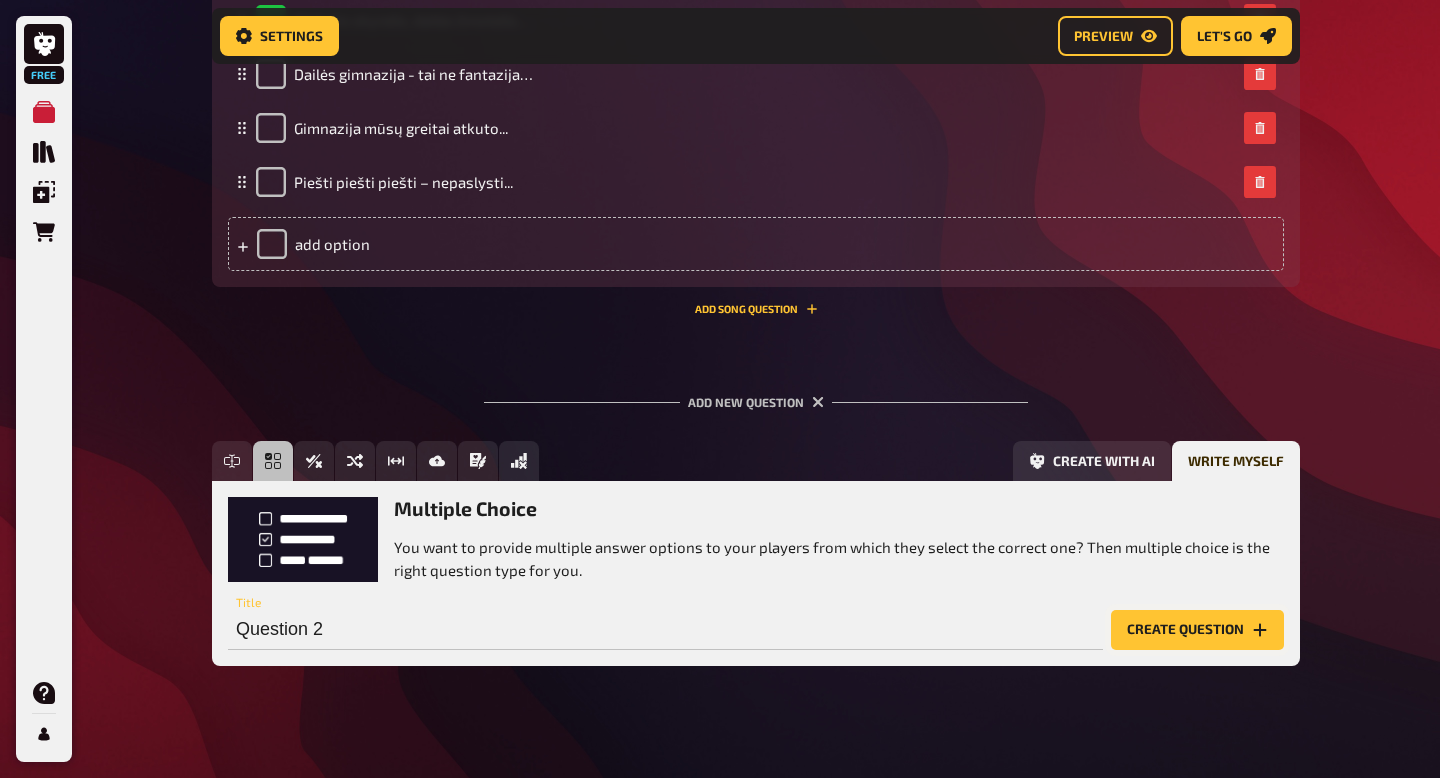 click on "Create question" at bounding box center [1197, 630] 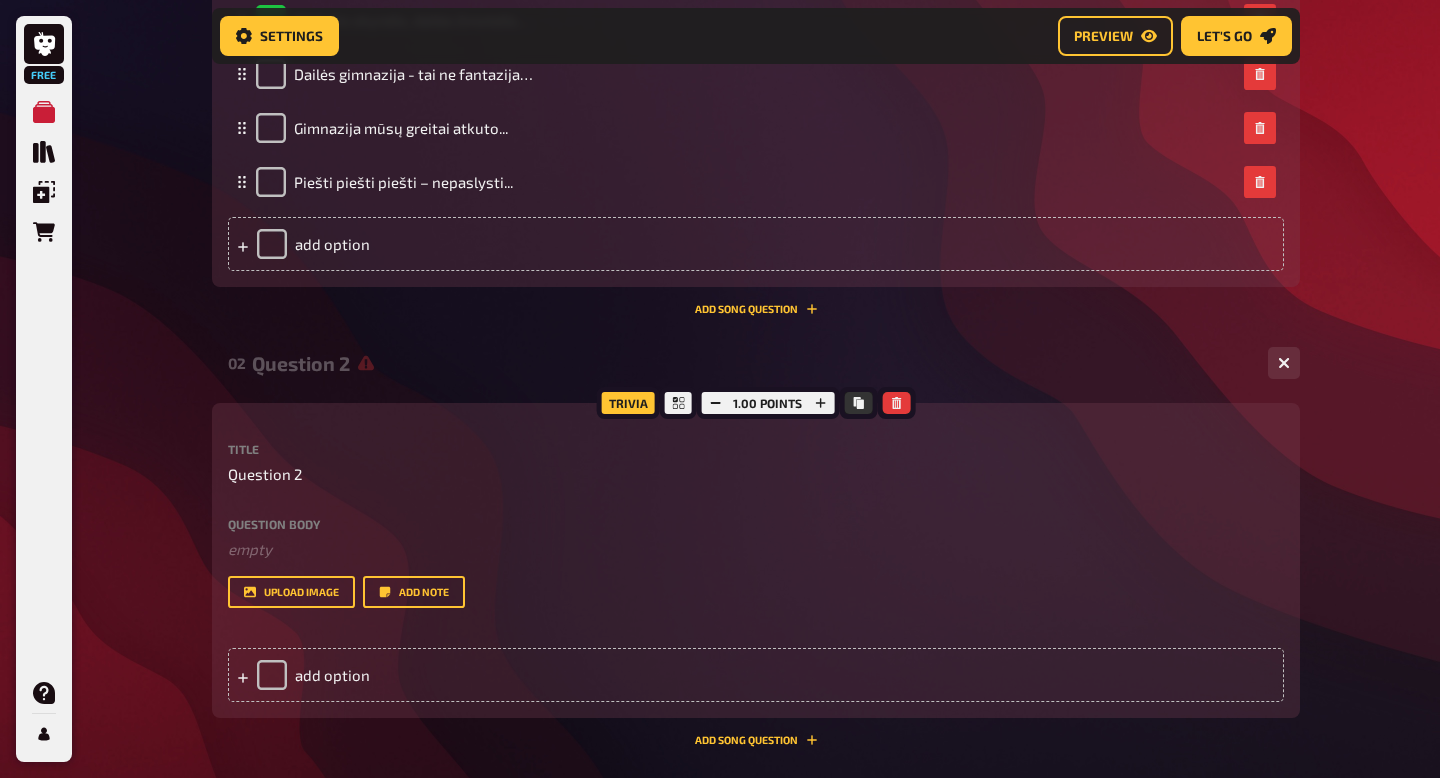click on "Question body ﻿ empty Drop here to upload" at bounding box center (756, 539) 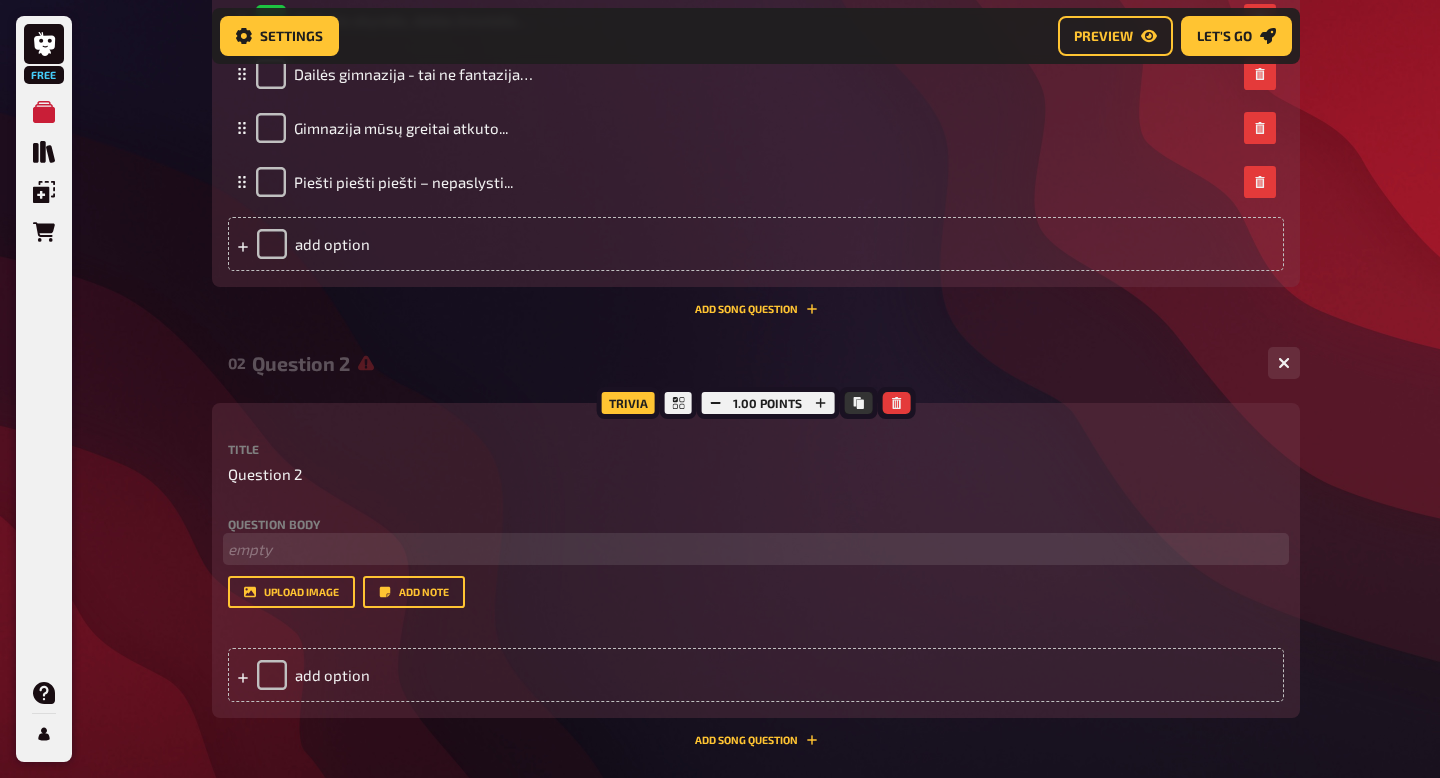 click on "﻿ empty" at bounding box center (756, 549) 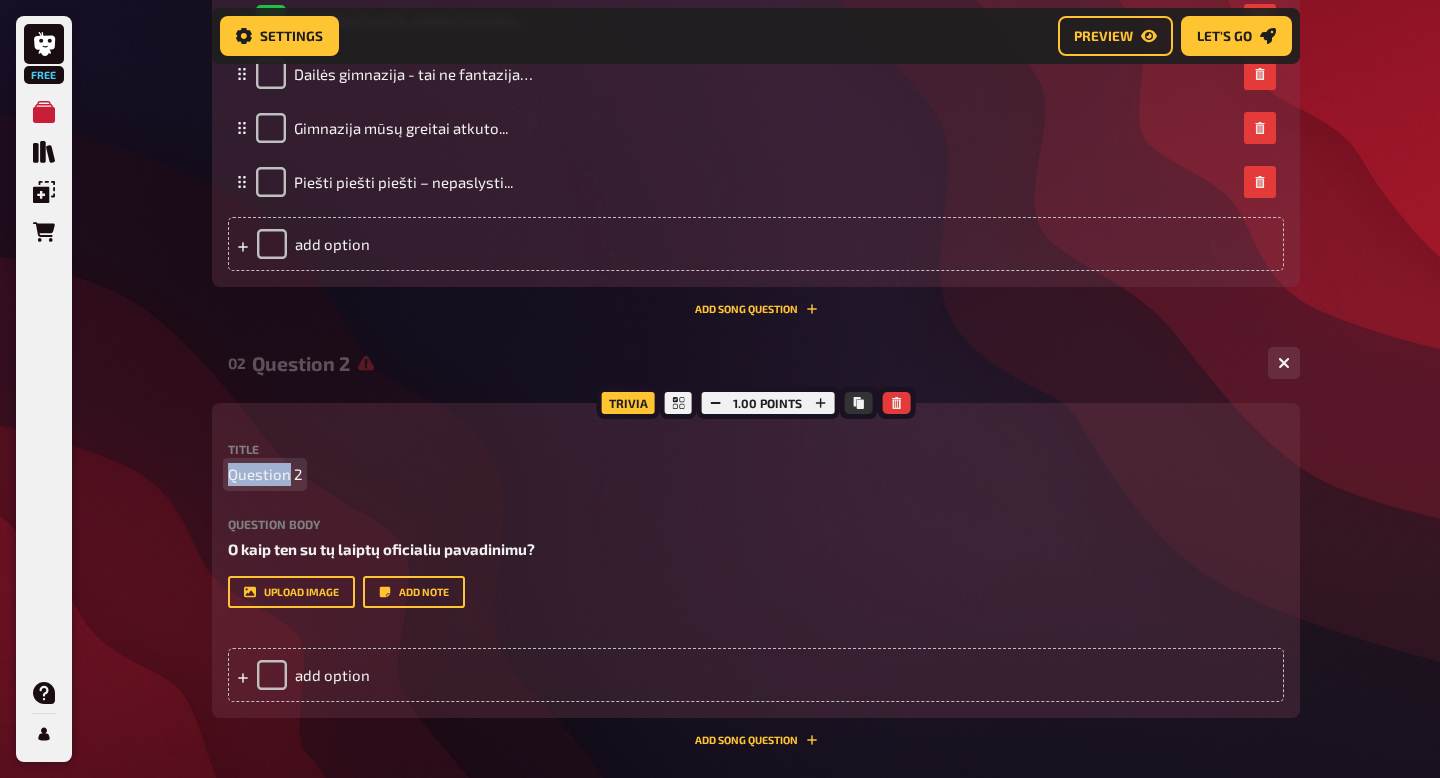 drag, startPoint x: 290, startPoint y: 469, endPoint x: 172, endPoint y: 472, distance: 118.03813 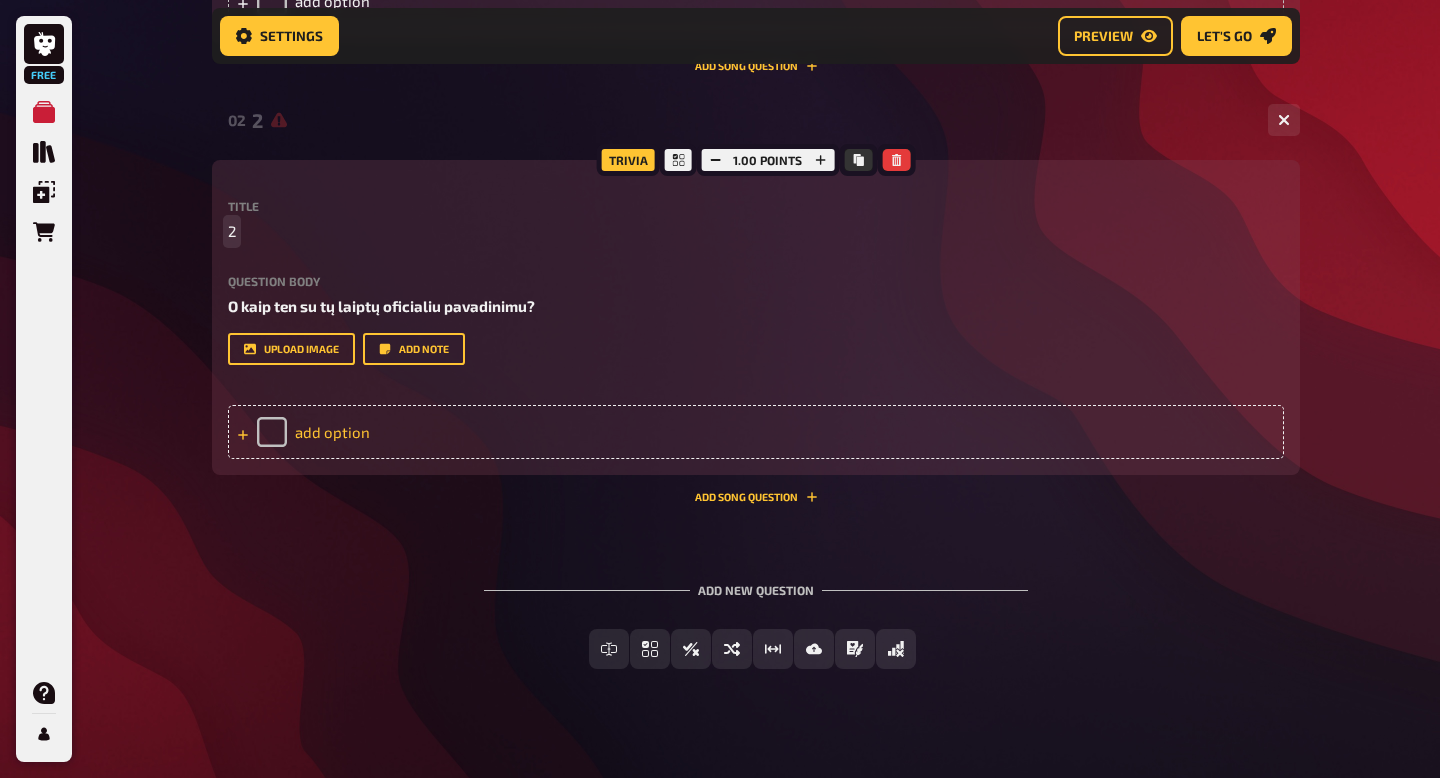 scroll, scrollTop: 1008, scrollLeft: 0, axis: vertical 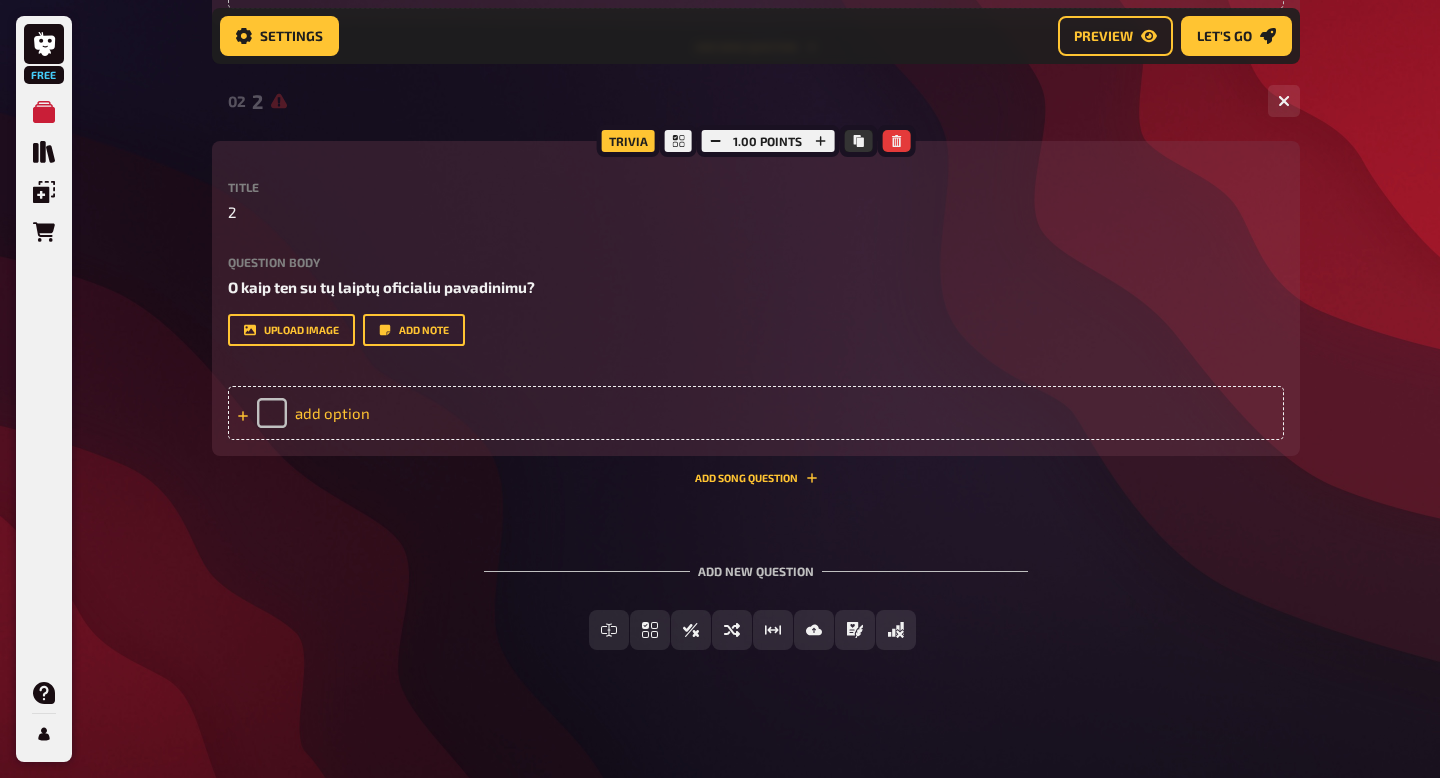 click on "add option" at bounding box center (756, 413) 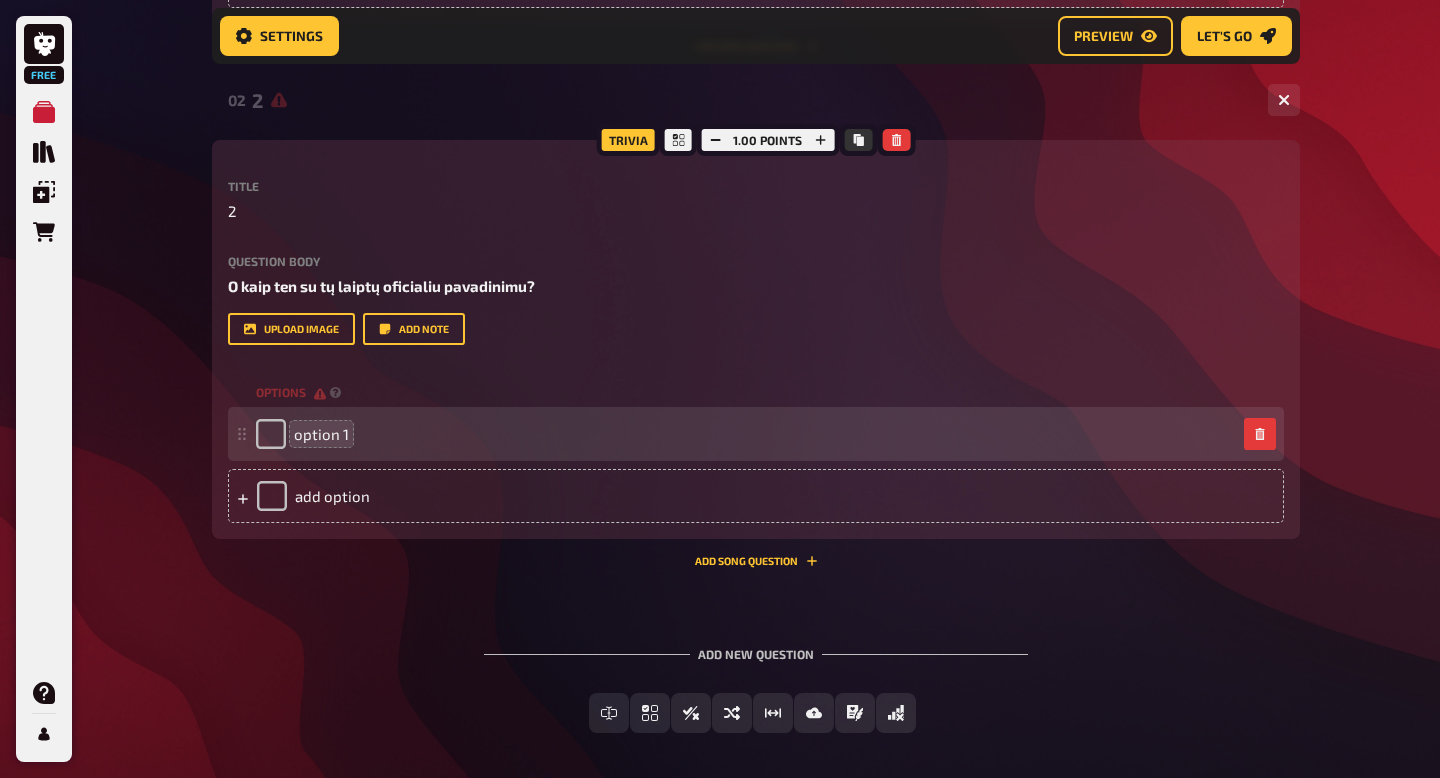 click on "option 1" at bounding box center (321, 434) 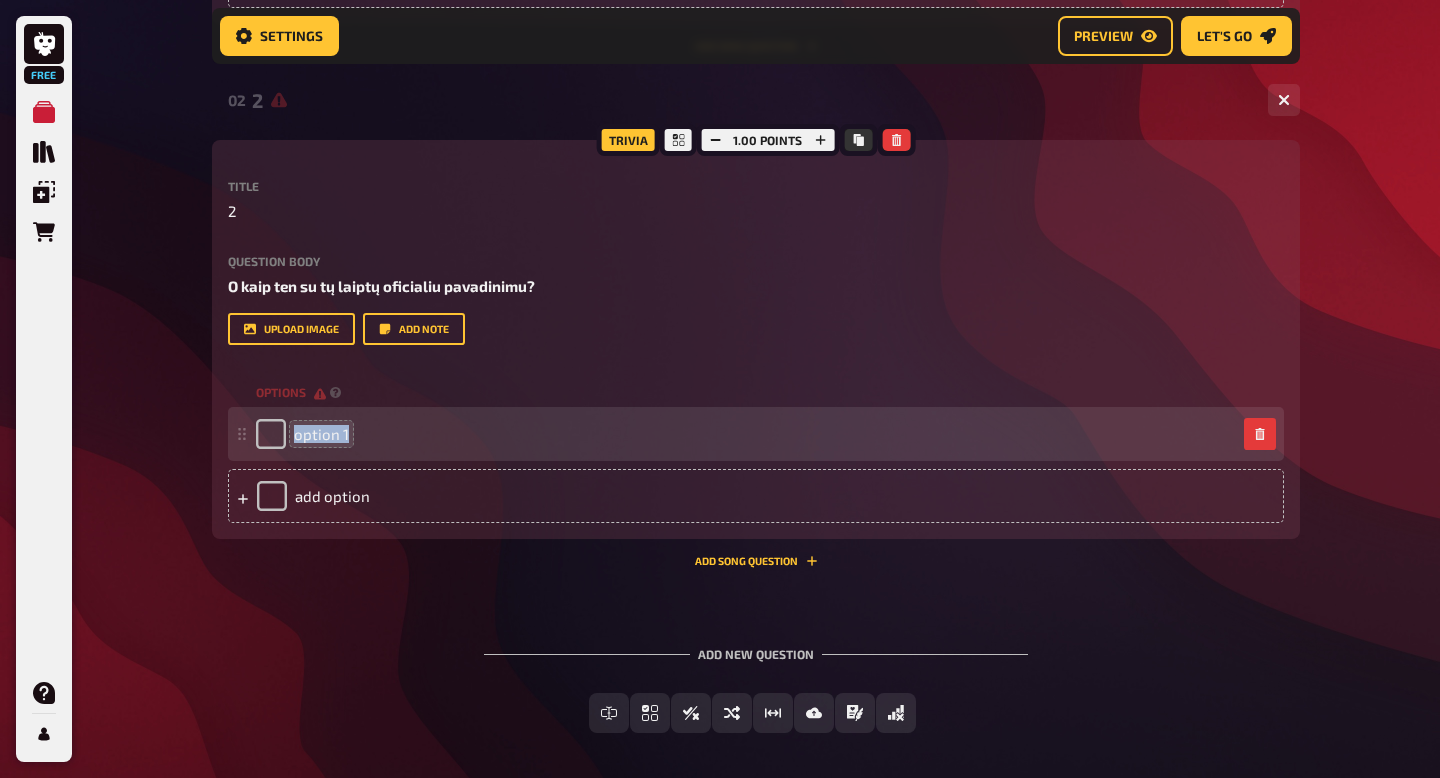 type 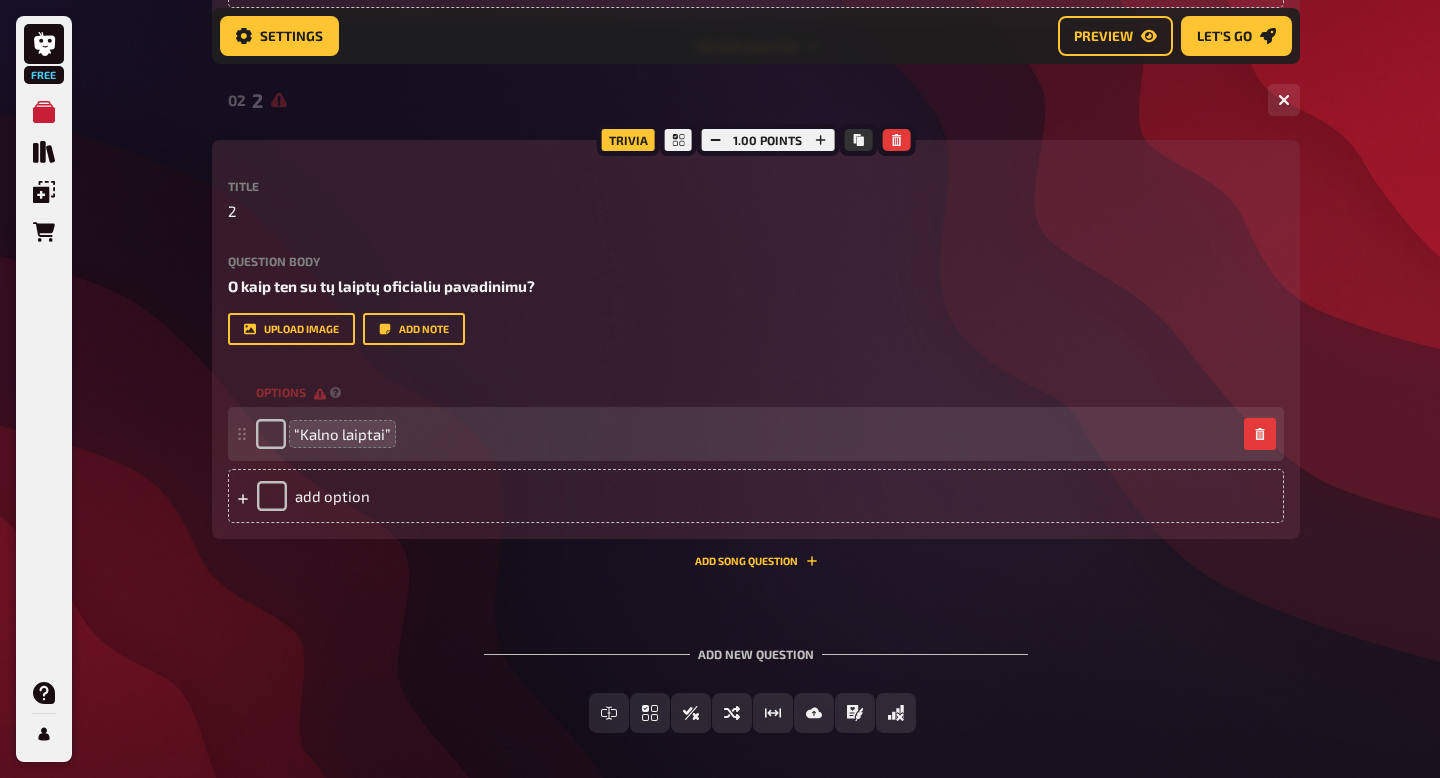 click on "“Kalno laiptai”" at bounding box center [342, 434] 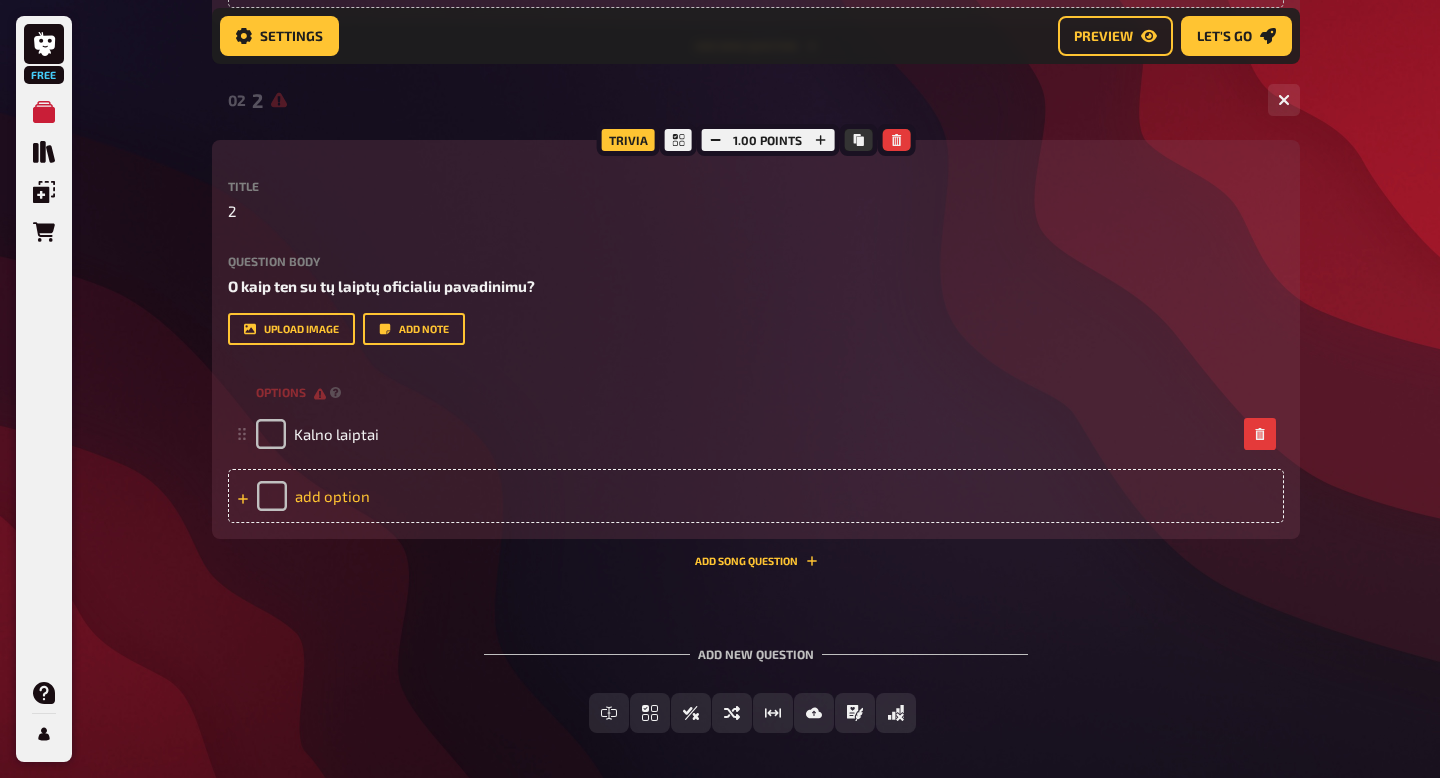 click on "add option" at bounding box center (756, 496) 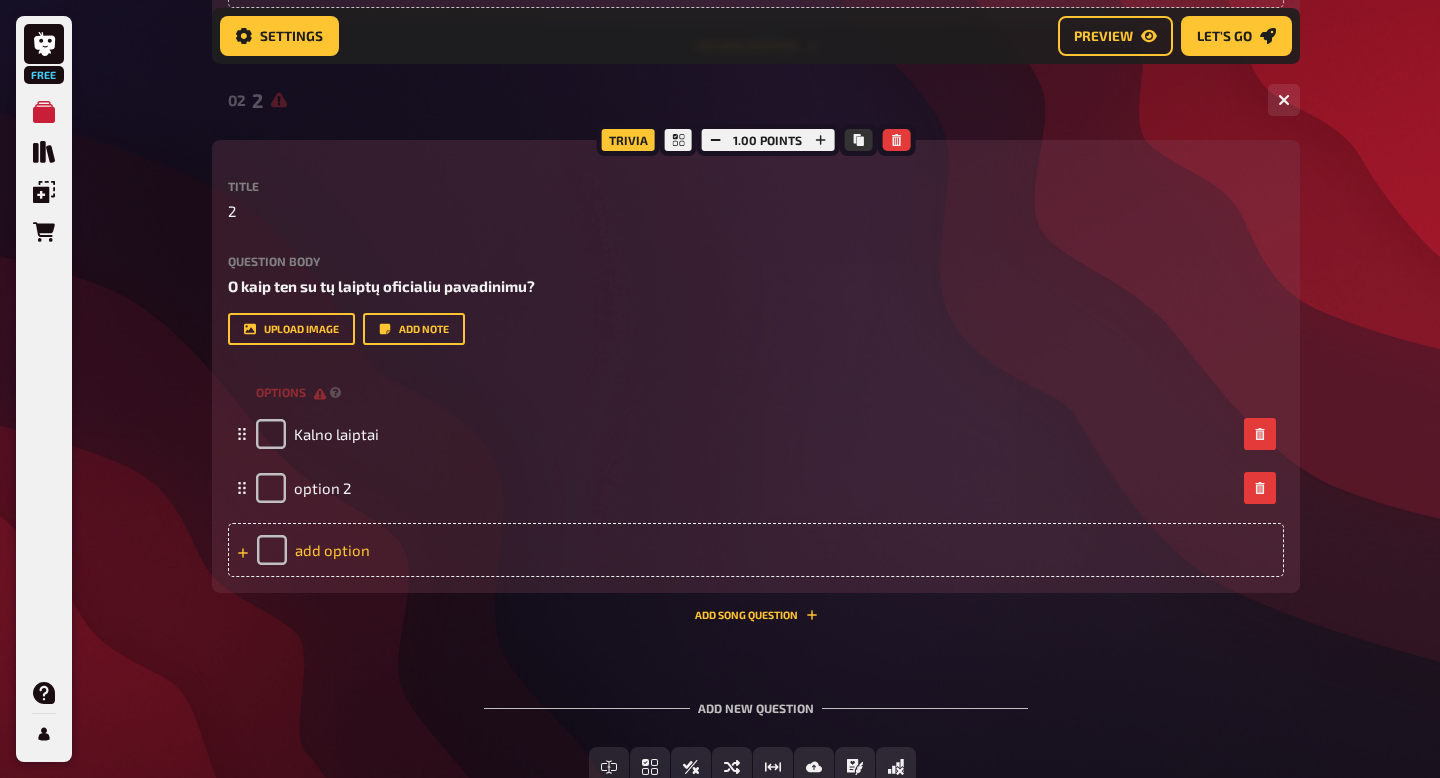 type 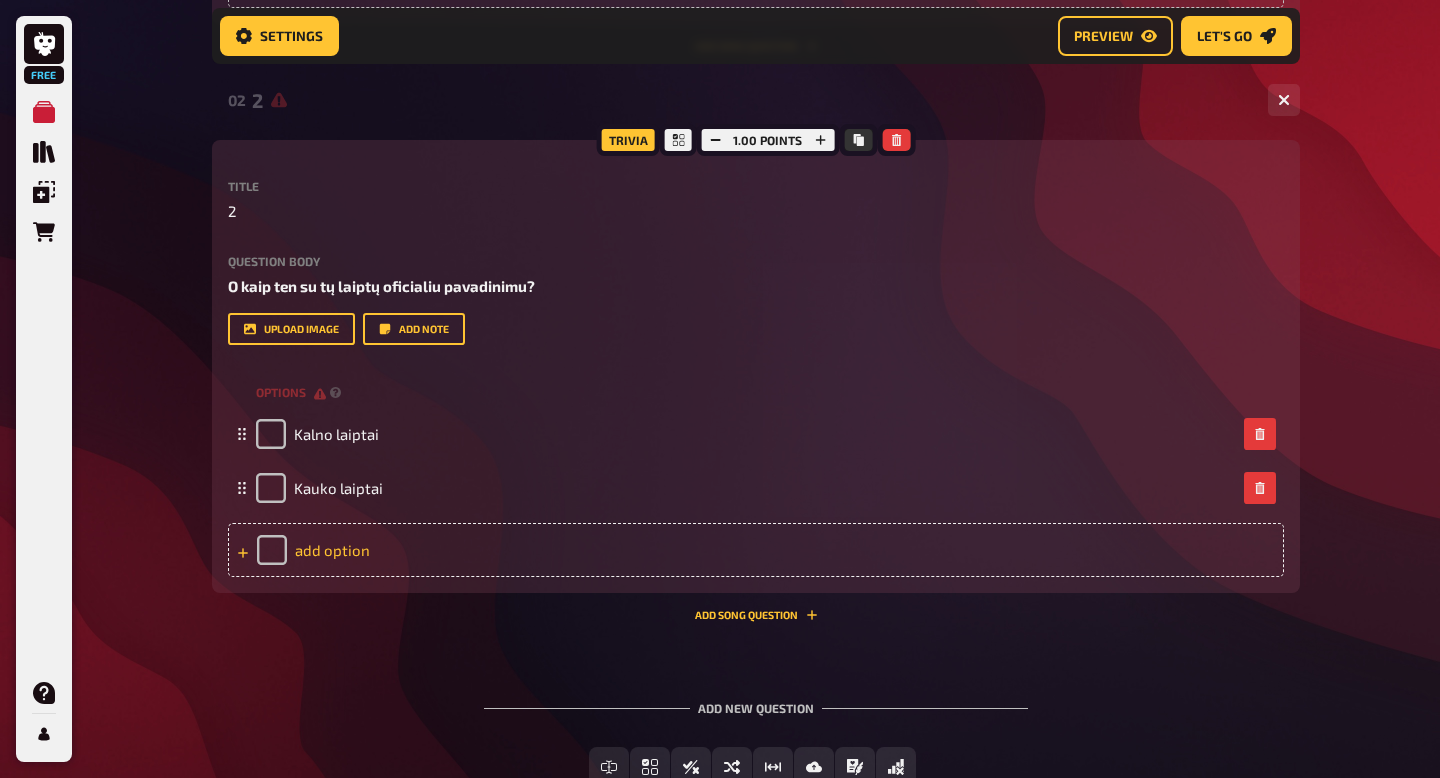 click on "add option" at bounding box center [756, 550] 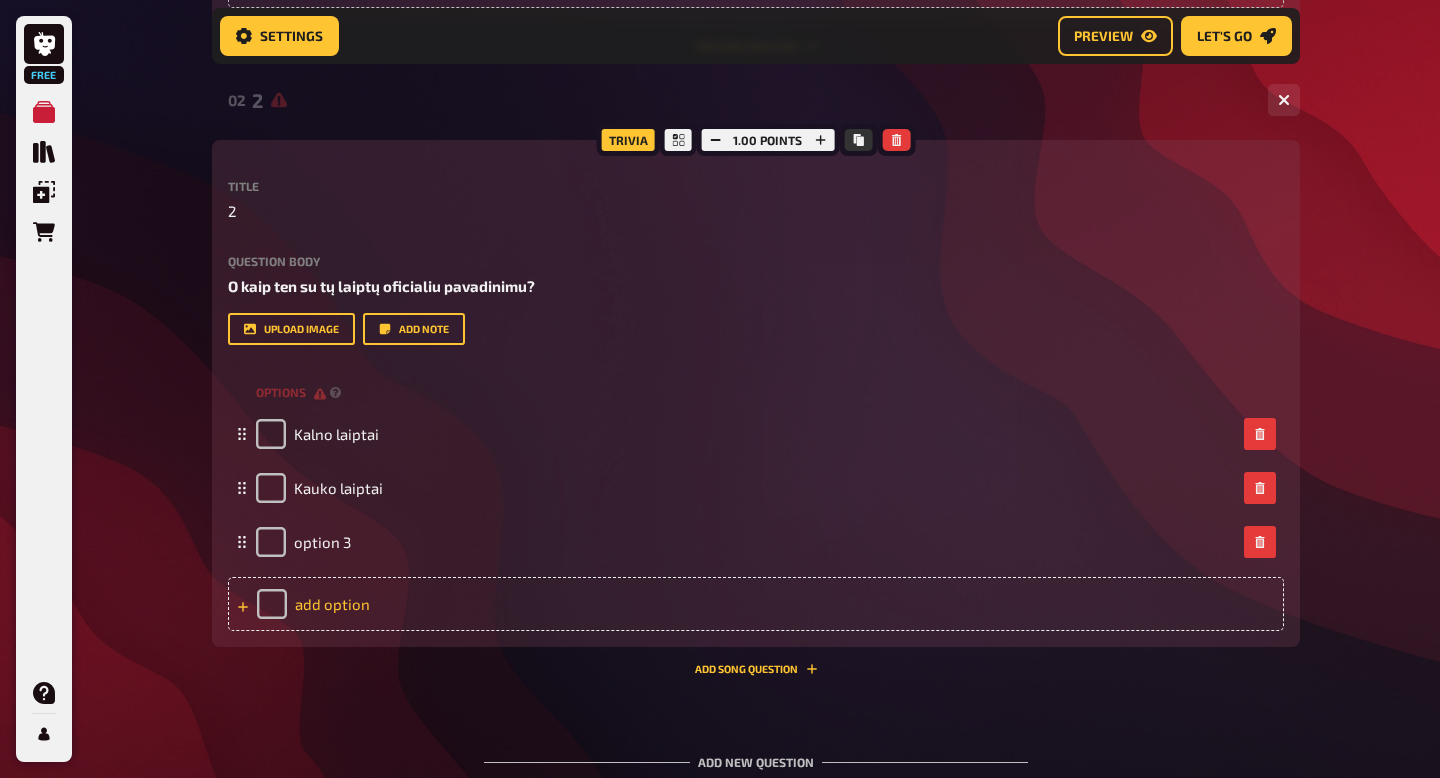 type 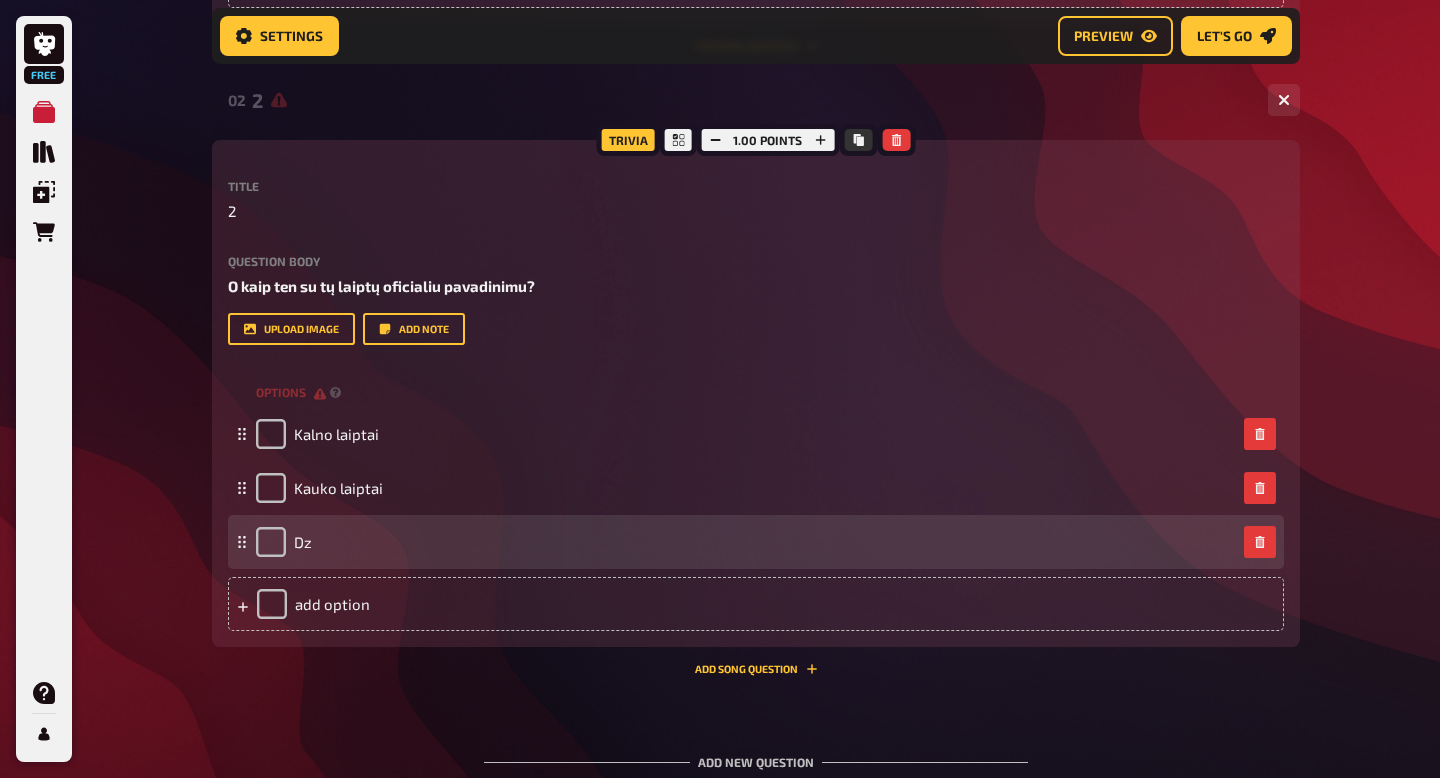 drag, startPoint x: 312, startPoint y: 541, endPoint x: 292, endPoint y: 541, distance: 20 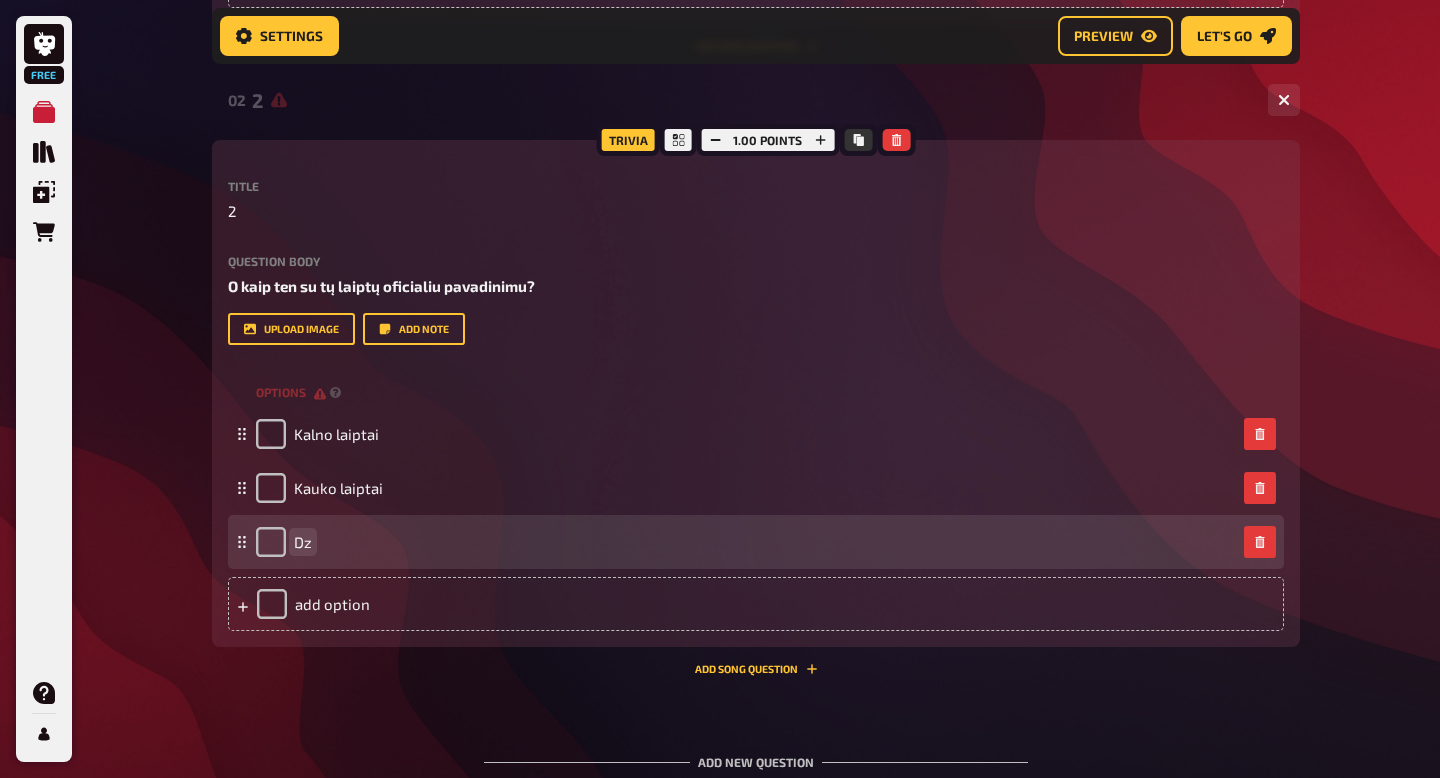click on "Dz" at bounding box center (303, 542) 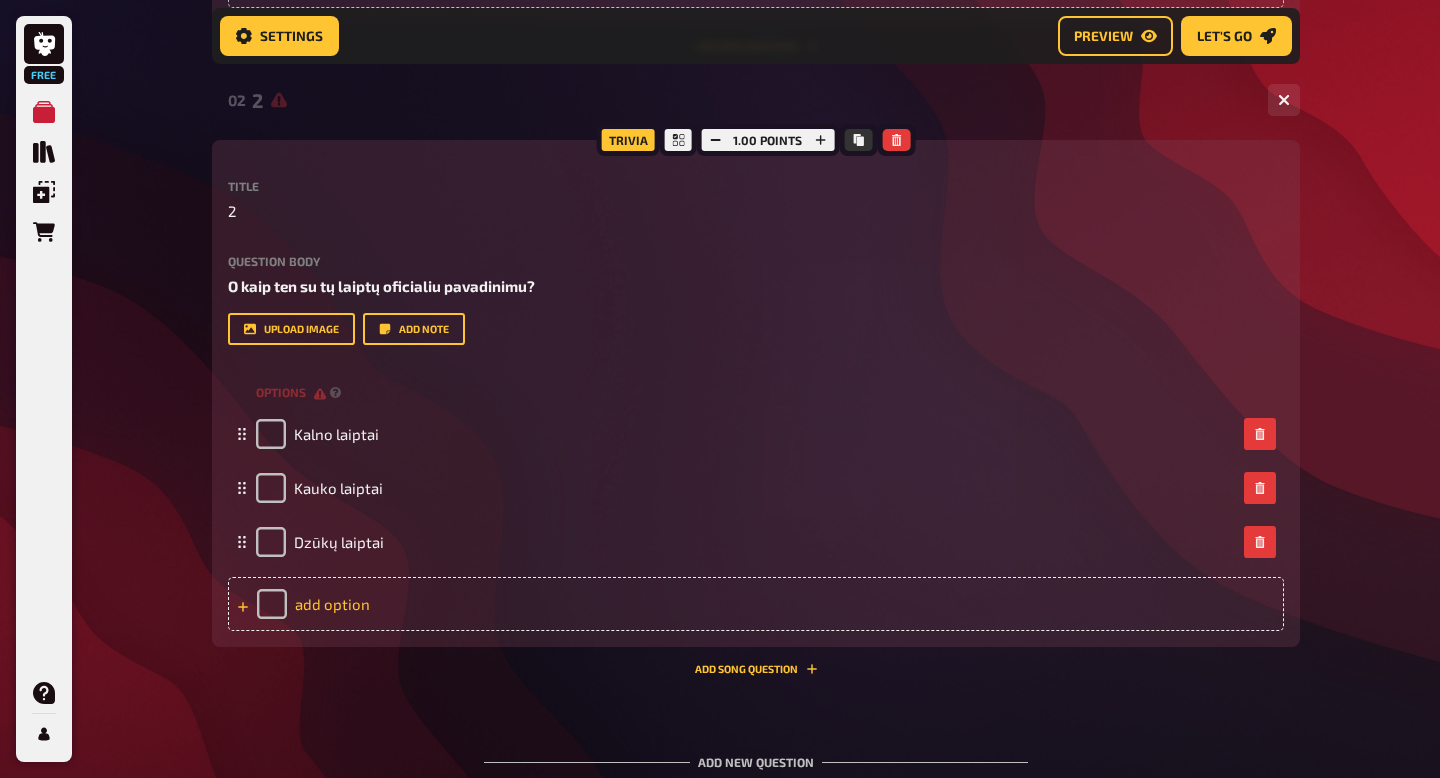 click on "add option" at bounding box center [756, 604] 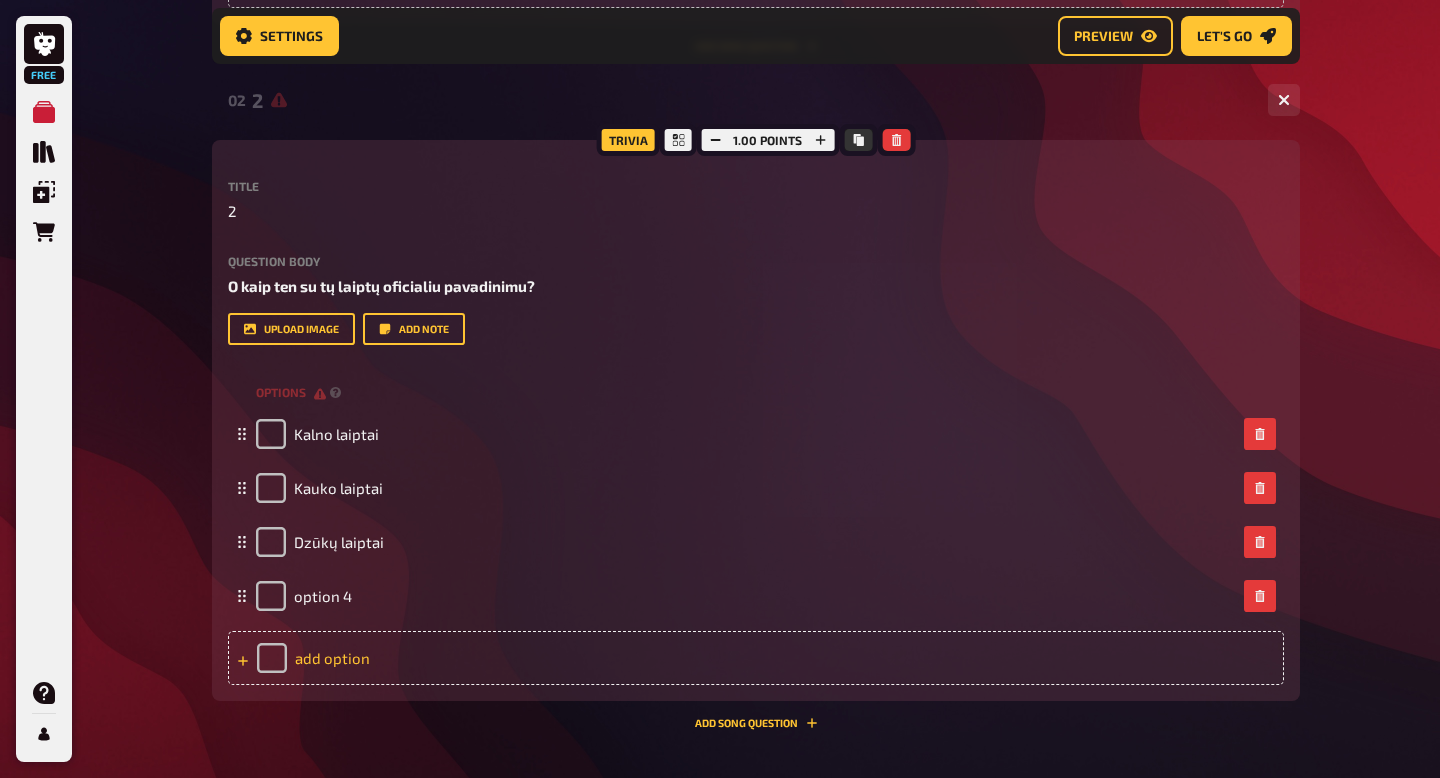 type 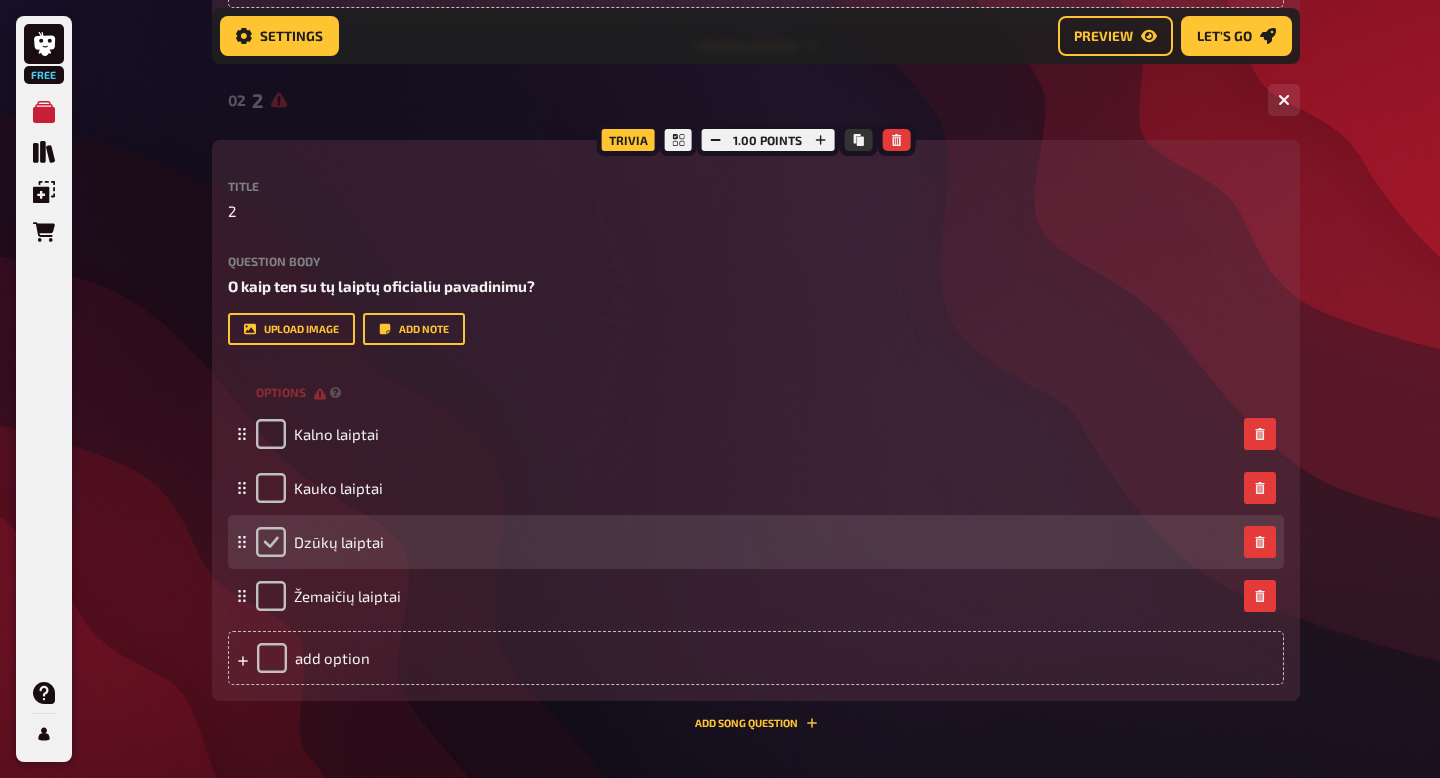 click at bounding box center (271, 542) 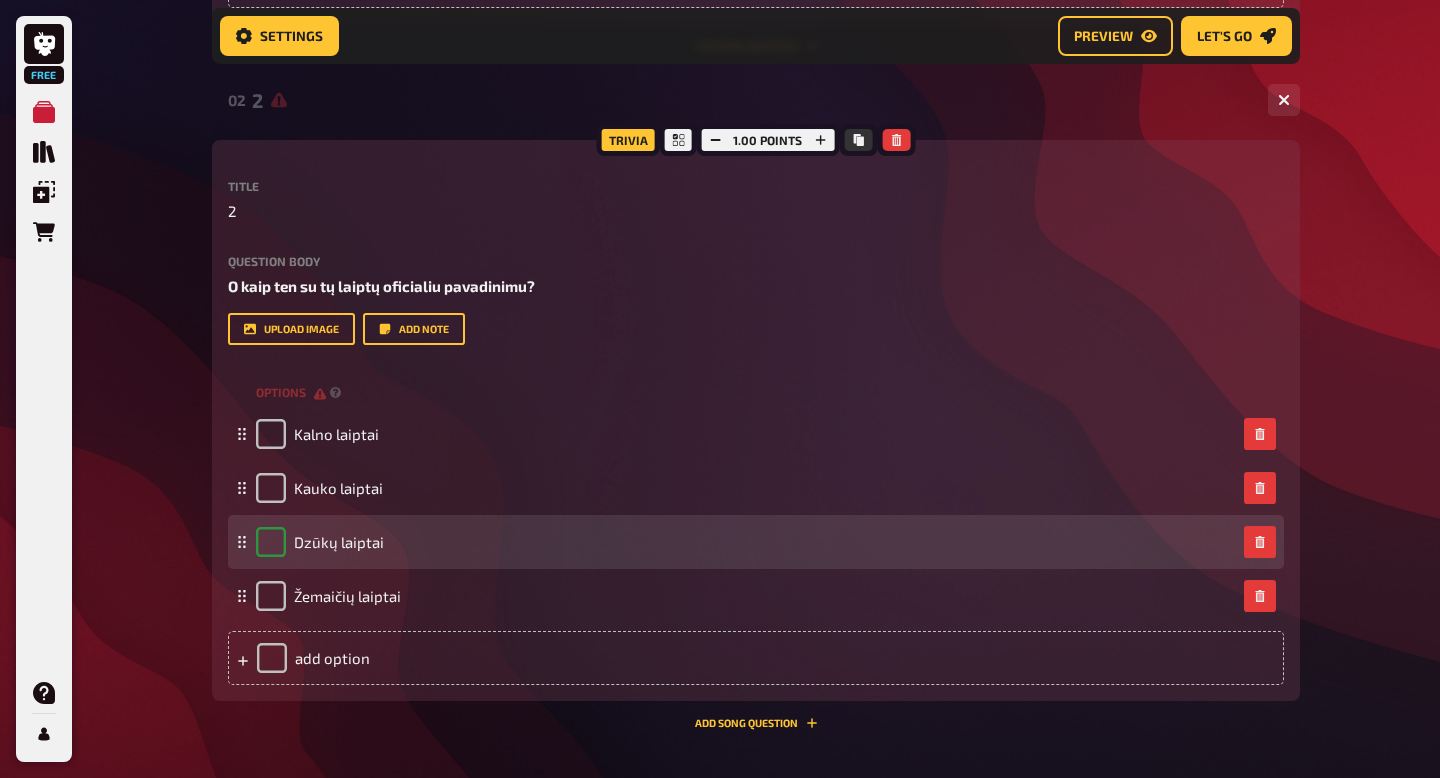 checkbox on "true" 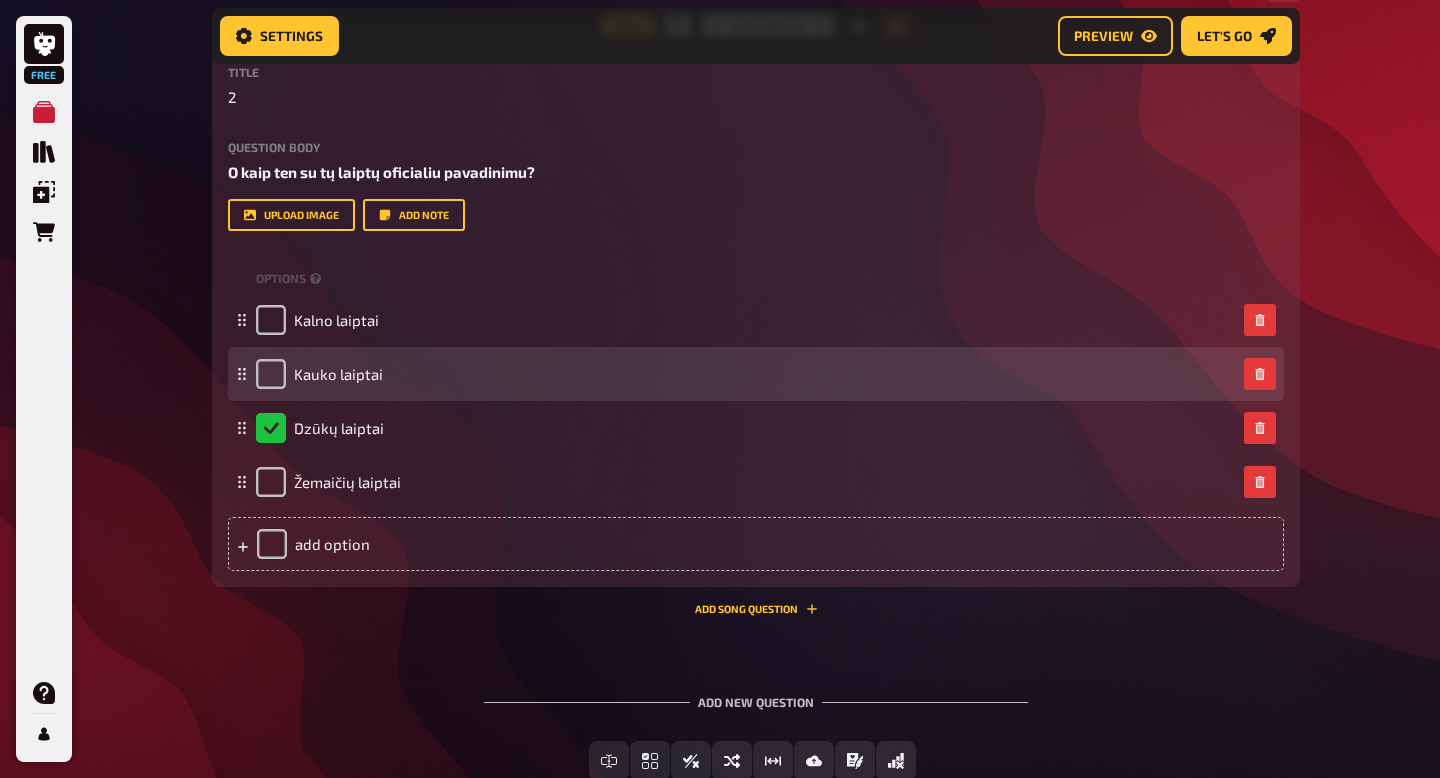 scroll, scrollTop: 1254, scrollLeft: 0, axis: vertical 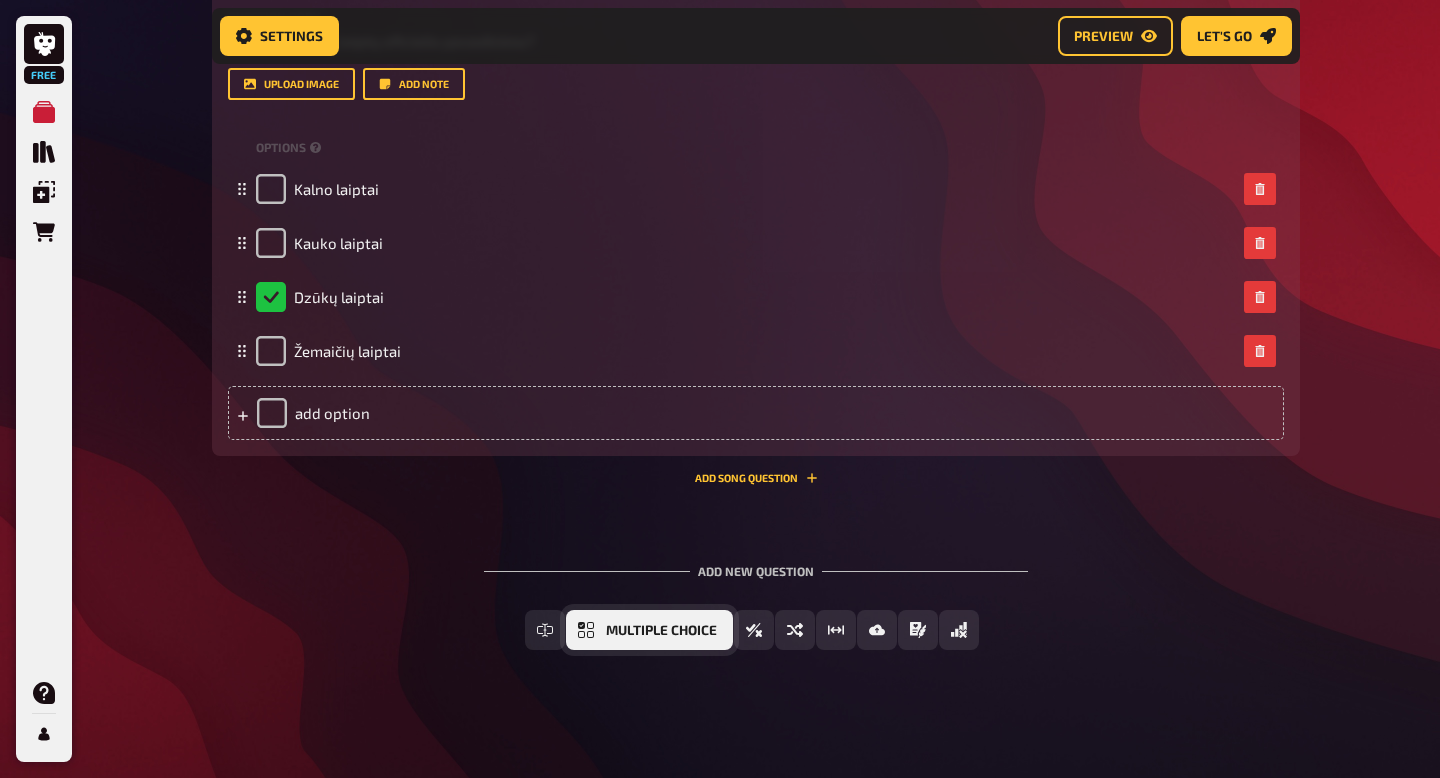 click on "Multiple Choice" at bounding box center [649, 630] 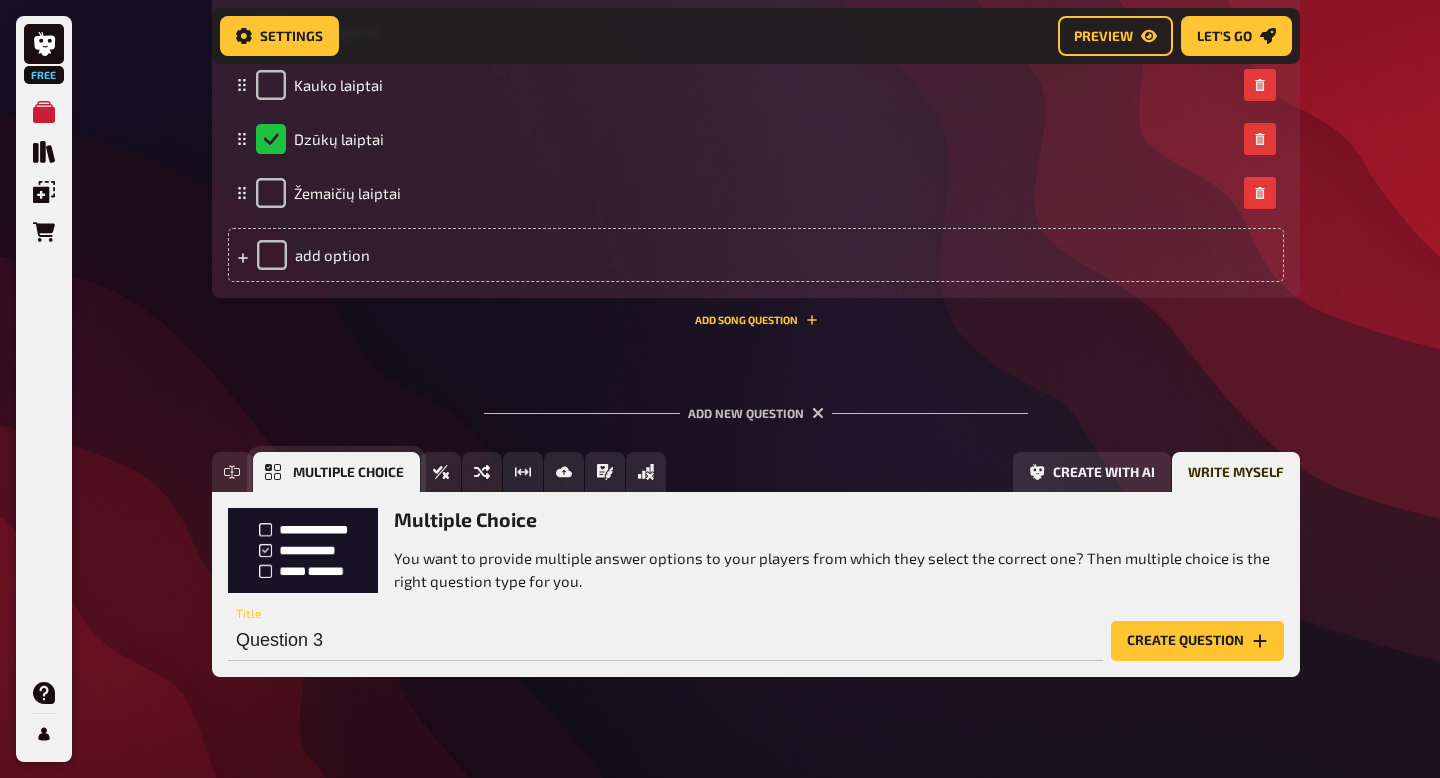 scroll, scrollTop: 1439, scrollLeft: 0, axis: vertical 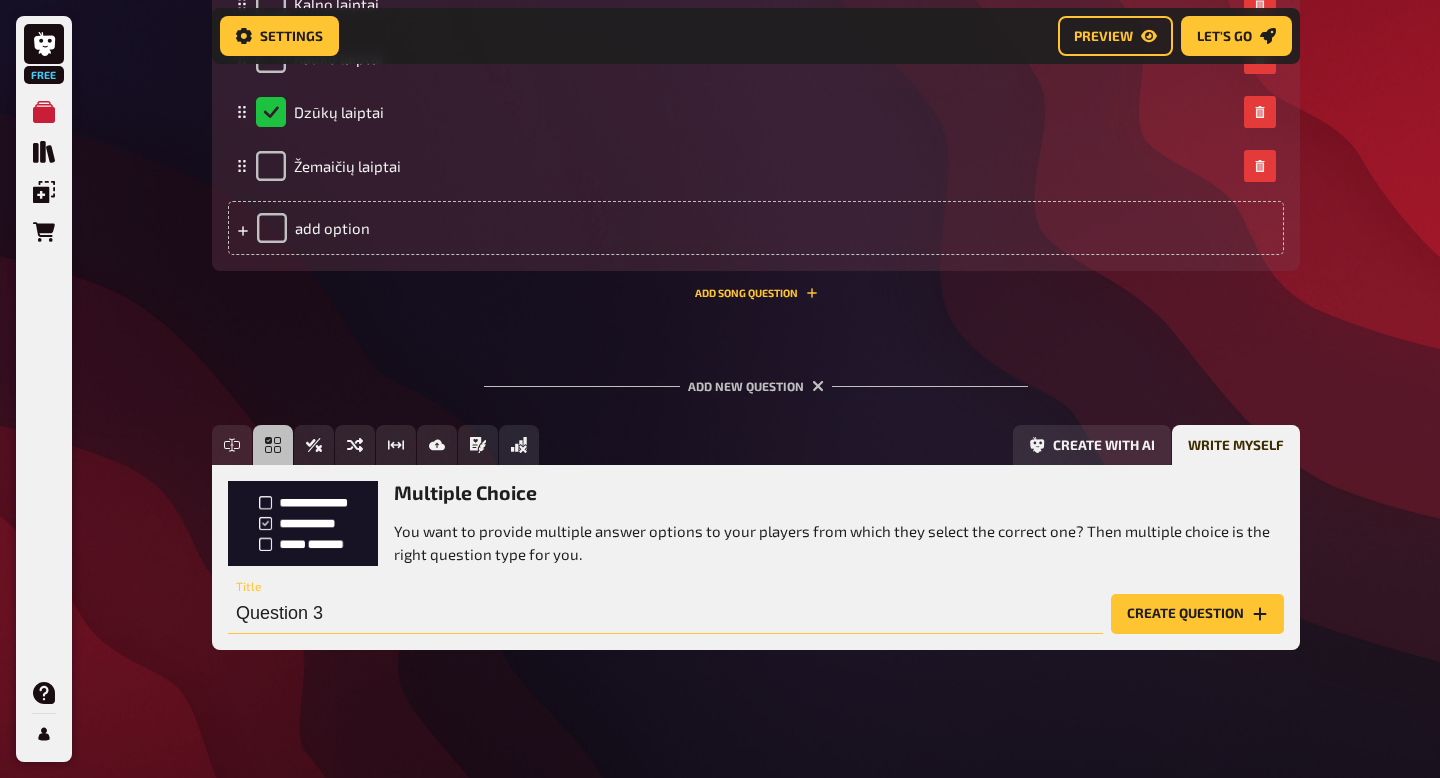 click on "Question 3" at bounding box center (665, 614) 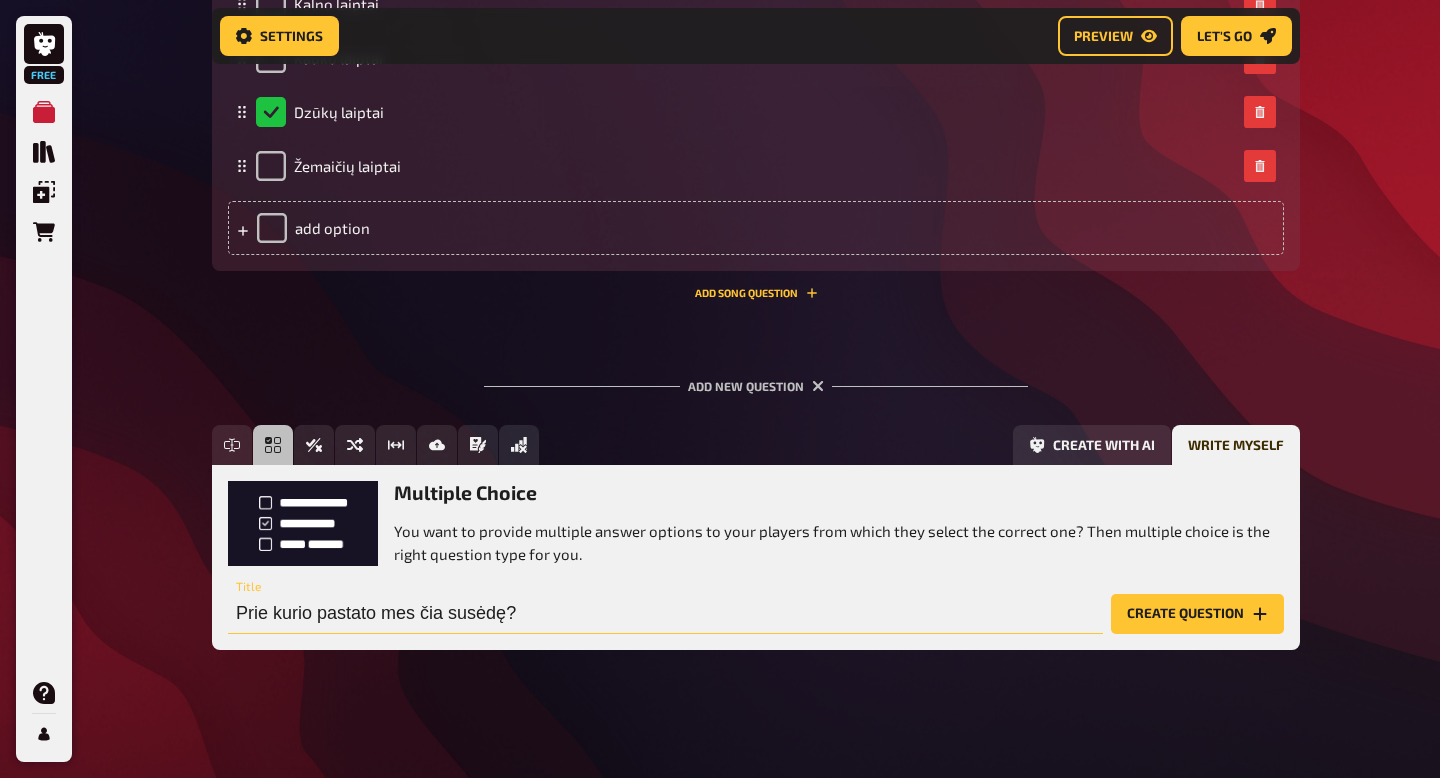 type on "ę" 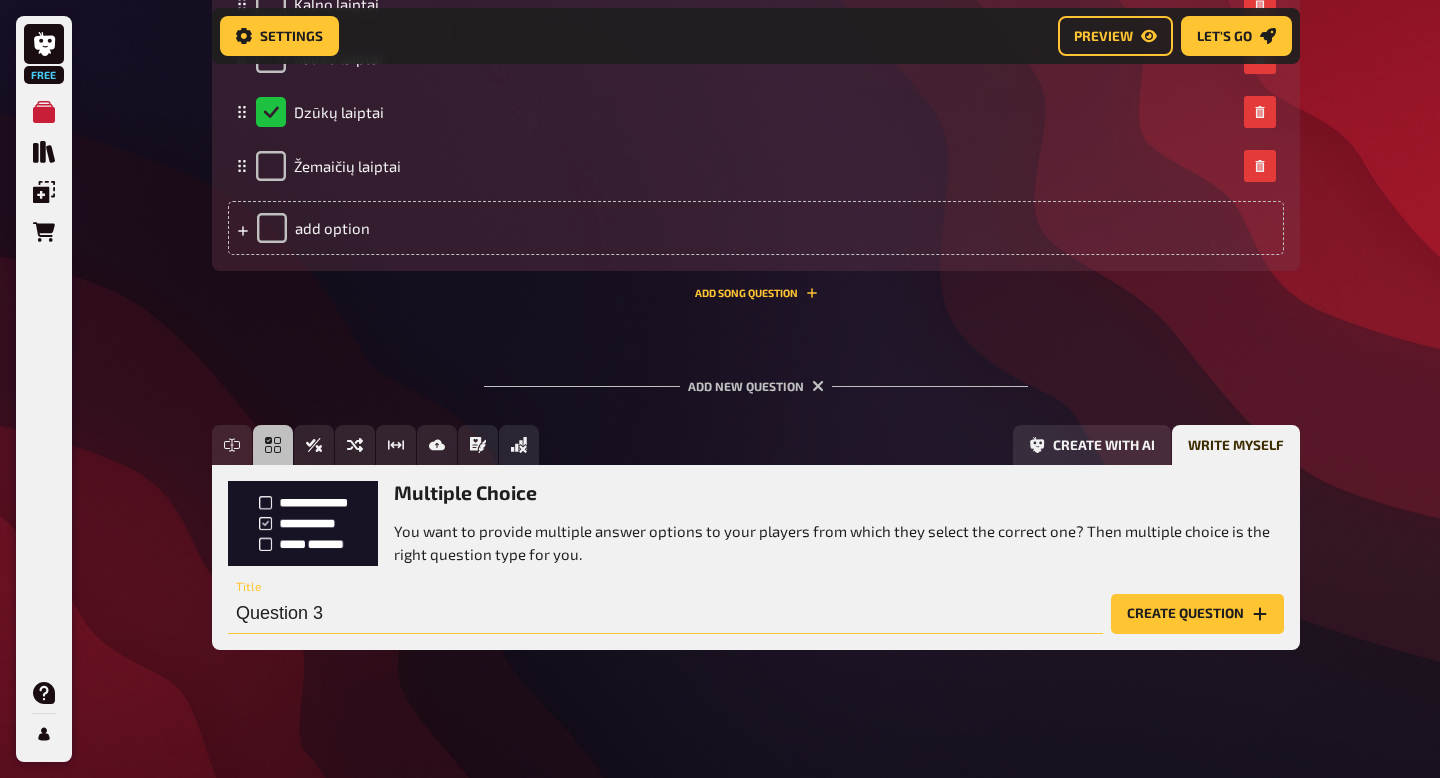click on "Question 3" at bounding box center (665, 614) 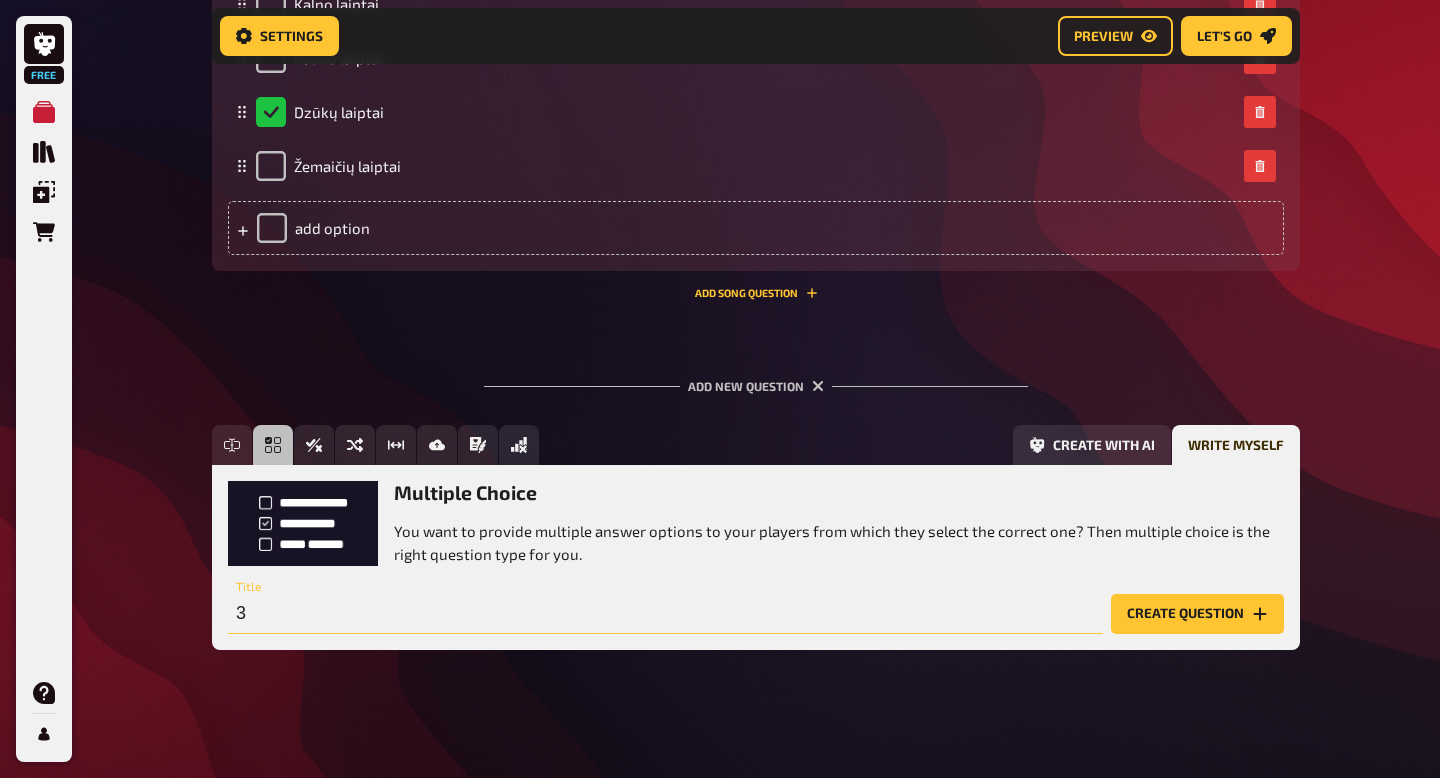 type on "3" 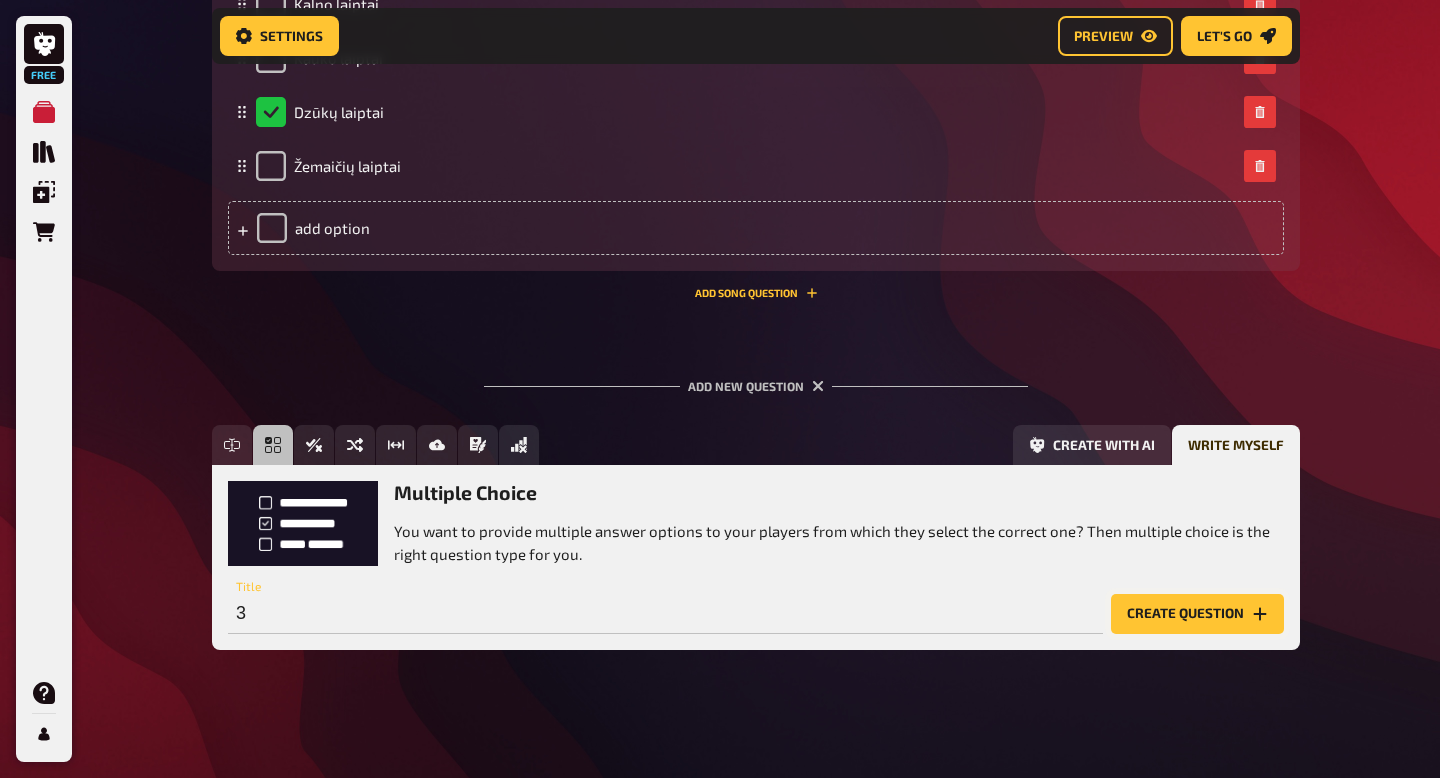 click on "Create question" at bounding box center (1197, 614) 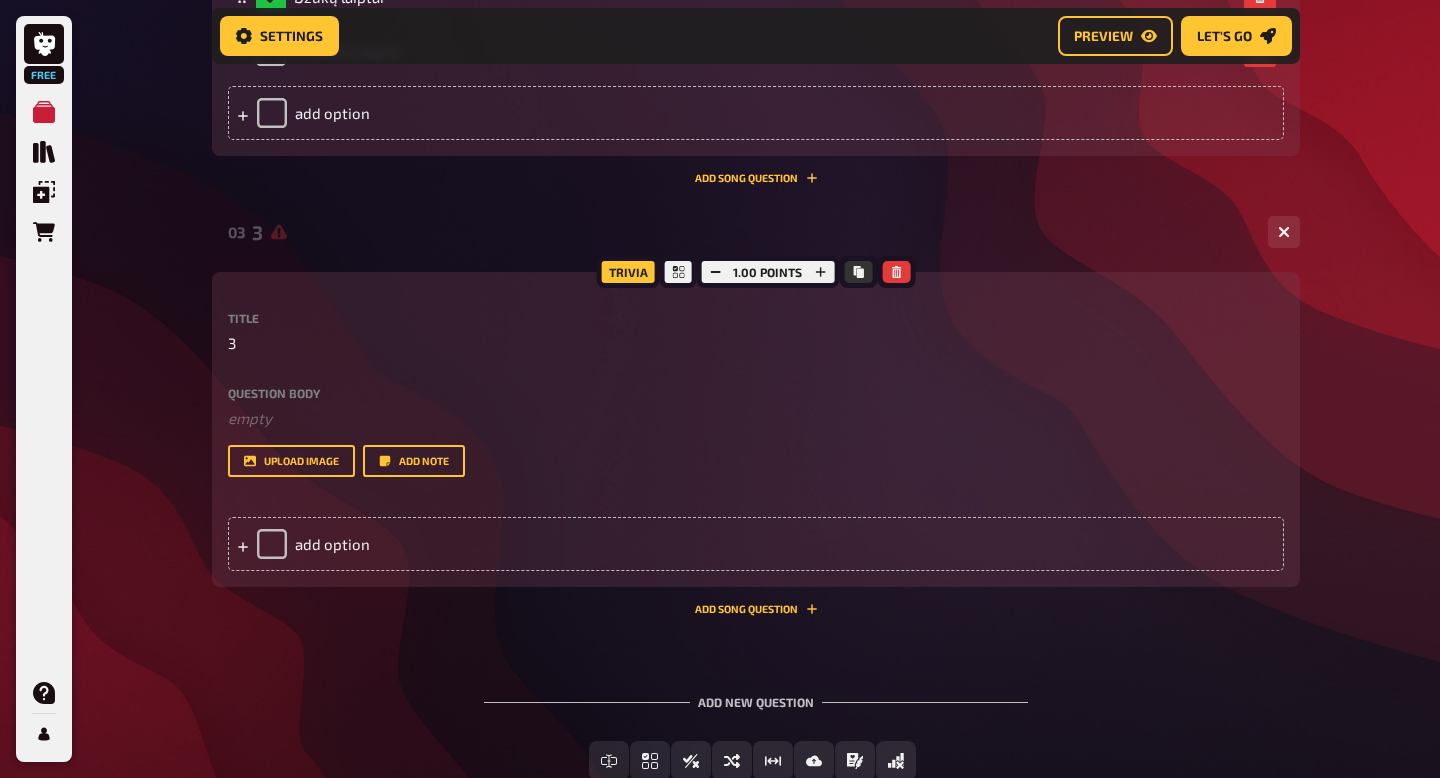 scroll, scrollTop: 1590, scrollLeft: 0, axis: vertical 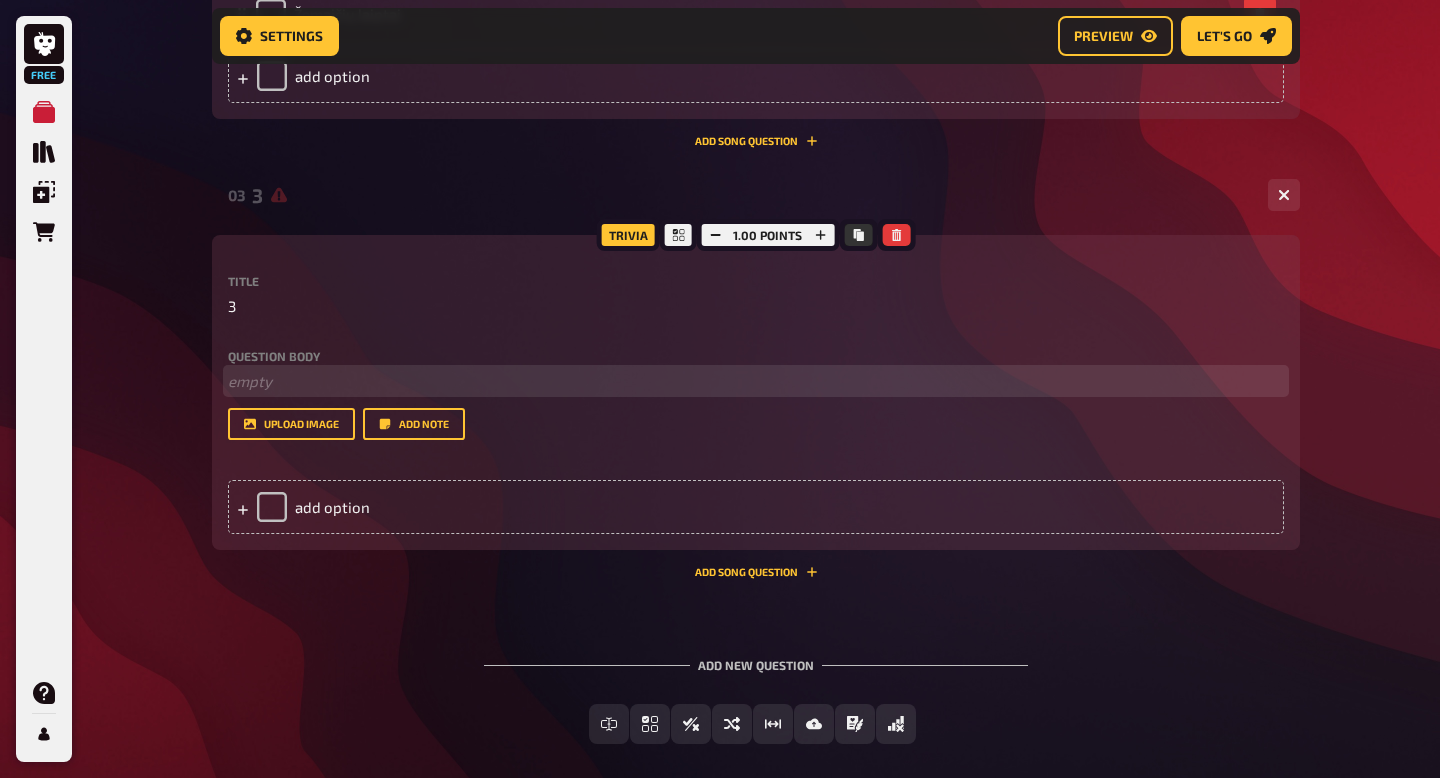 click on "﻿ empty" at bounding box center (756, 381) 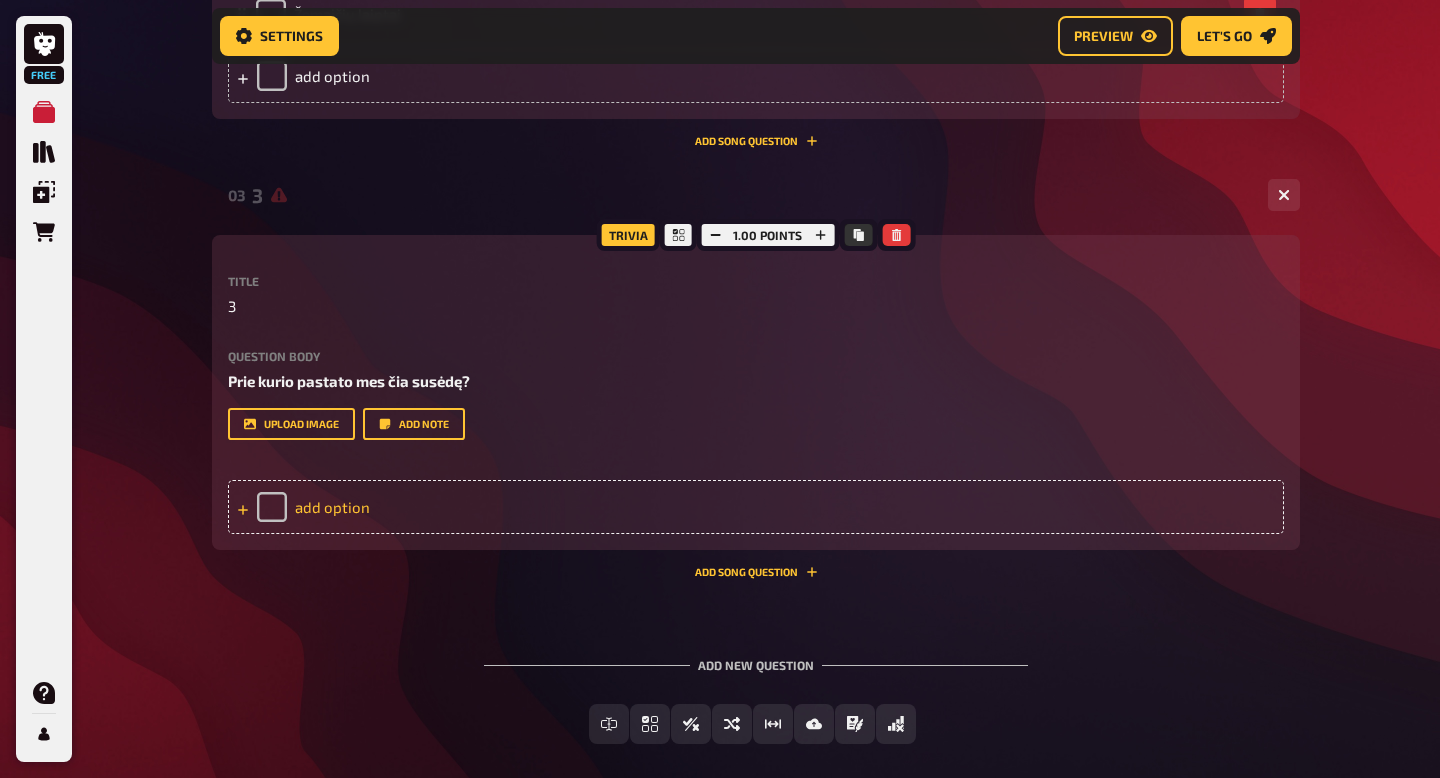 click on "add option" at bounding box center (756, 507) 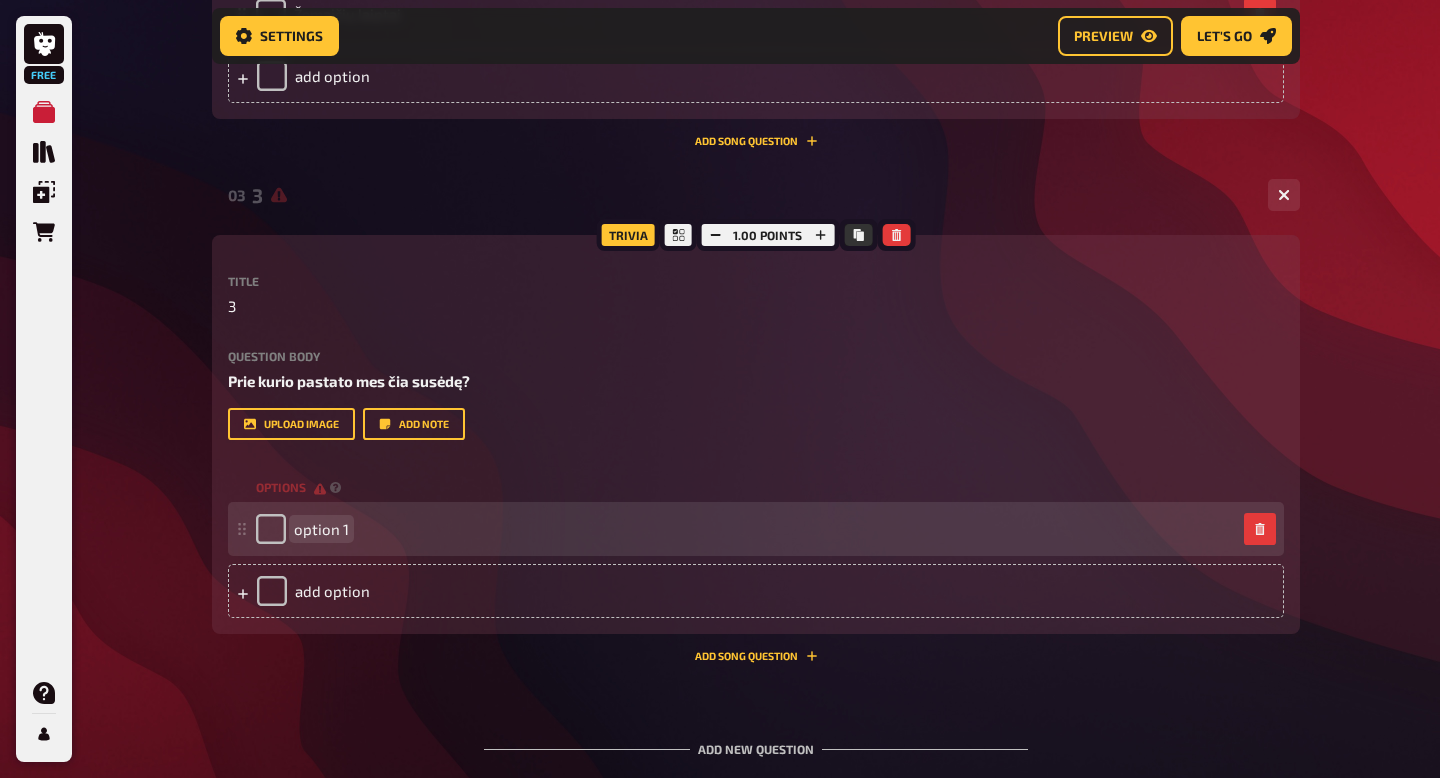click on "option 1" at bounding box center [321, 529] 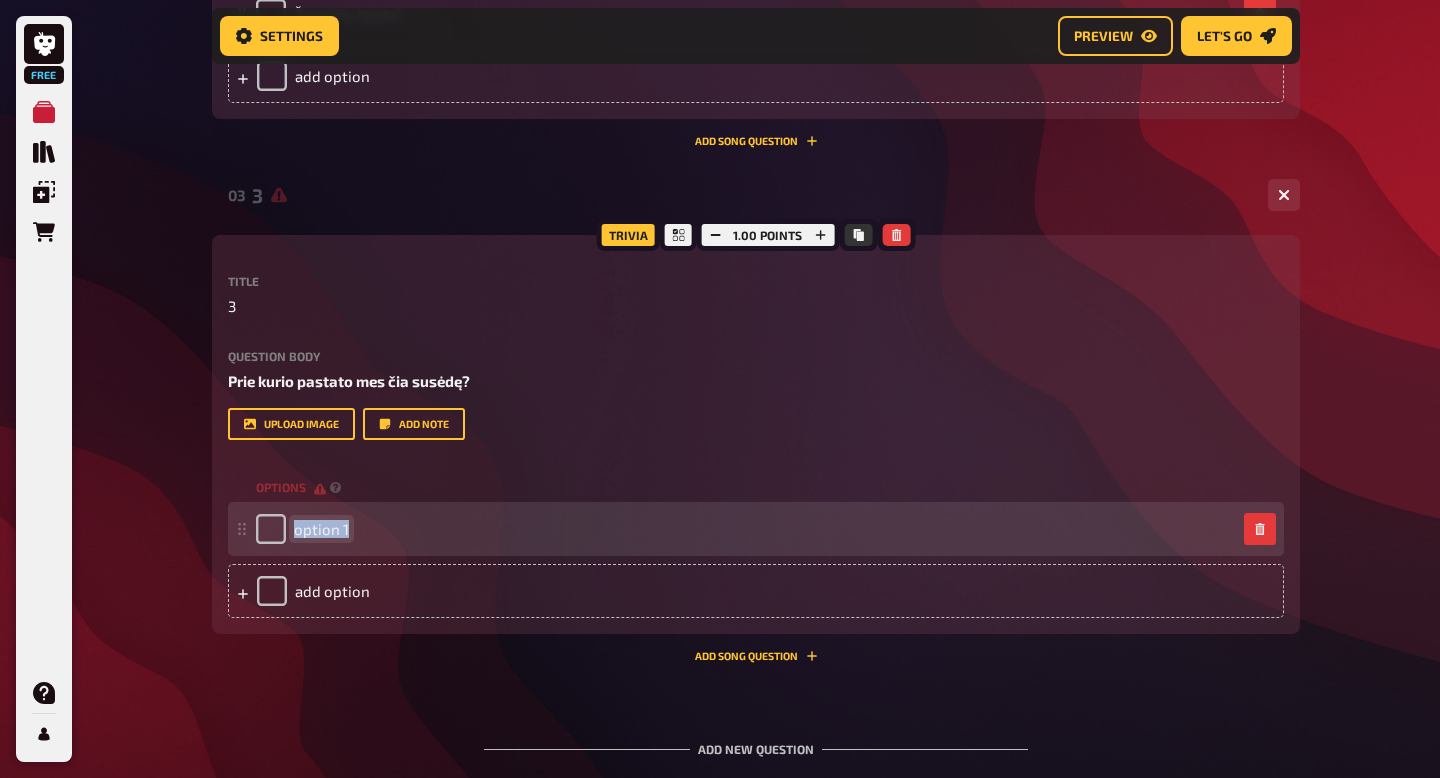 type 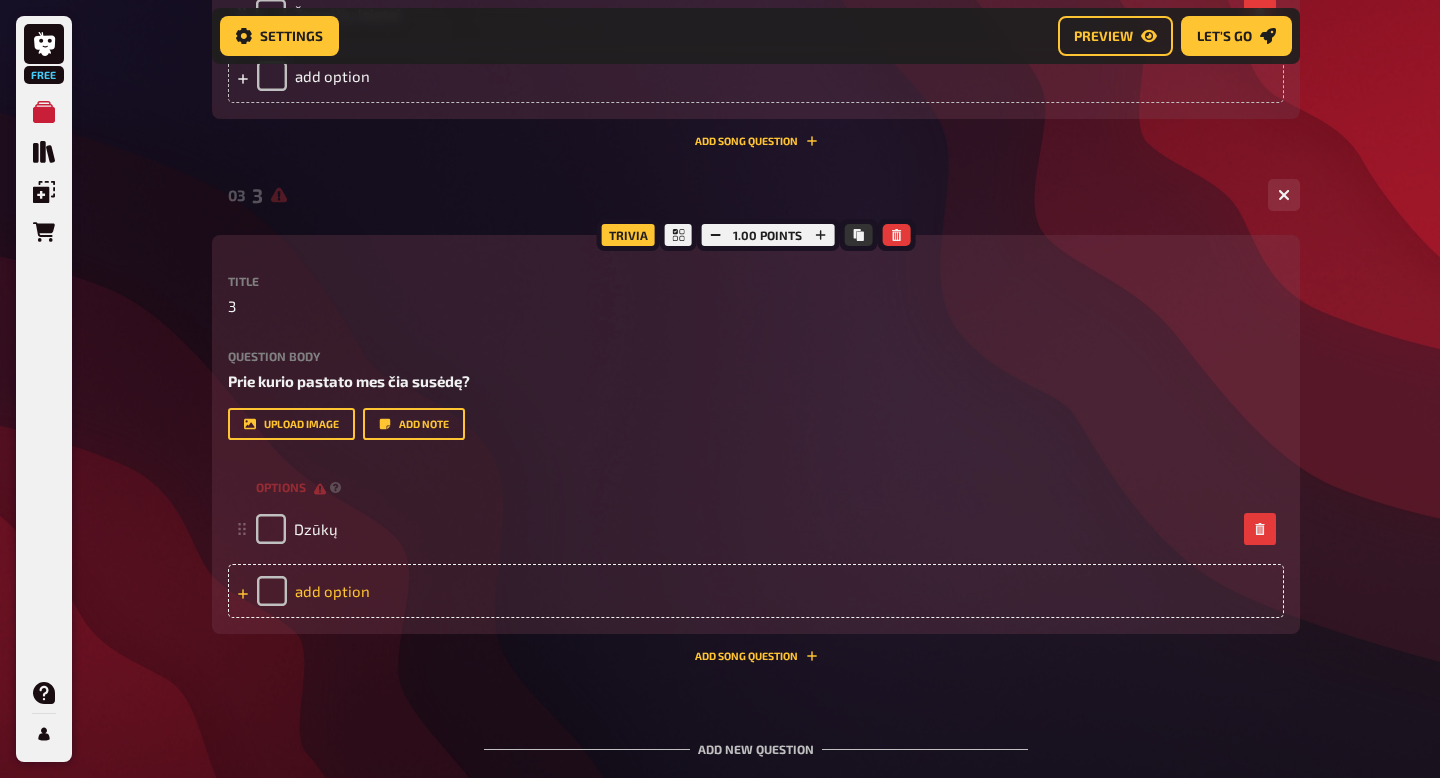 click on "add option" at bounding box center (756, 591) 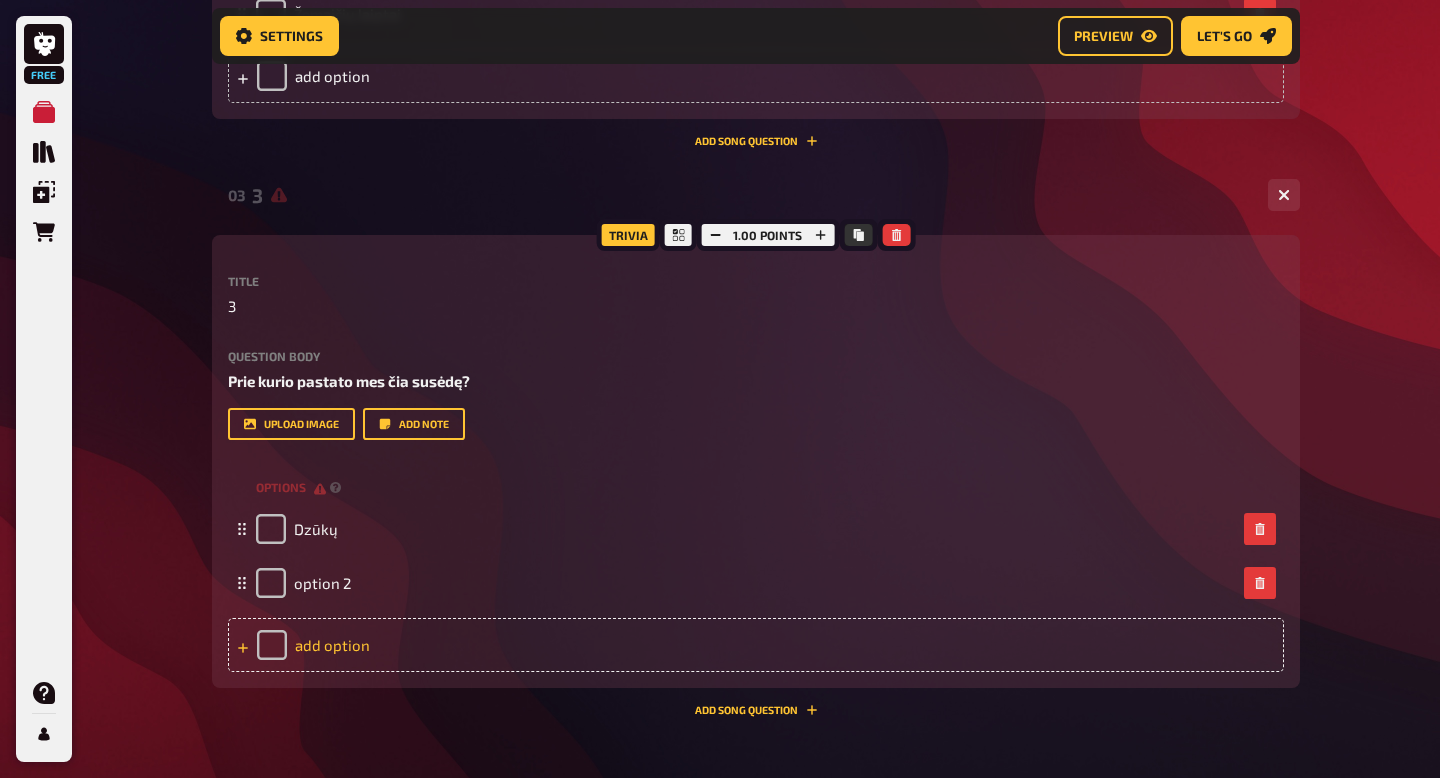 type 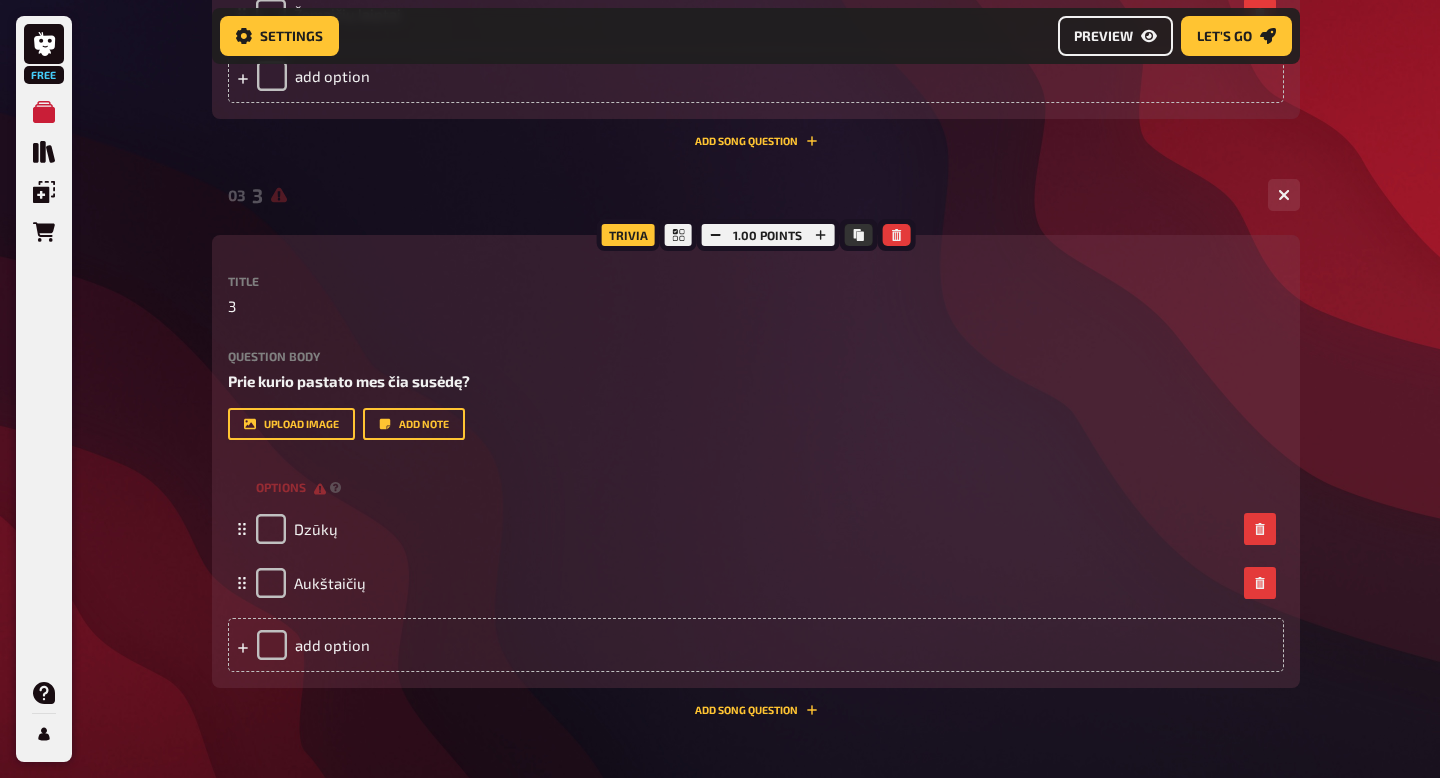 click on "Preview" at bounding box center (1103, 36) 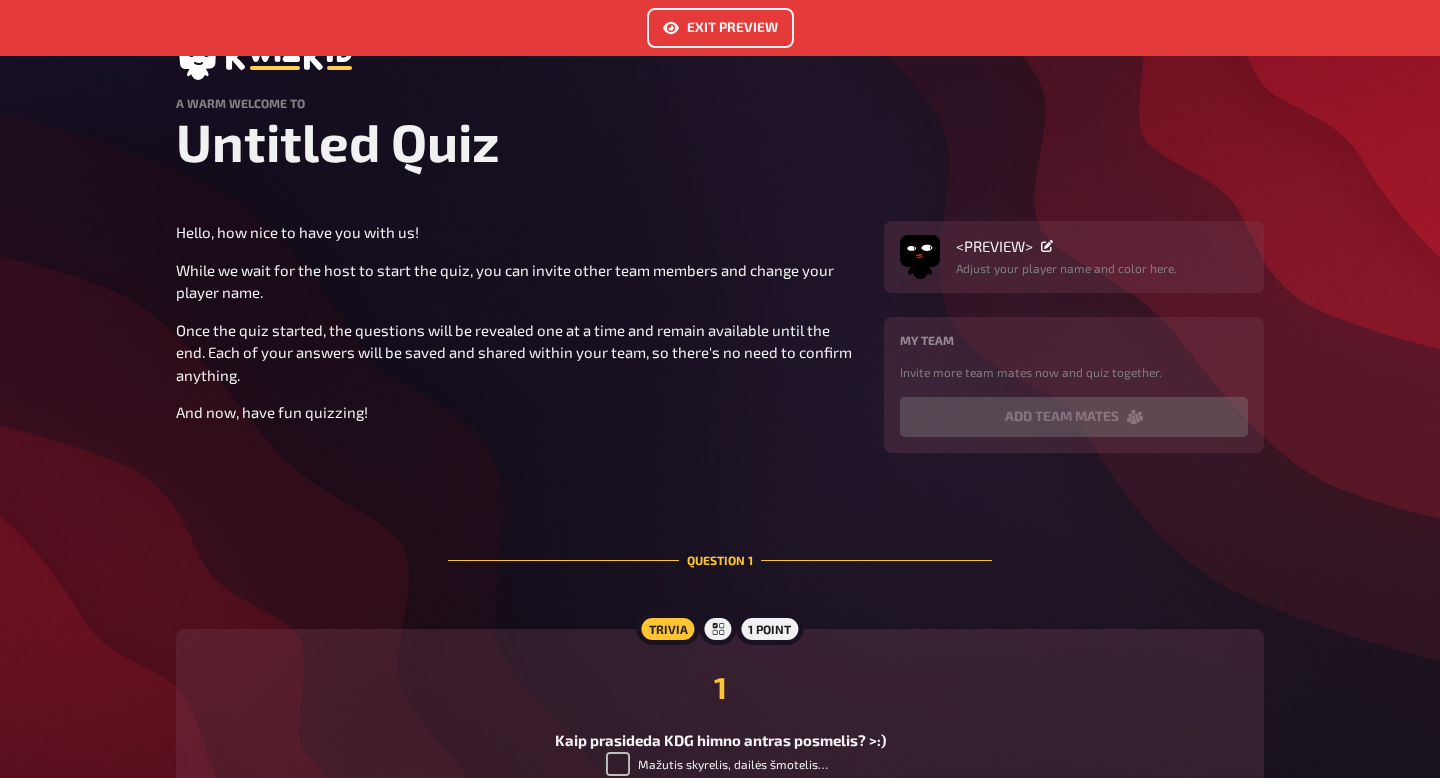 scroll, scrollTop: 0, scrollLeft: 0, axis: both 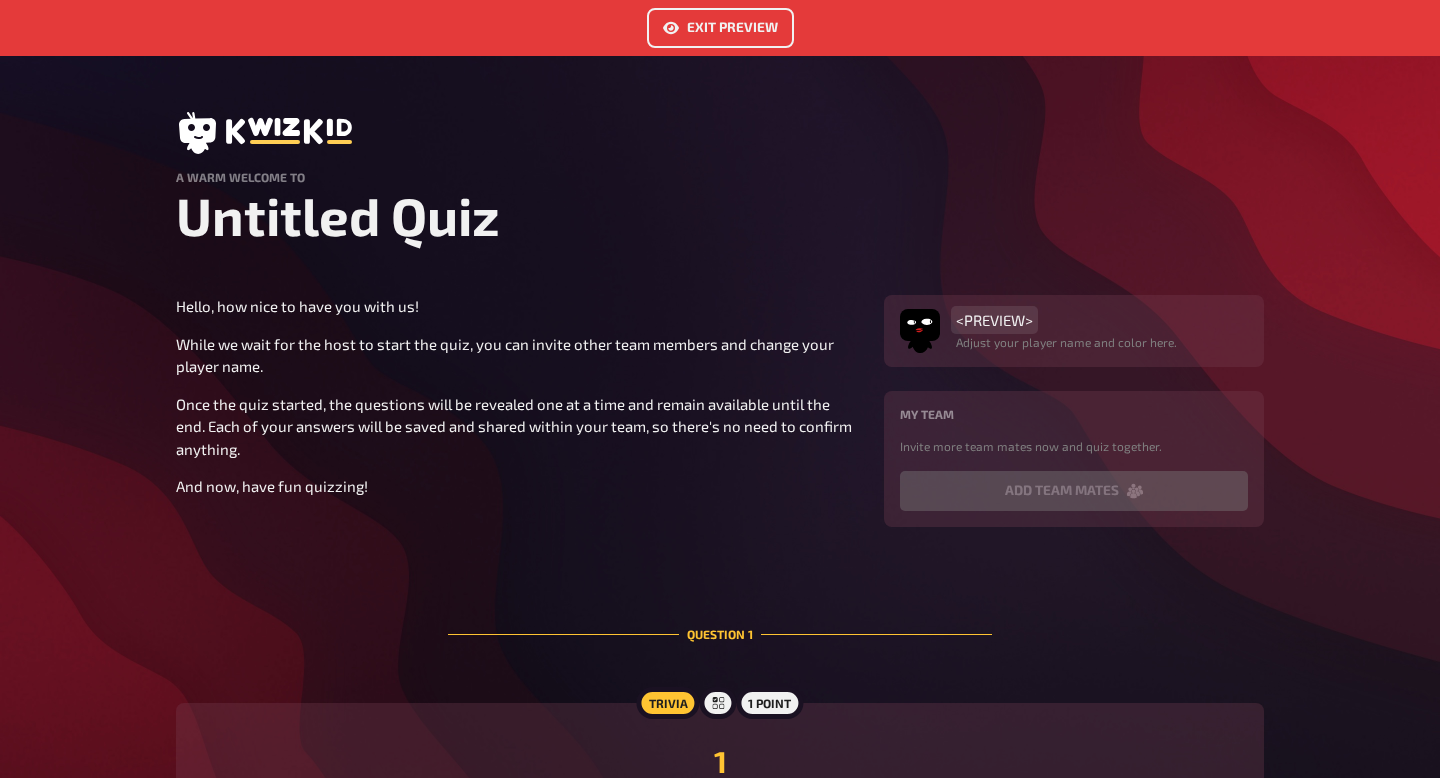 click on "<PREVIEW> Adjust your player name and color here." at bounding box center [1074, 331] 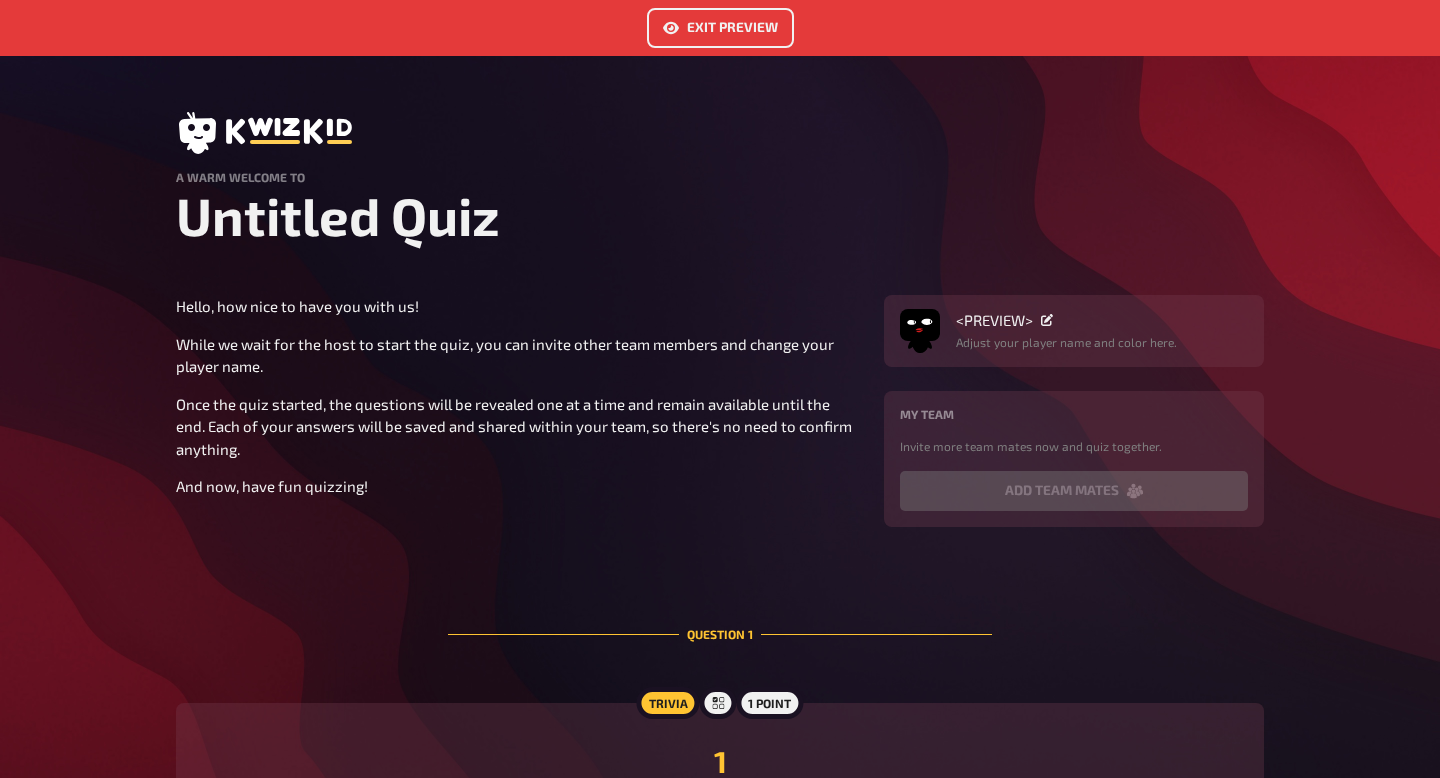 click on "Untitled Quiz" at bounding box center (720, 215) 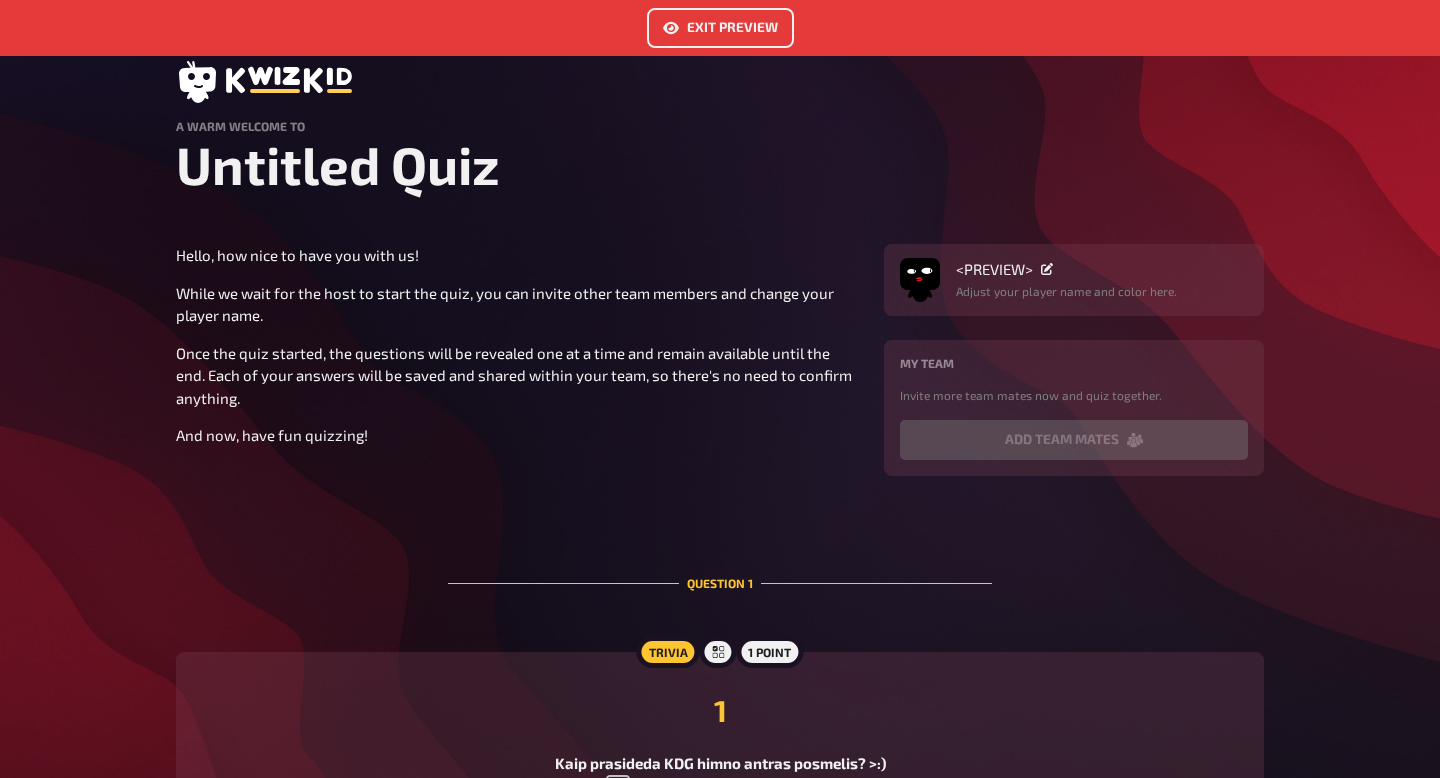 scroll, scrollTop: 0, scrollLeft: 0, axis: both 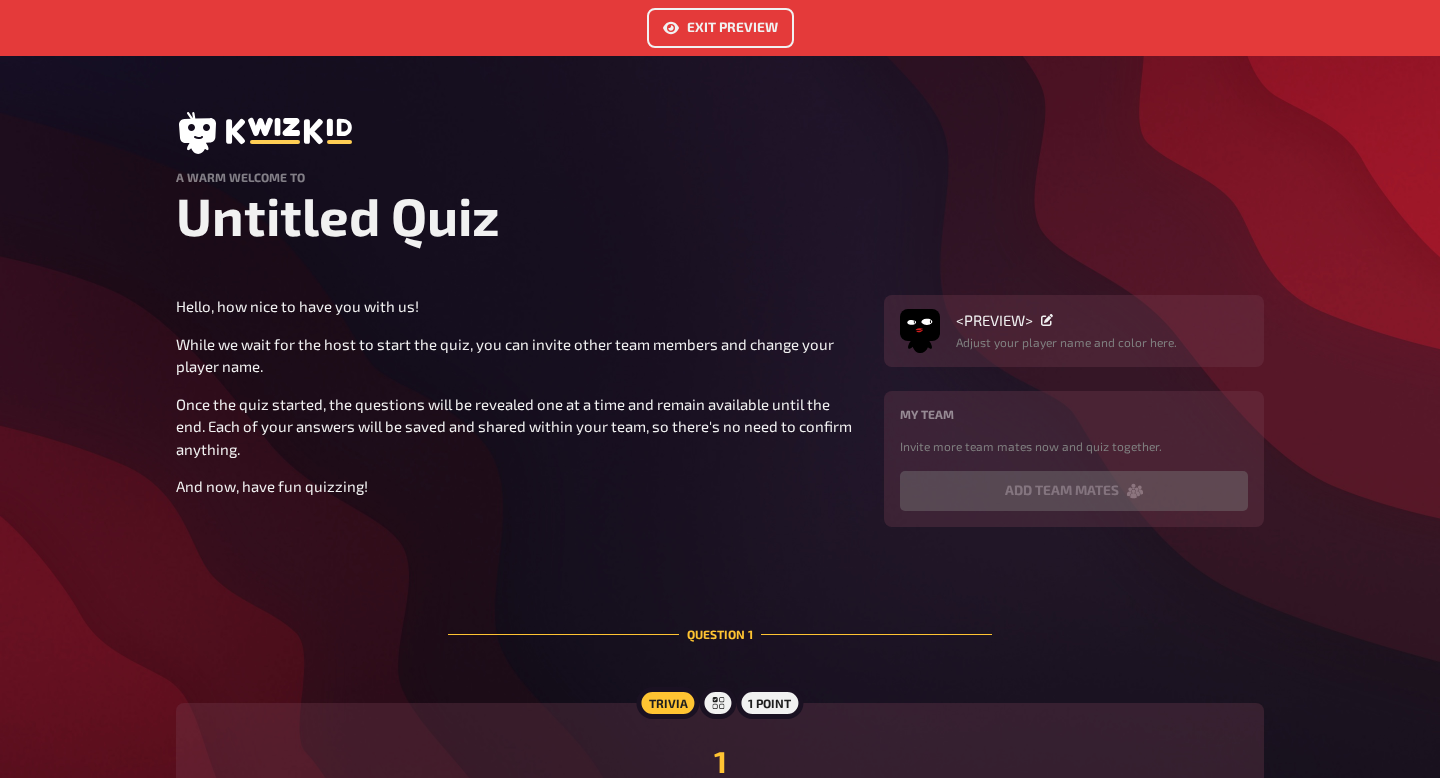 click on "Exit Preview" at bounding box center [720, 28] 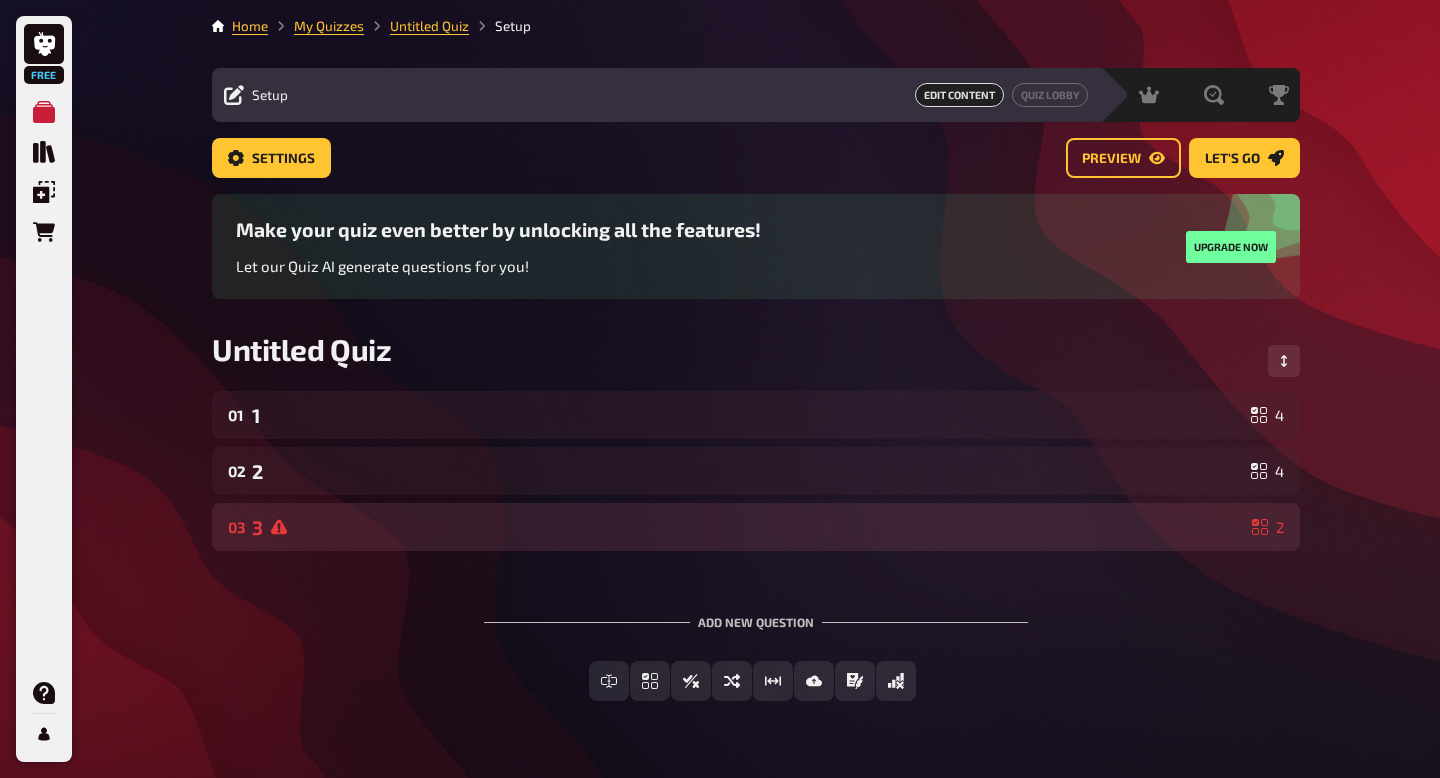 click on "03 3 2" at bounding box center (756, 527) 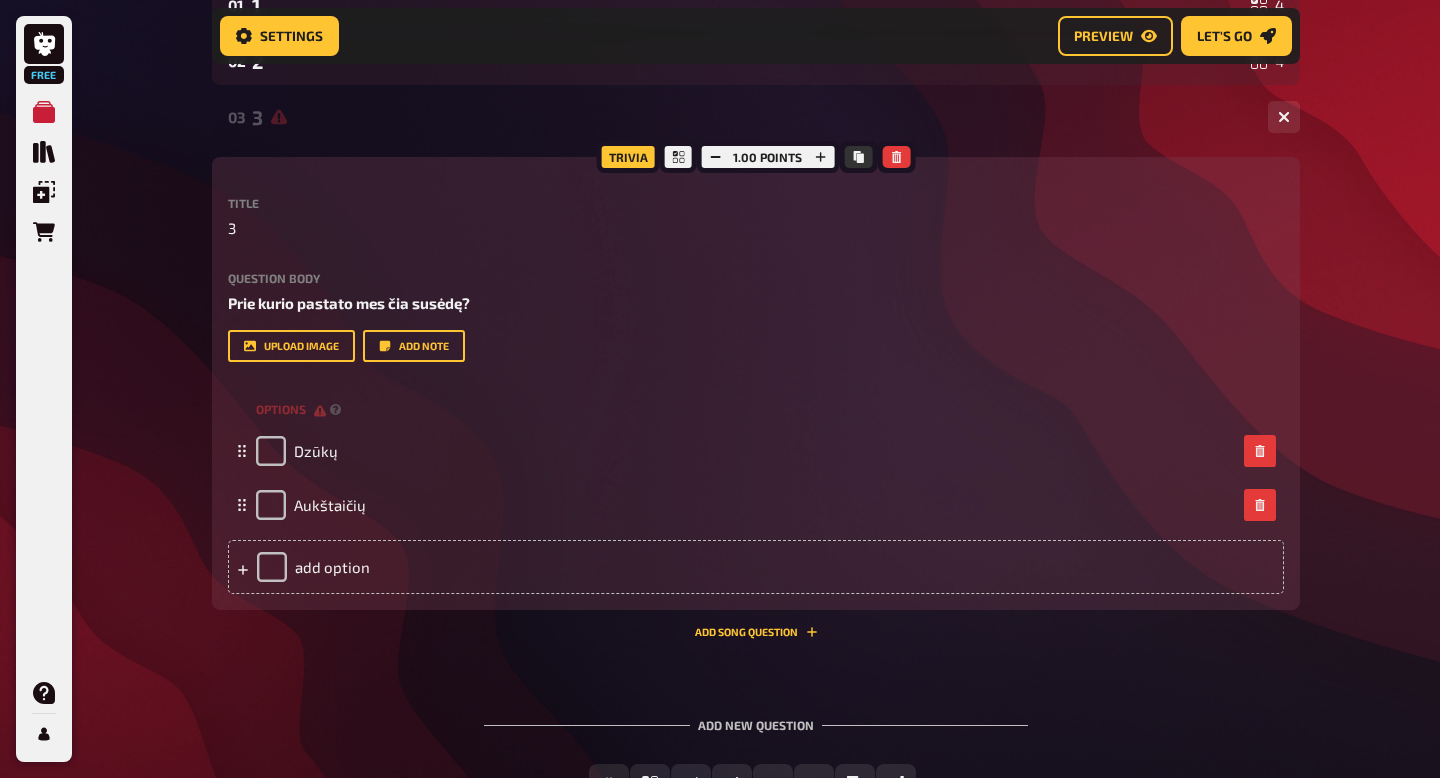 scroll, scrollTop: 442, scrollLeft: 0, axis: vertical 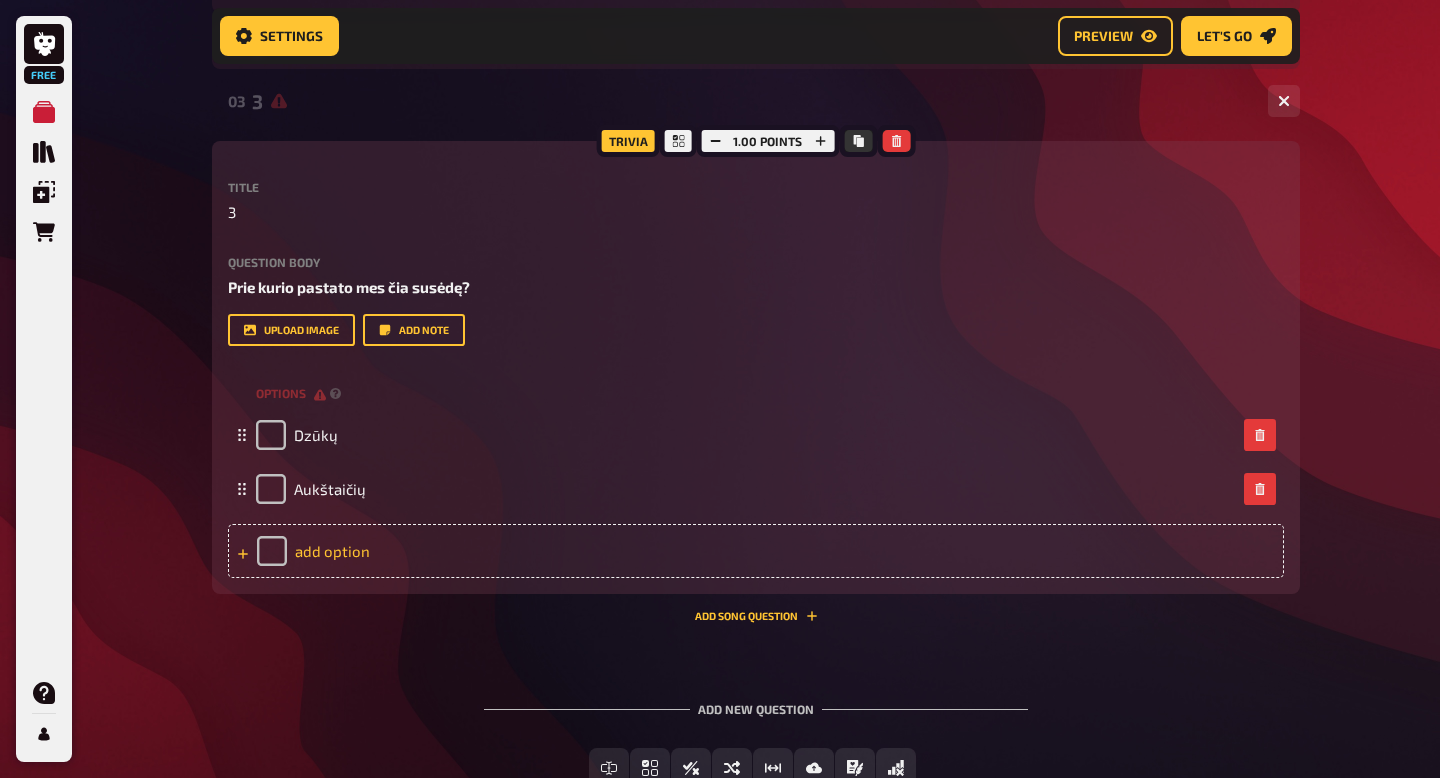 click on "add option" at bounding box center [756, 551] 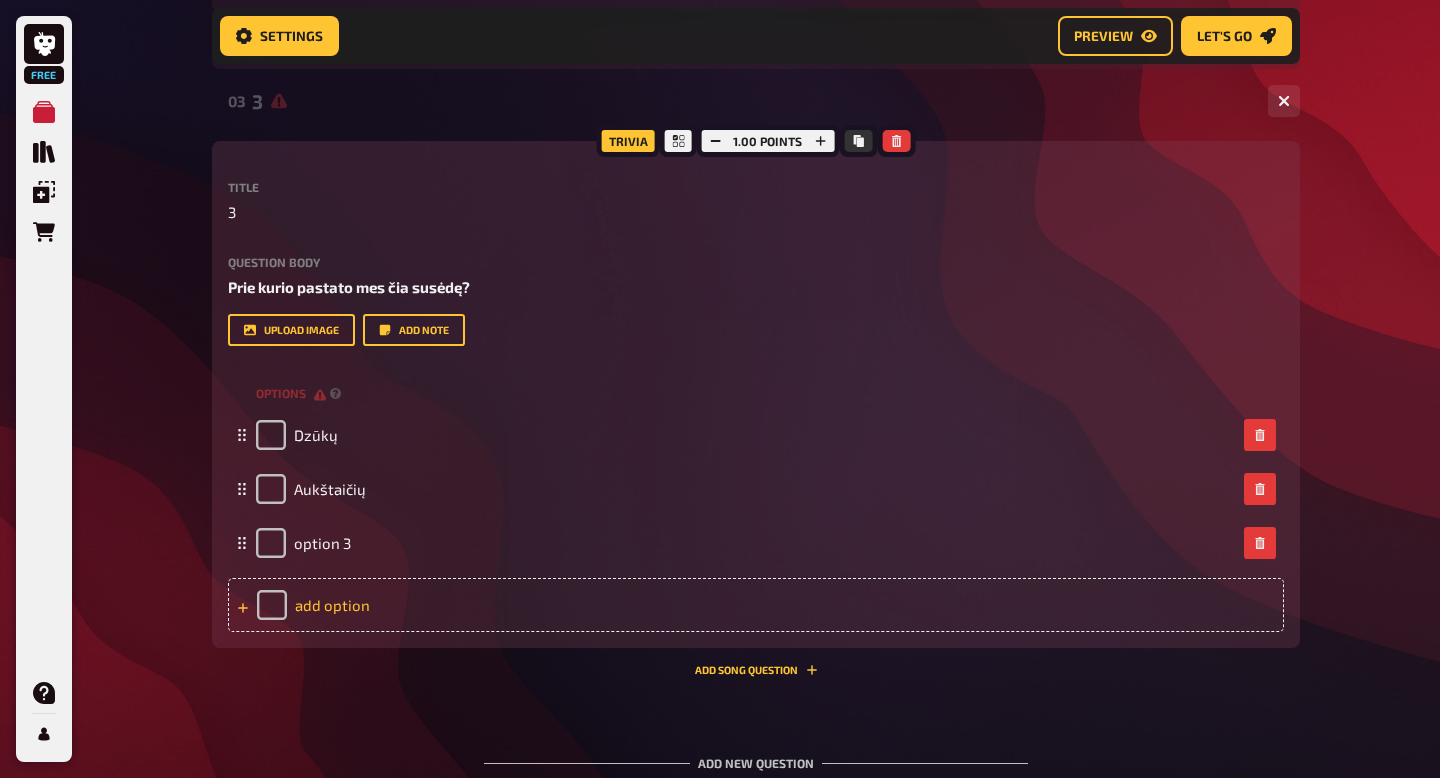 type 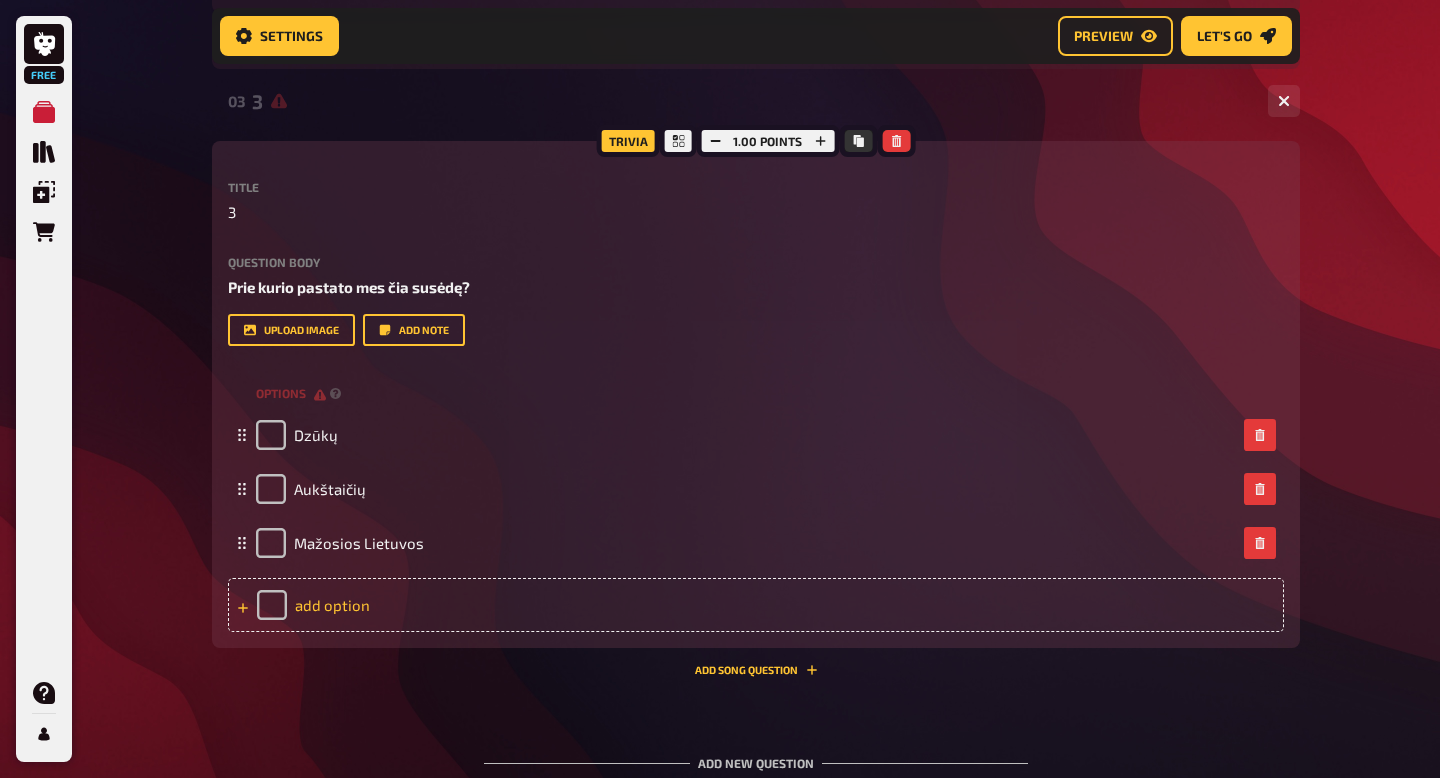 click on "add option" at bounding box center [756, 605] 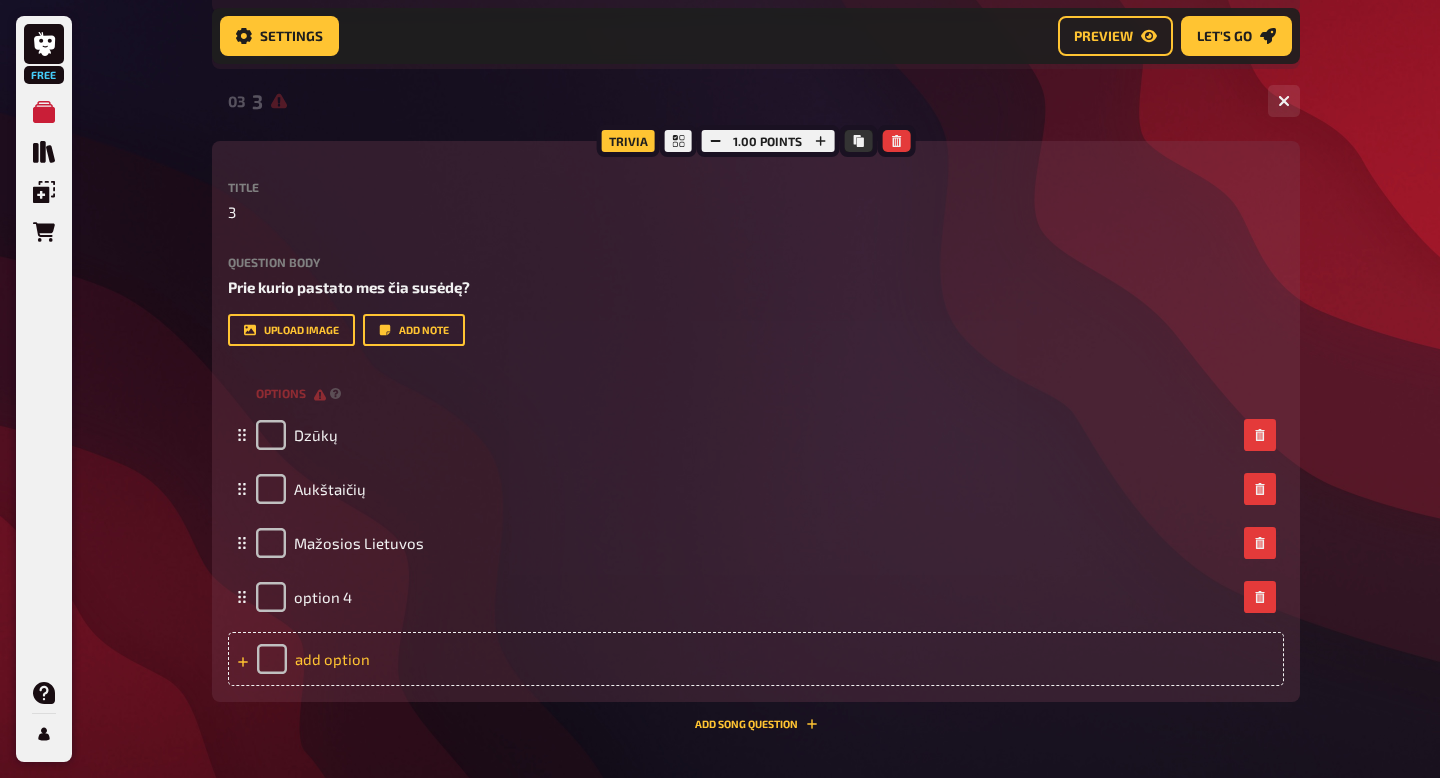 type 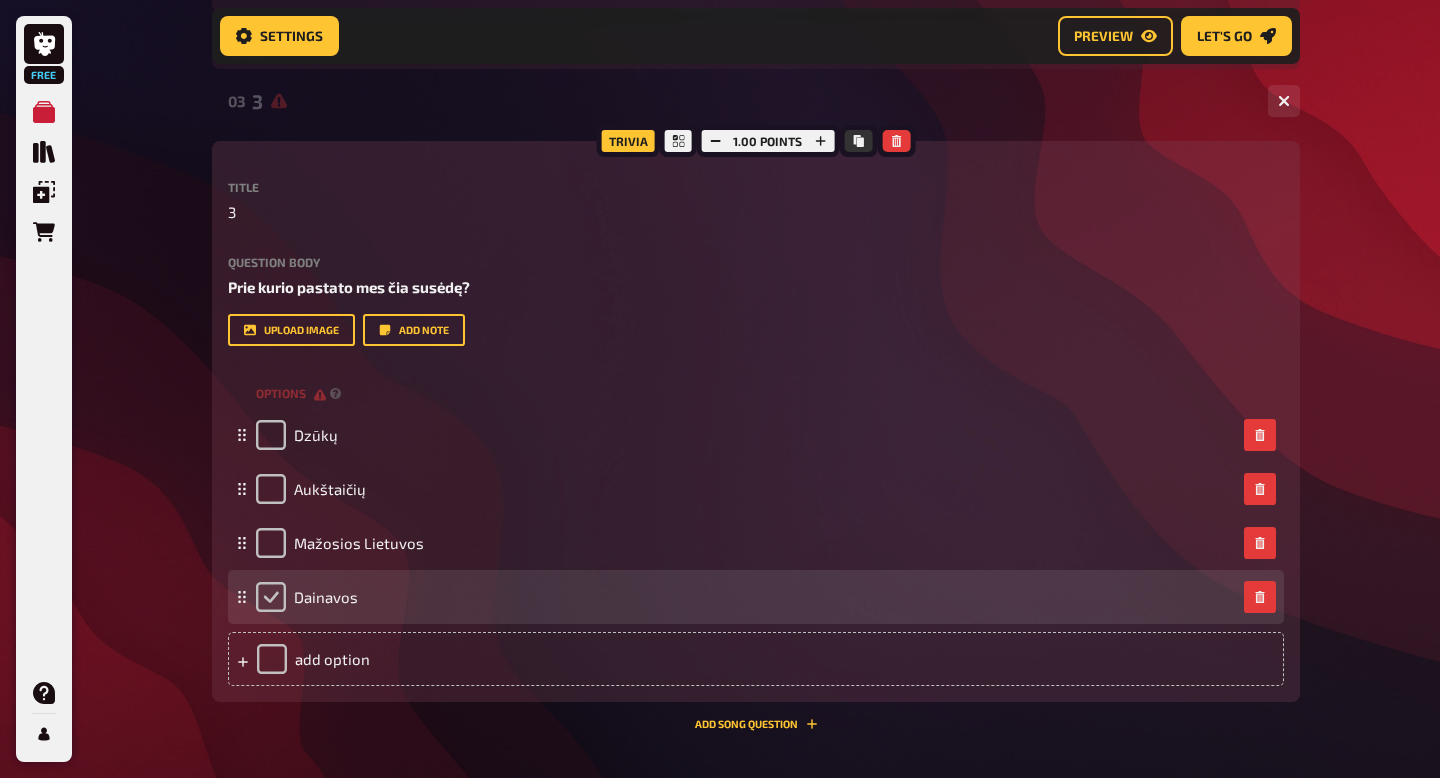 click at bounding box center (271, 597) 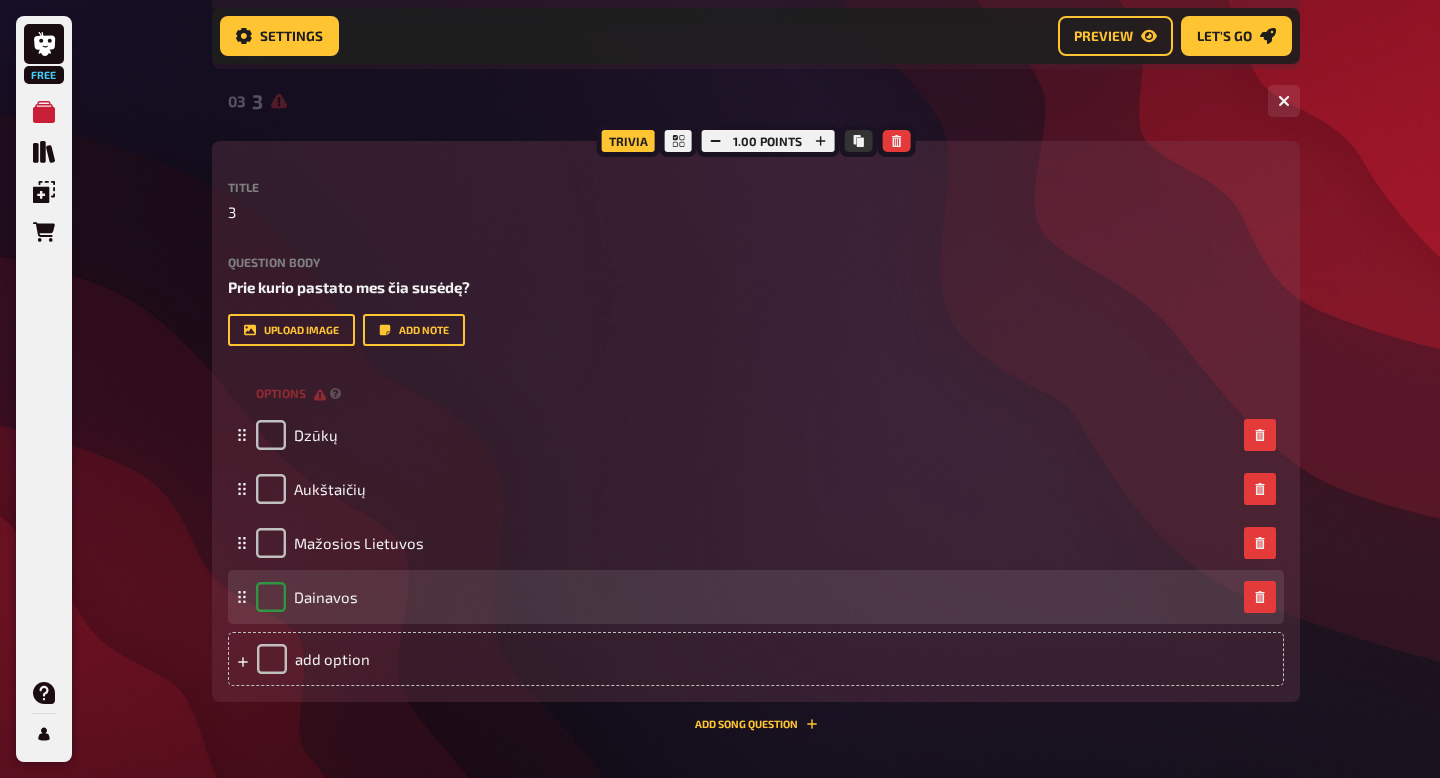 checkbox on "true" 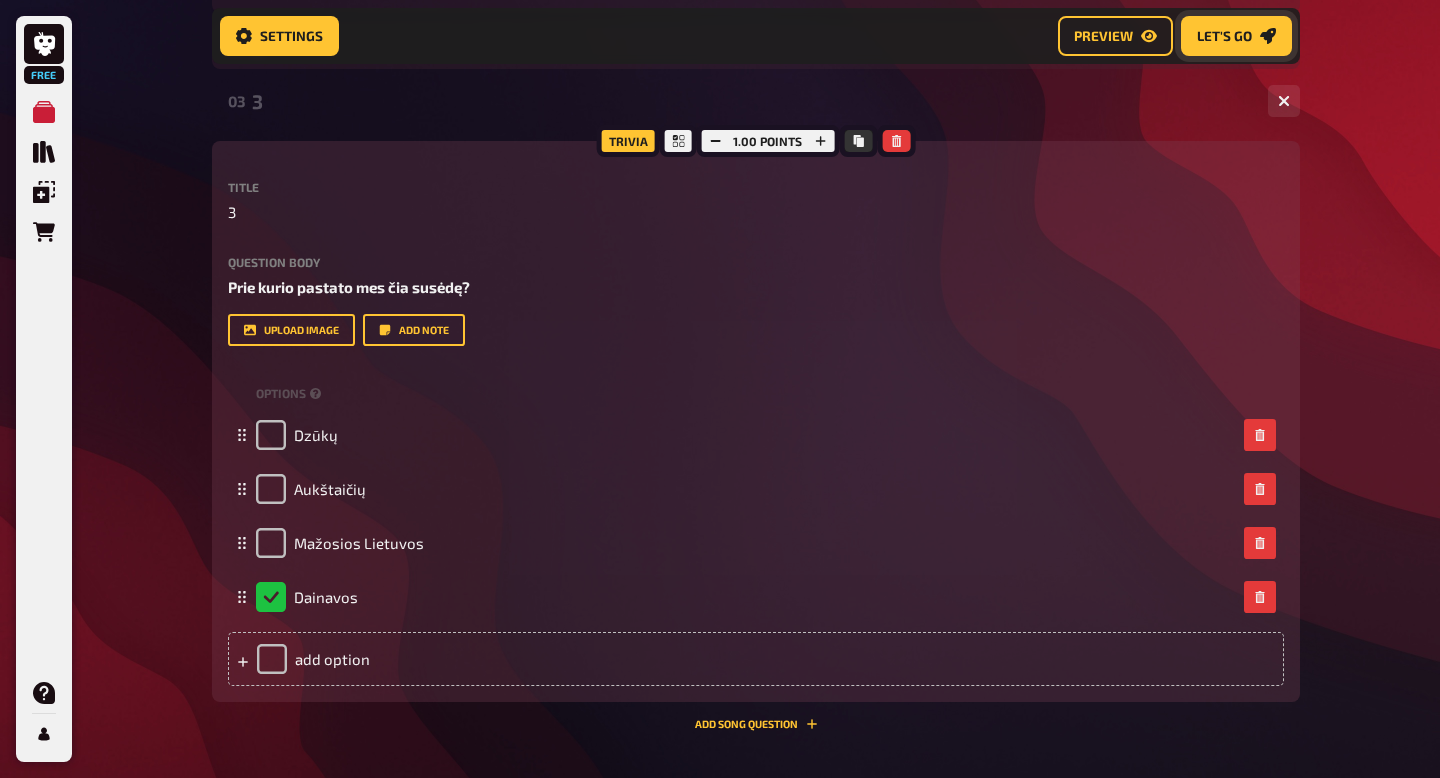 click on "Let's go" at bounding box center (1236, 36) 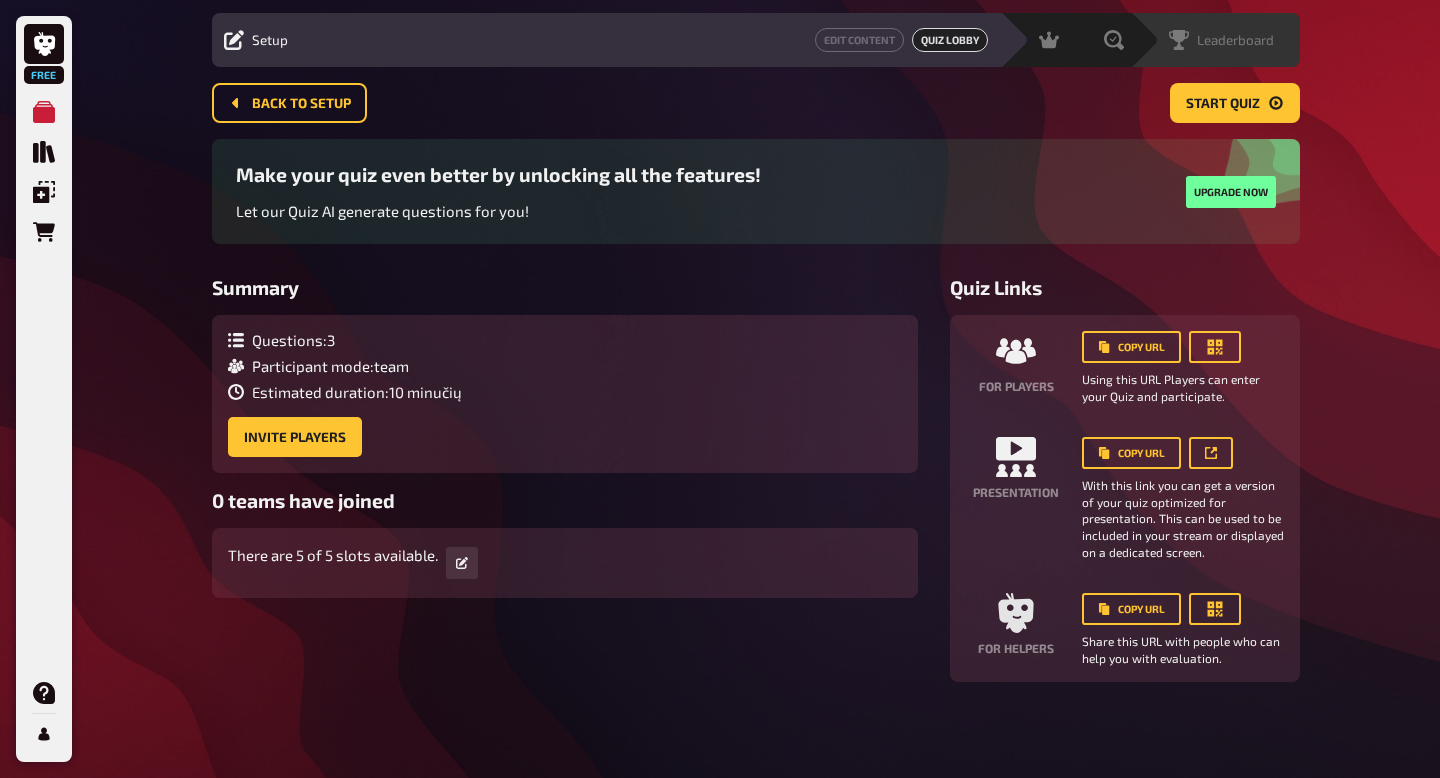 scroll, scrollTop: 56, scrollLeft: 0, axis: vertical 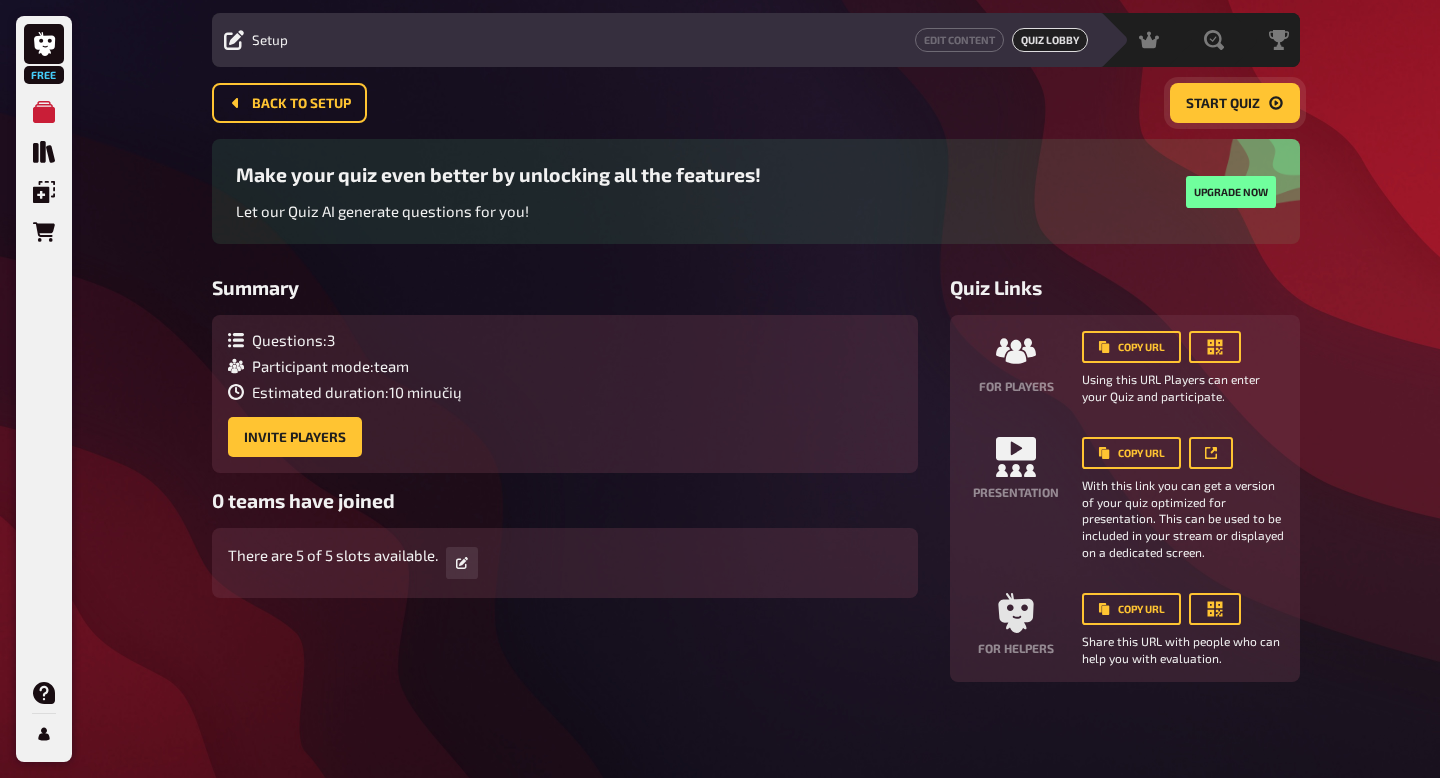 click on "Start Quiz" at bounding box center (1223, 104) 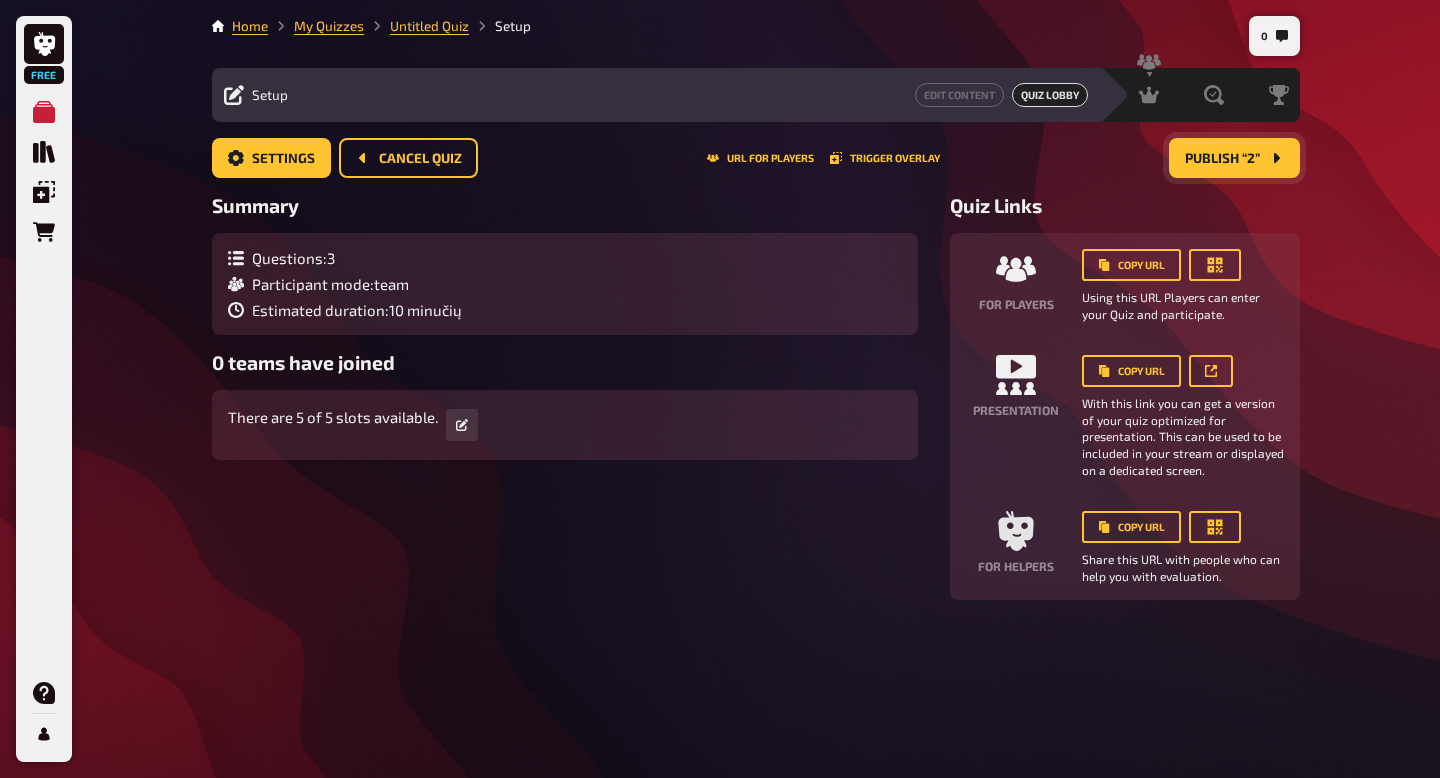 scroll, scrollTop: 0, scrollLeft: 0, axis: both 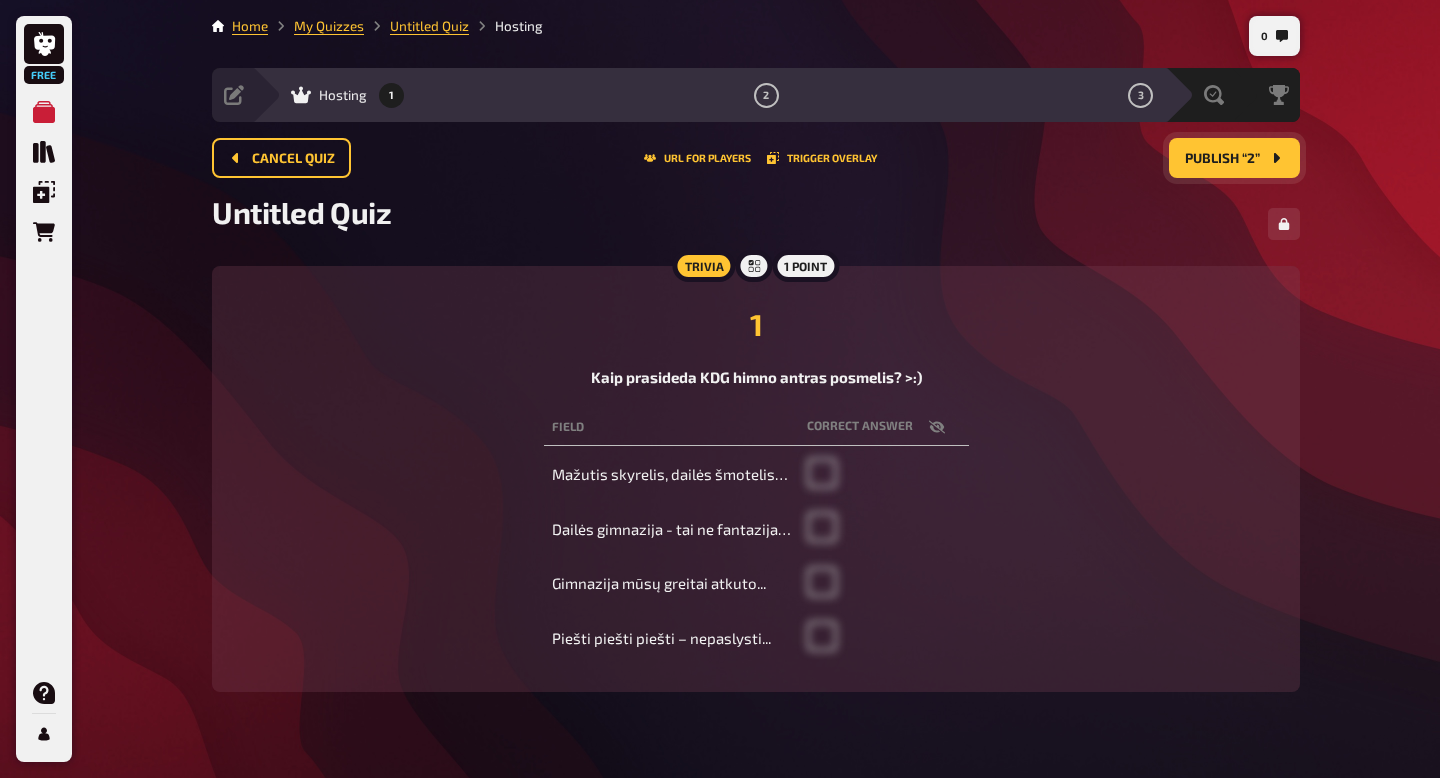 click at bounding box center (884, 475) 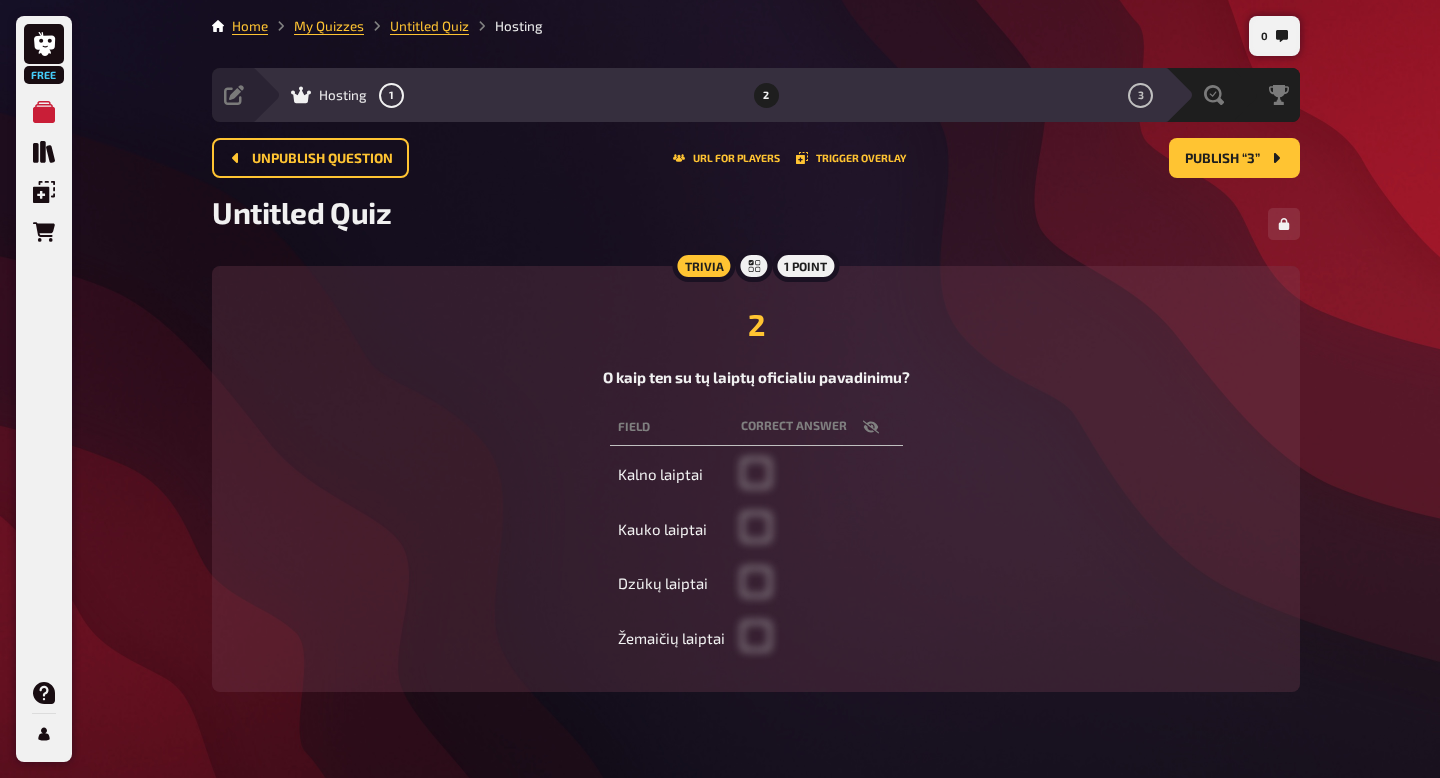 click 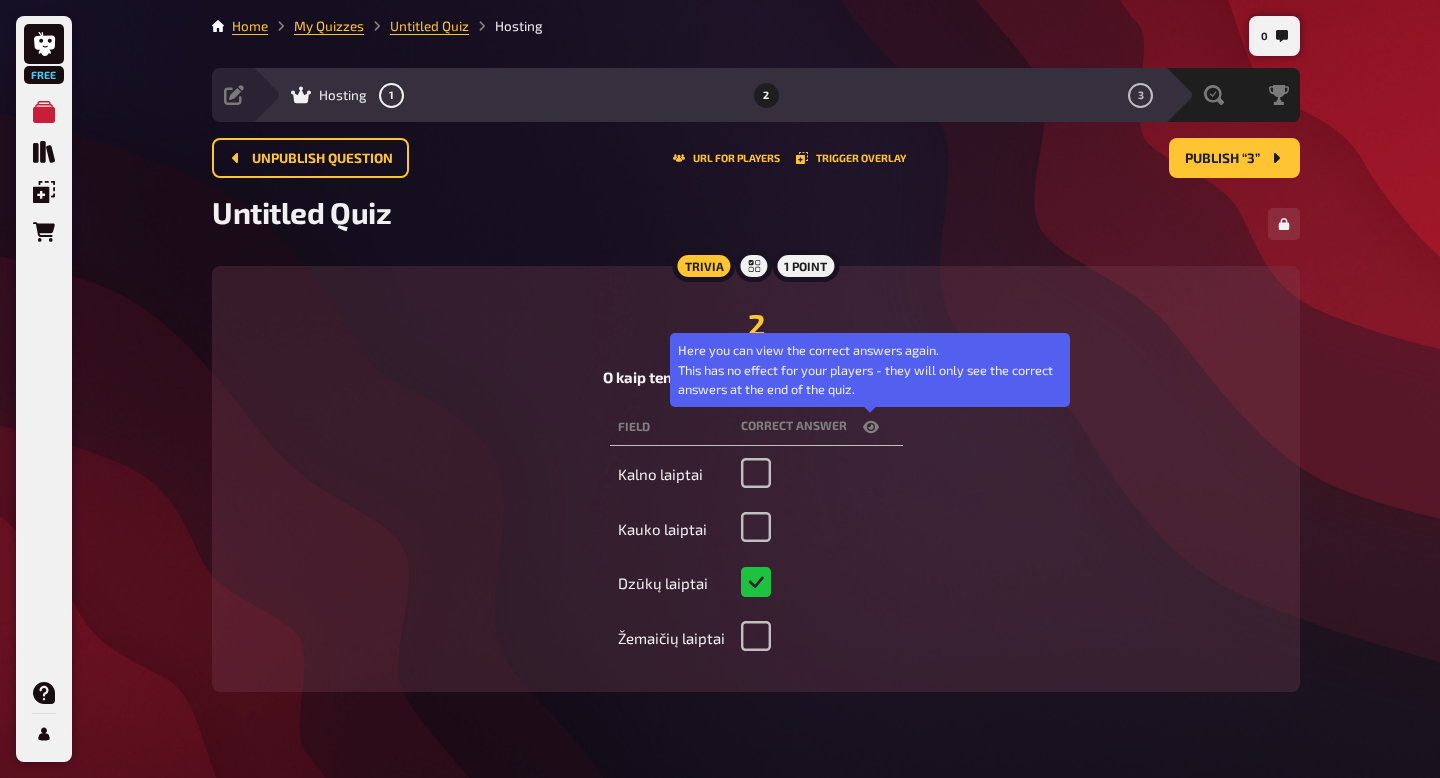 click 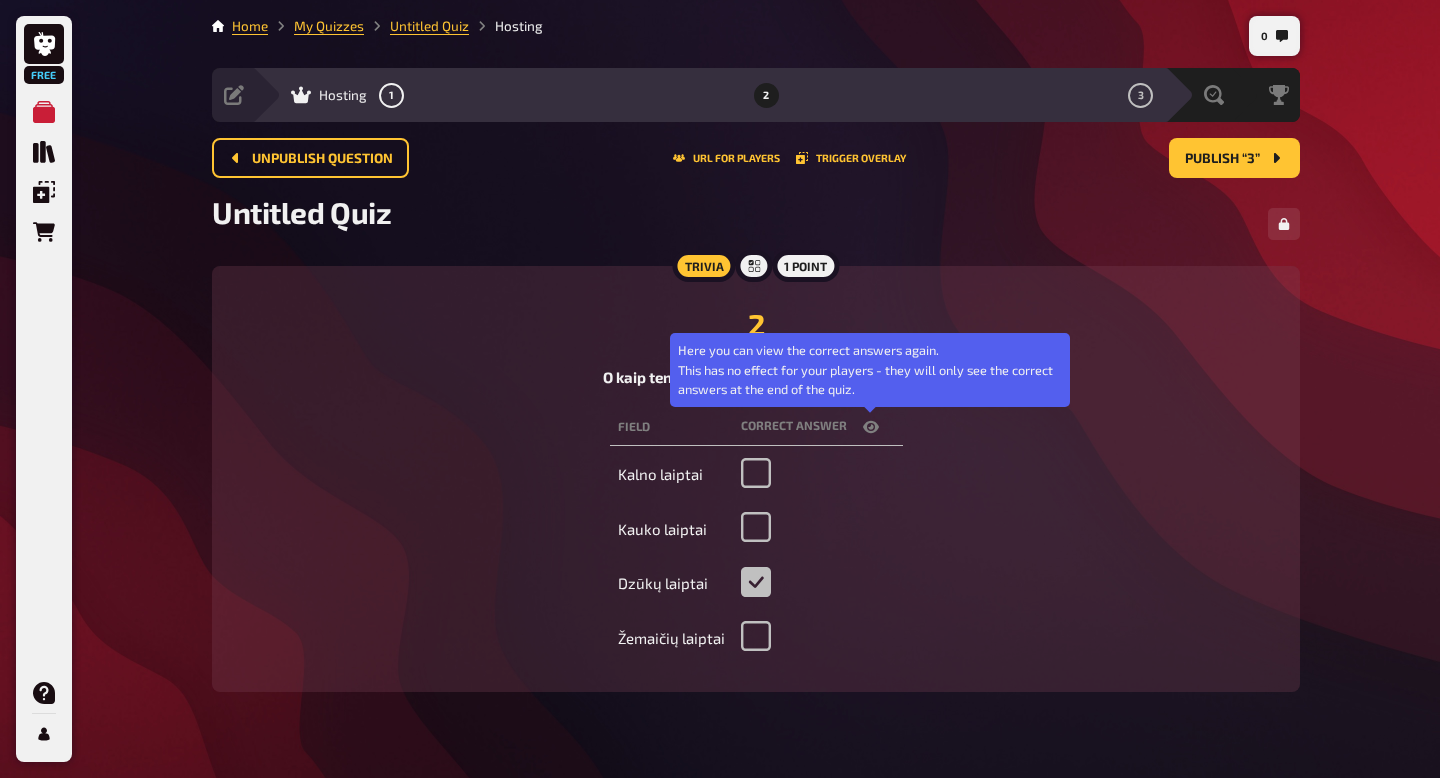 checkbox on "false" 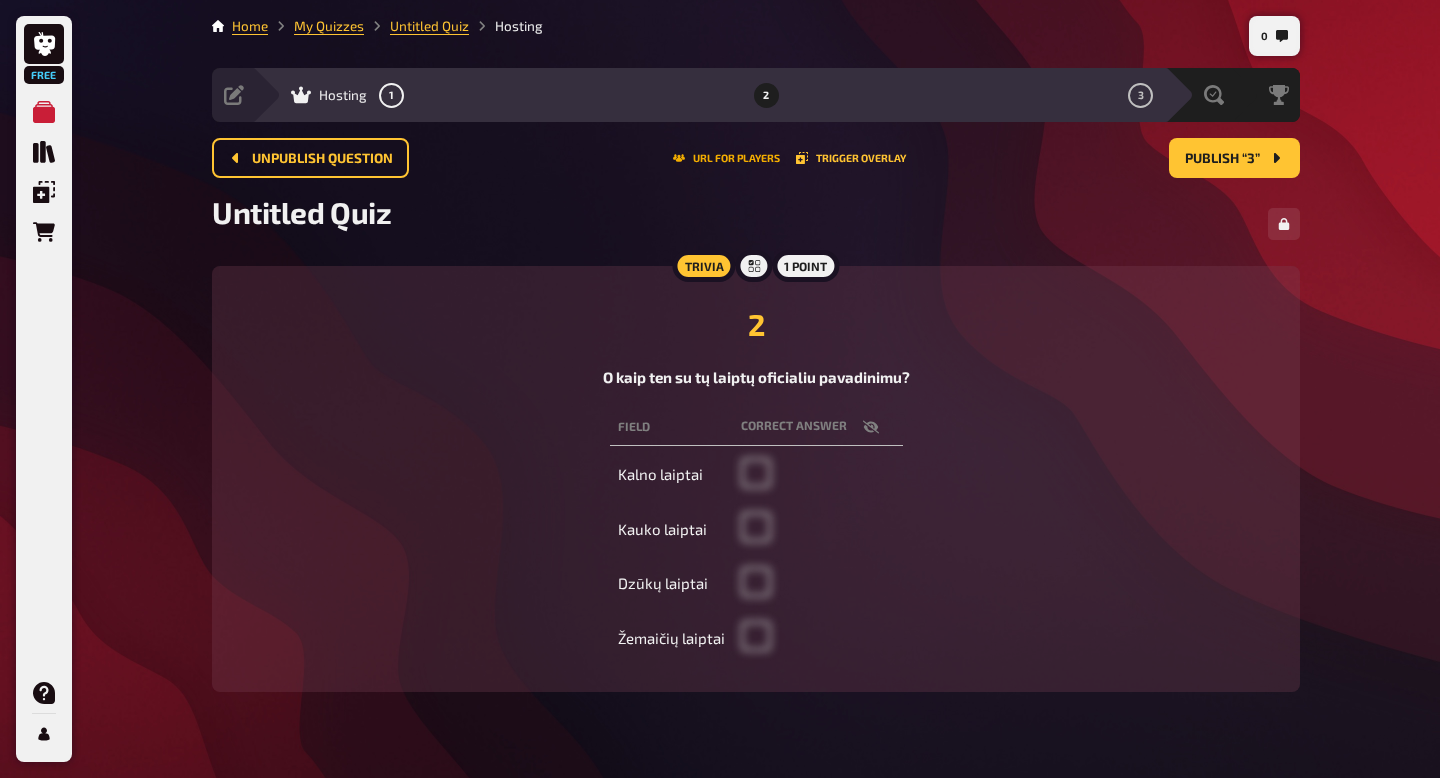 click on "URL for players" at bounding box center (726, 158) 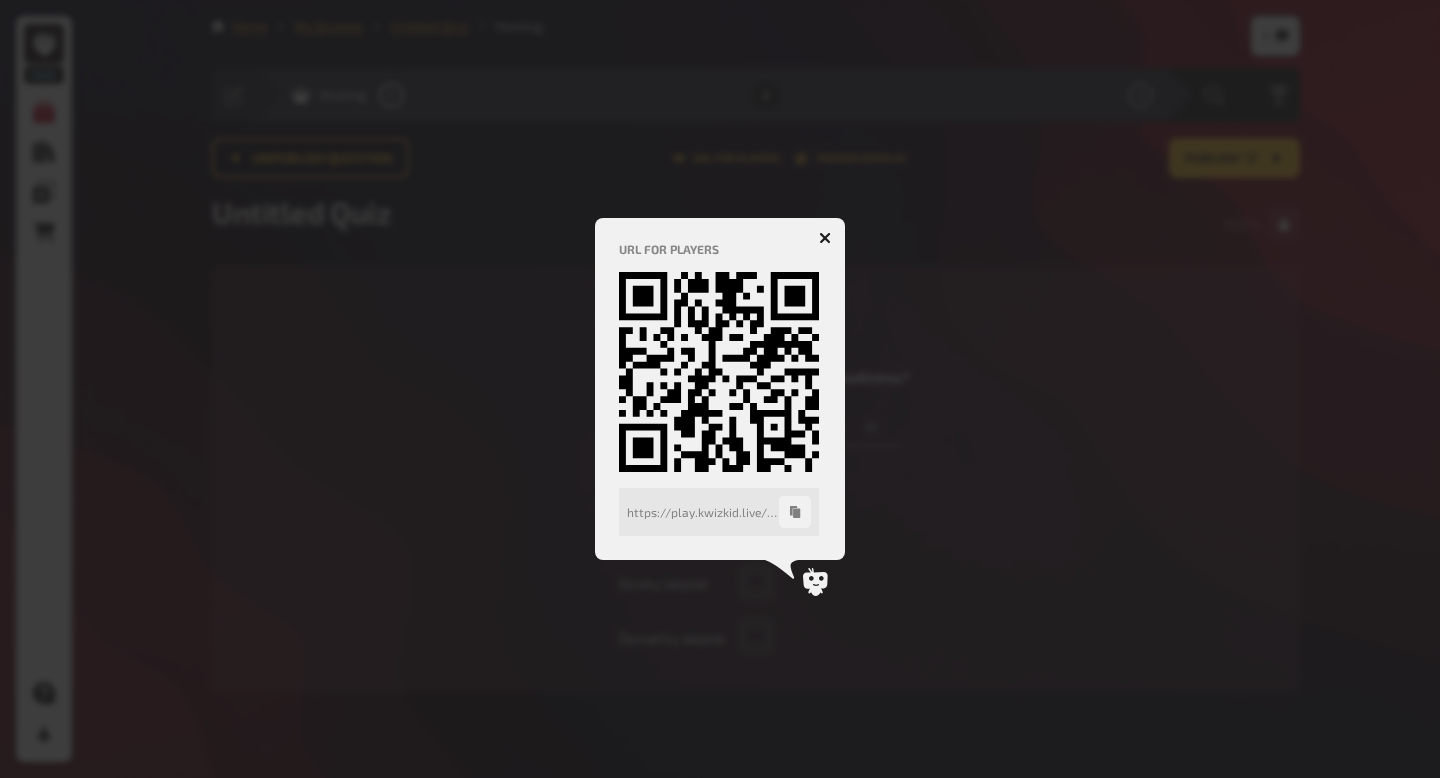 click at bounding box center (825, 238) 